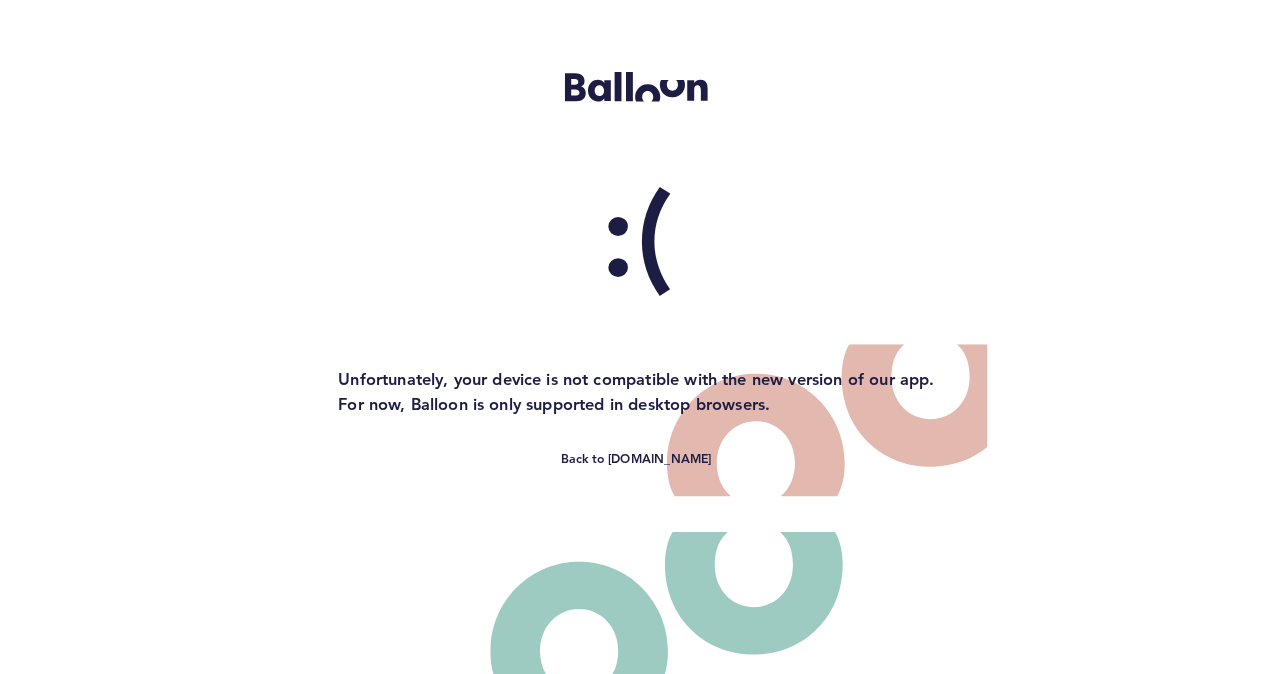 scroll, scrollTop: 0, scrollLeft: 0, axis: both 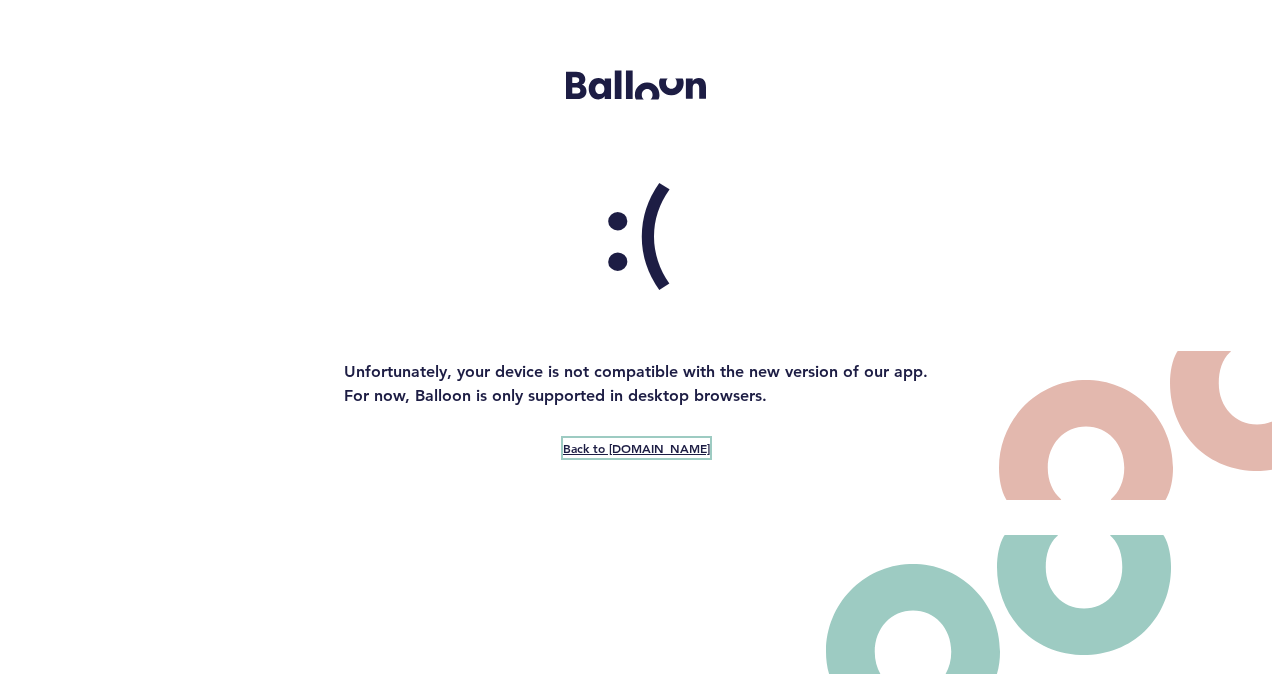 click on "Back to [DOMAIN_NAME]" at bounding box center [636, 448] 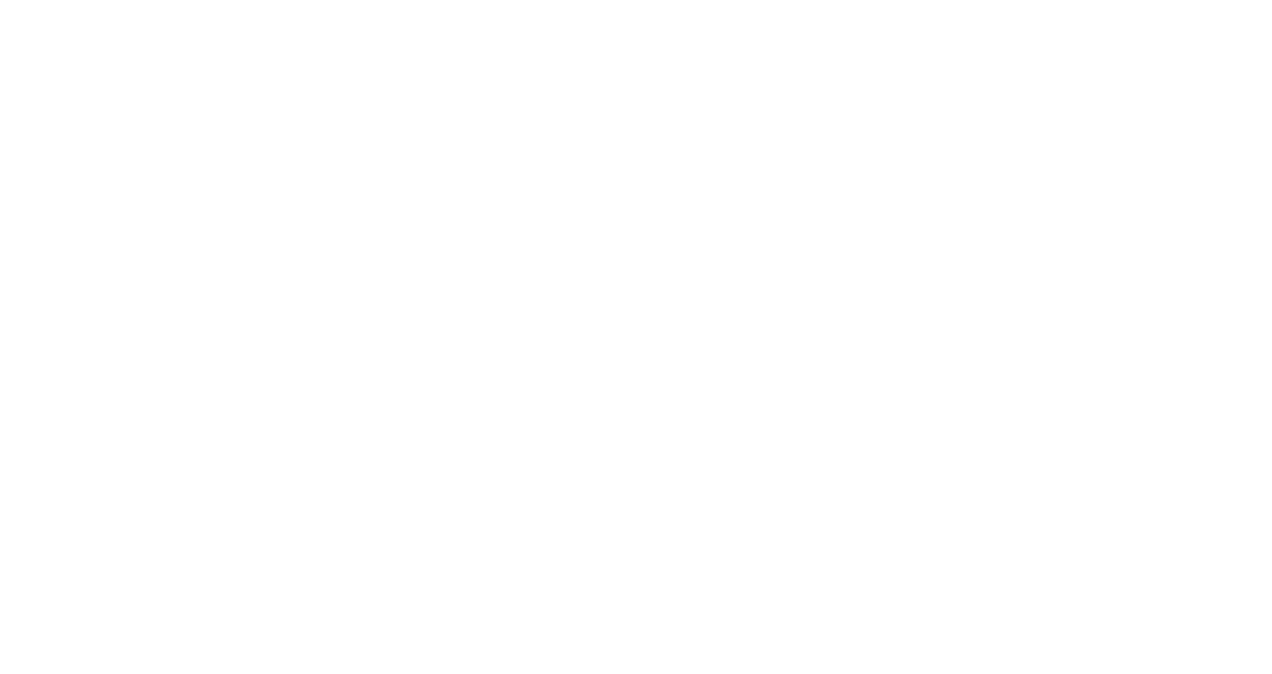 scroll, scrollTop: 0, scrollLeft: 0, axis: both 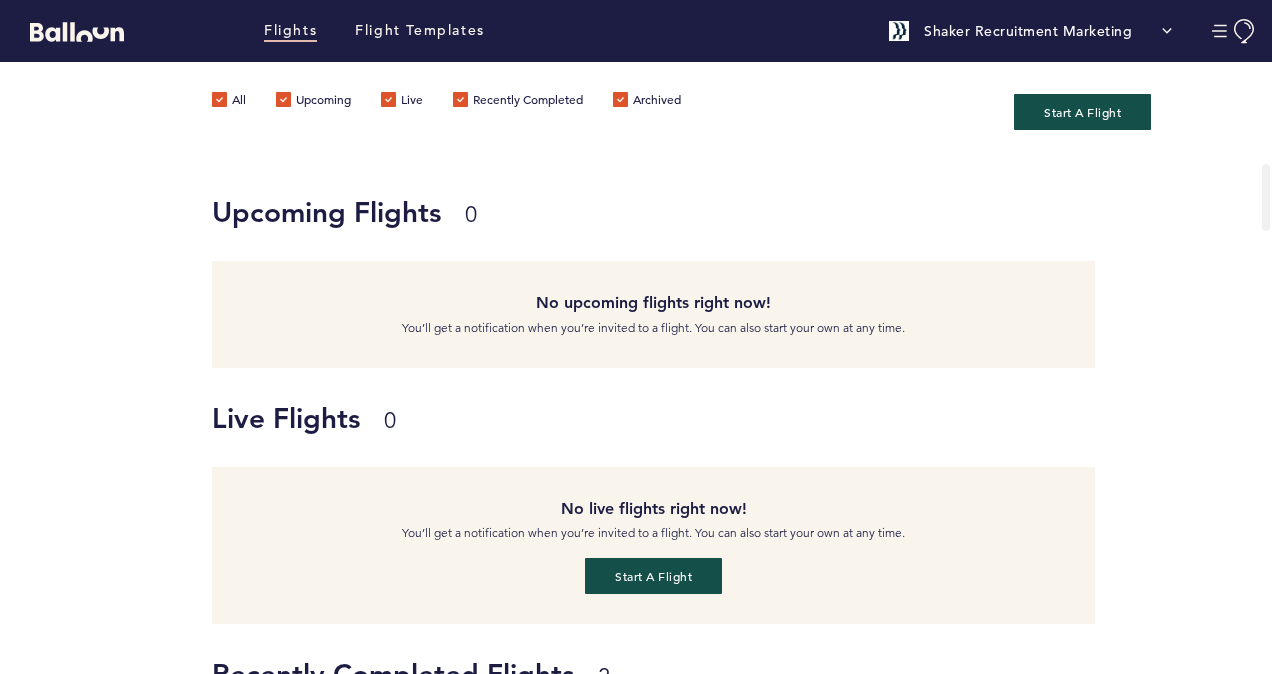 click on "All   Upcoming   Live   Recently Completed   Archived   Start A Flight" at bounding box center (636, 112) 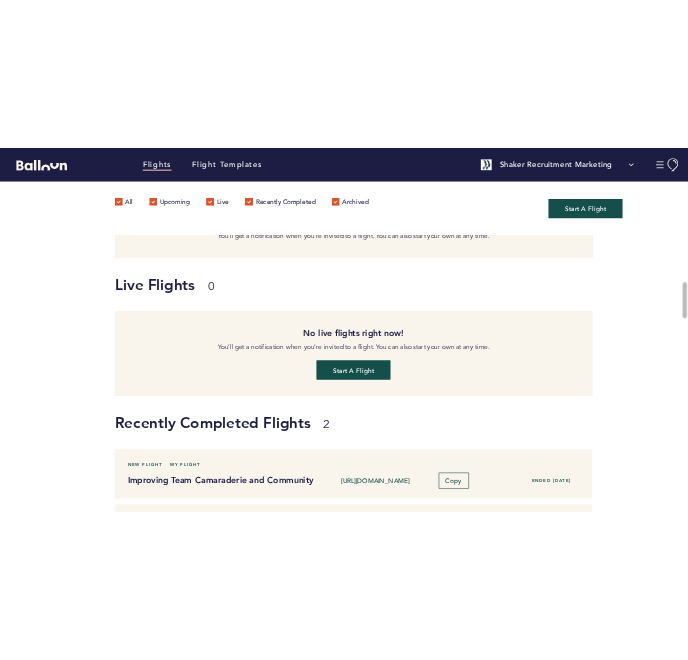 scroll, scrollTop: 0, scrollLeft: 0, axis: both 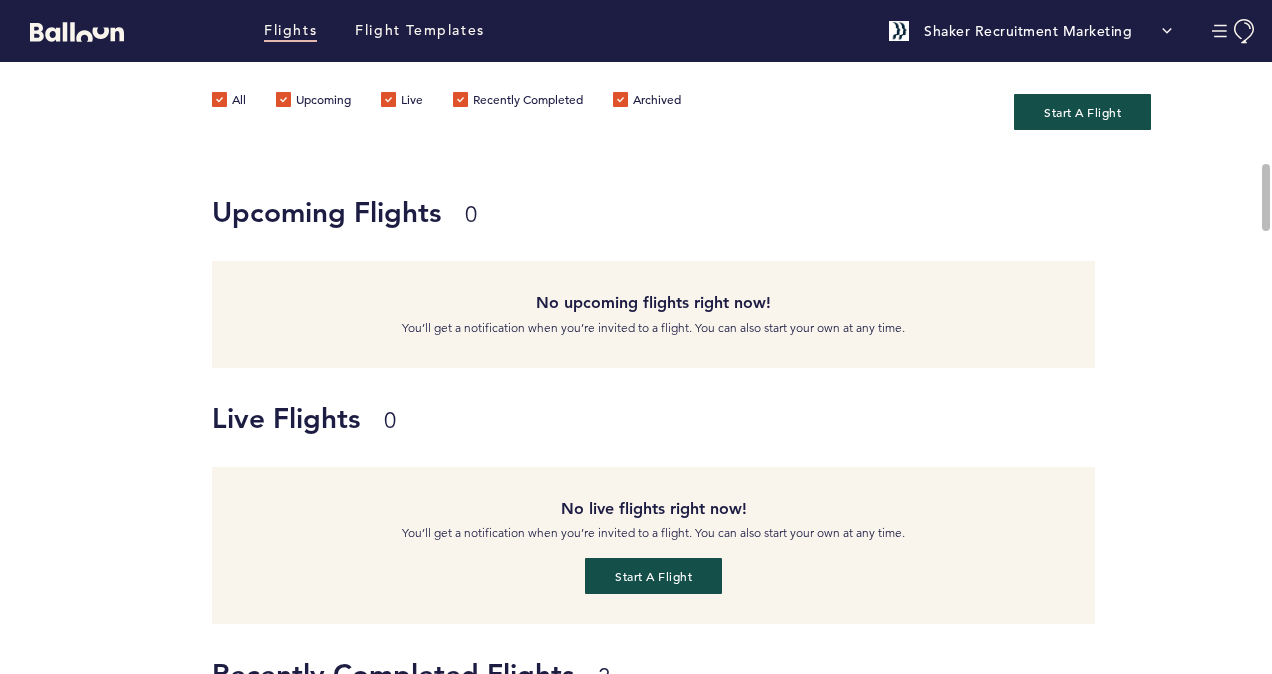 drag, startPoint x: 1267, startPoint y: 179, endPoint x: 1275, endPoint y: 136, distance: 43.737854 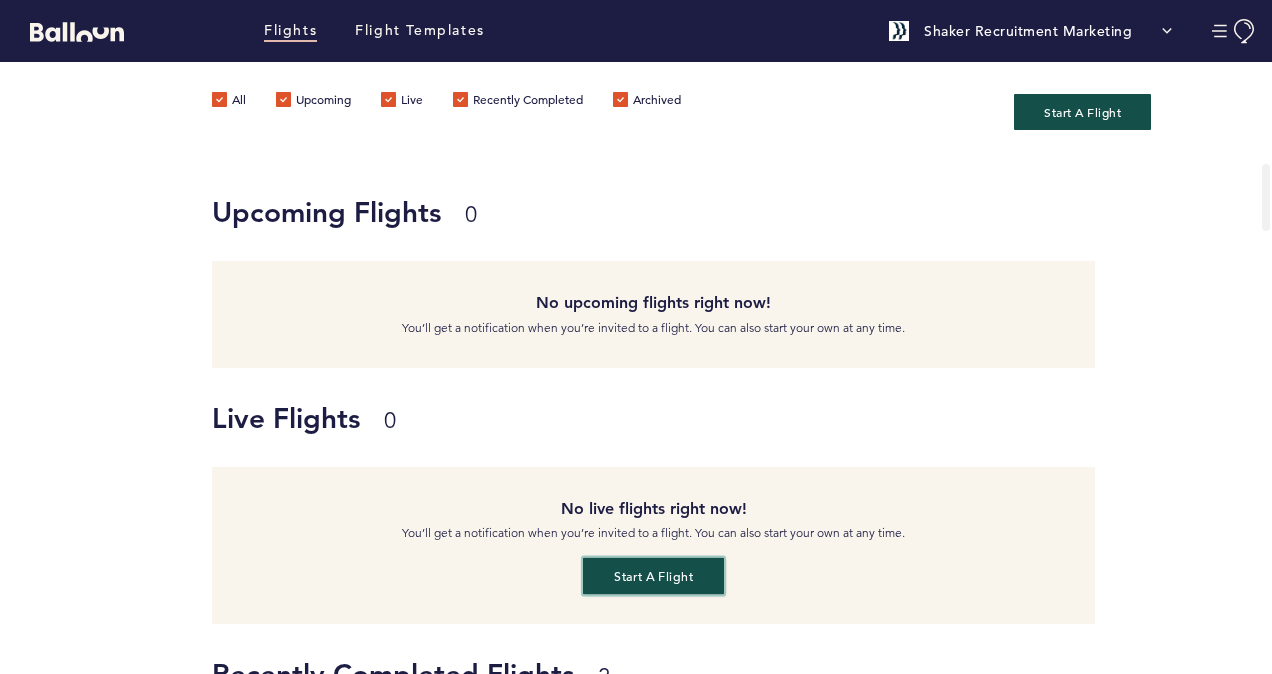 click on "Start a flight" at bounding box center (653, 576) 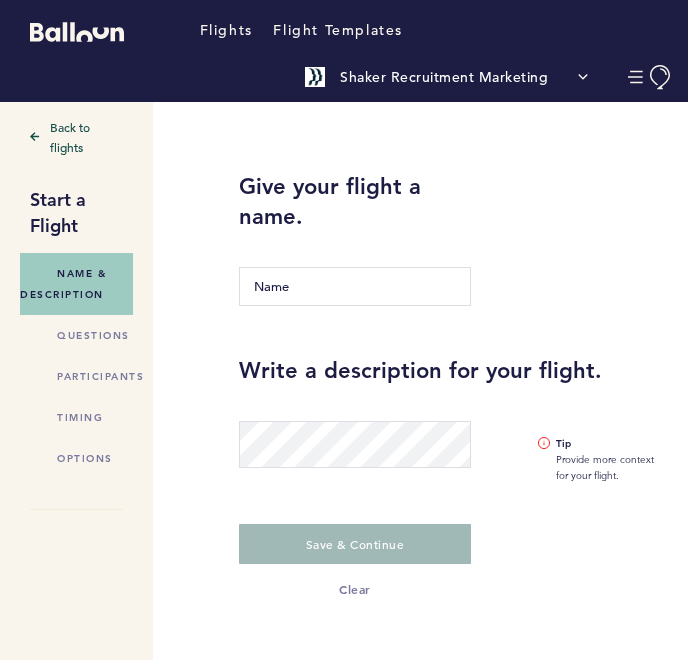 click on "Give your flight a name. The name is required" at bounding box center (355, 244) 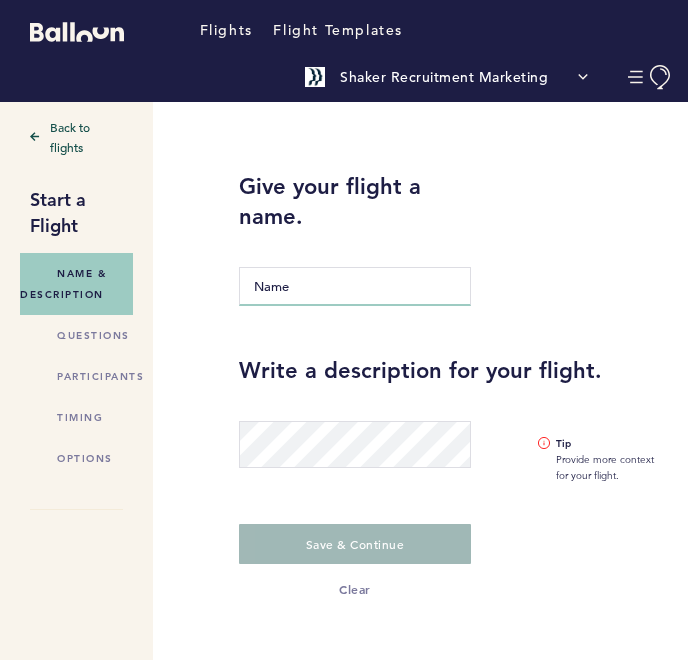click at bounding box center (355, 286) 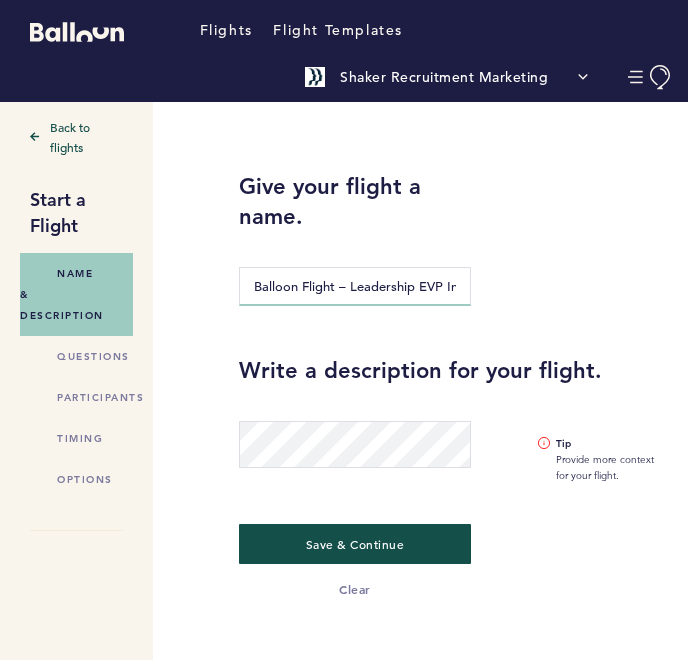 scroll, scrollTop: 0, scrollLeft: 18, axis: horizontal 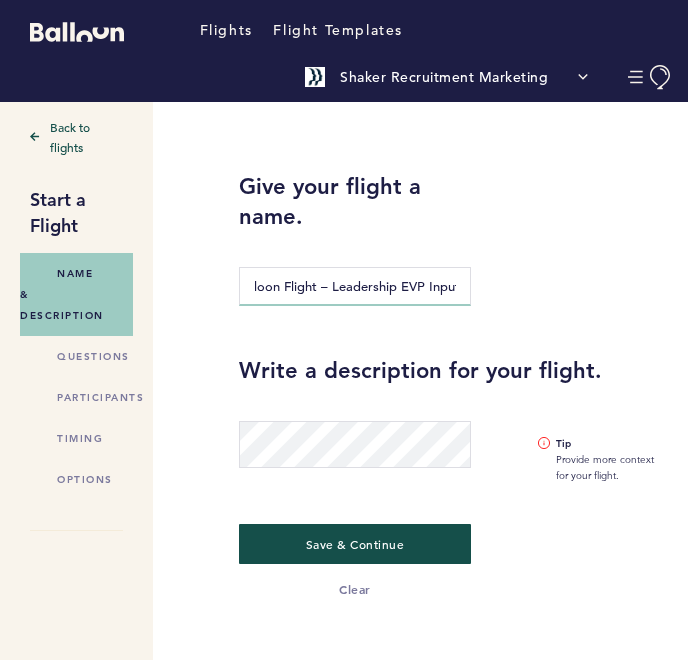 click on "Balloon Flight – Leadership EVP Input" at bounding box center [355, 286] 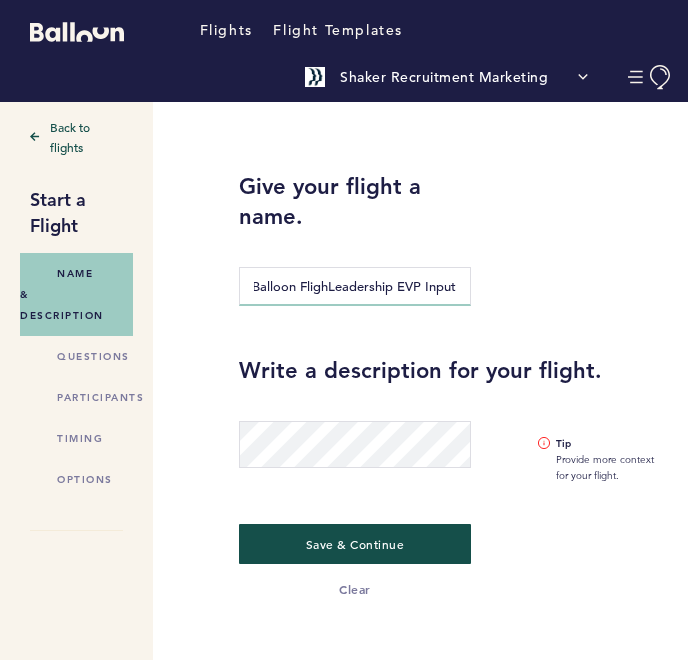 scroll, scrollTop: 0, scrollLeft: 0, axis: both 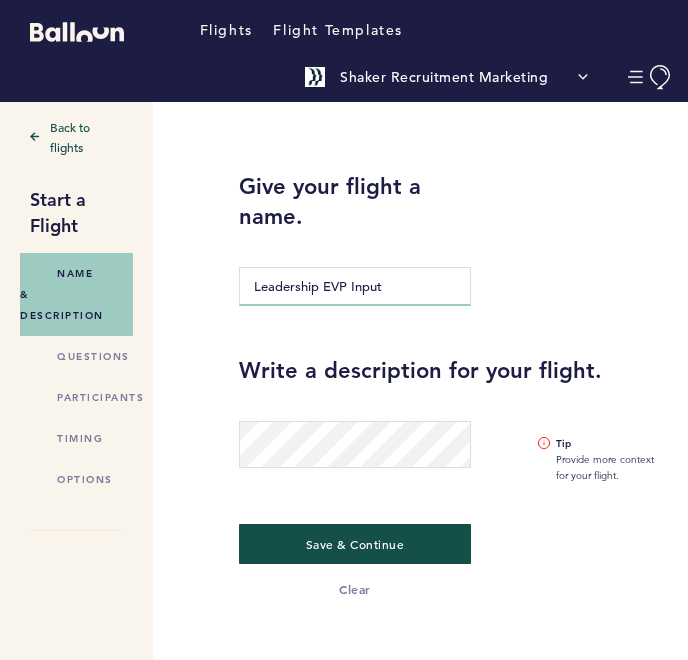 type on "Leadership EVP Input" 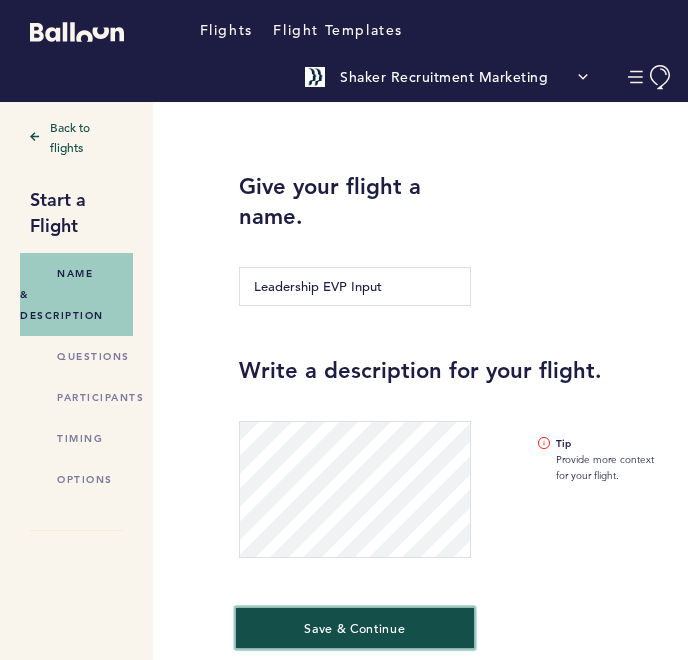 click on "Save & Continue" at bounding box center (354, 627) 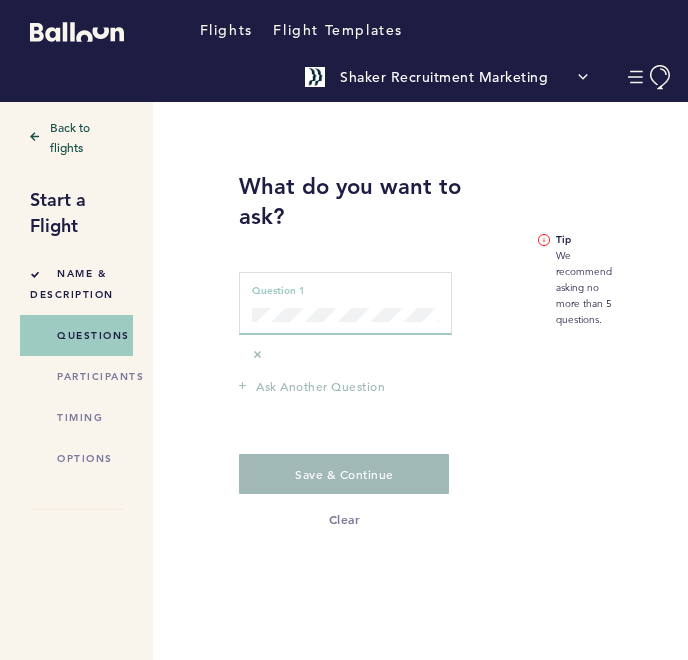 click on "Question 1 can not be empty  Question 1" at bounding box center [345, 303] 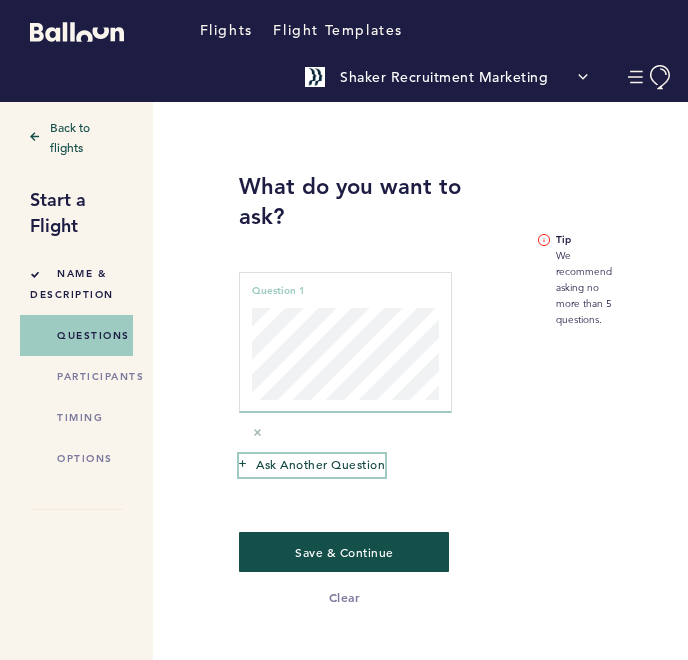 click on "Ask another question" at bounding box center (320, 464) 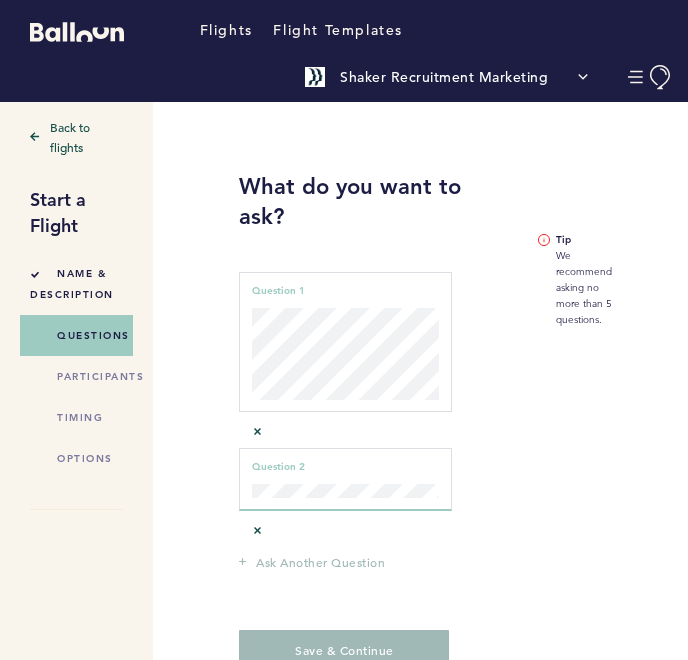 click on "Question 2 can not be empty  Question 2" at bounding box center [345, 479] 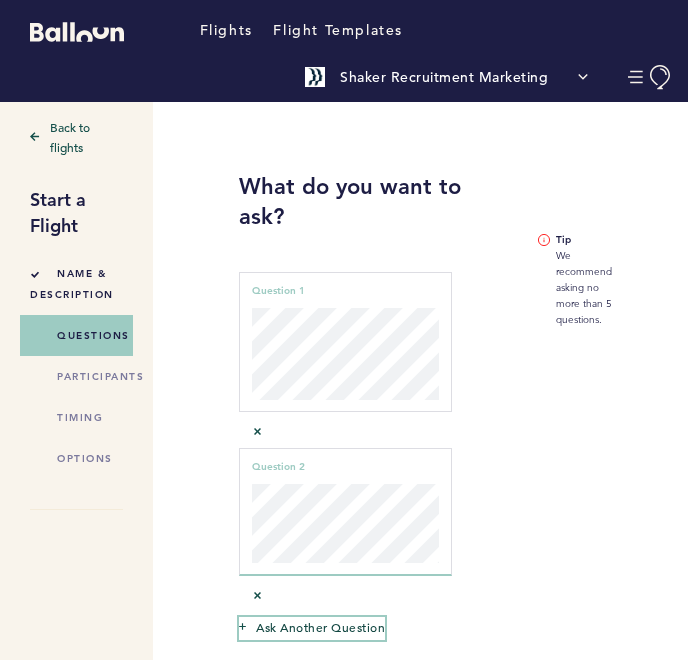 click on "Ask another question" at bounding box center [320, 627] 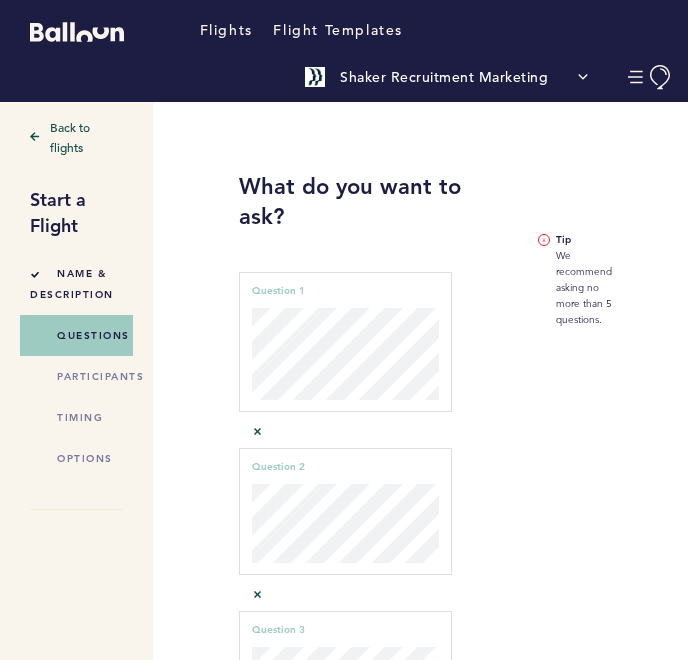scroll, scrollTop: 61, scrollLeft: 0, axis: vertical 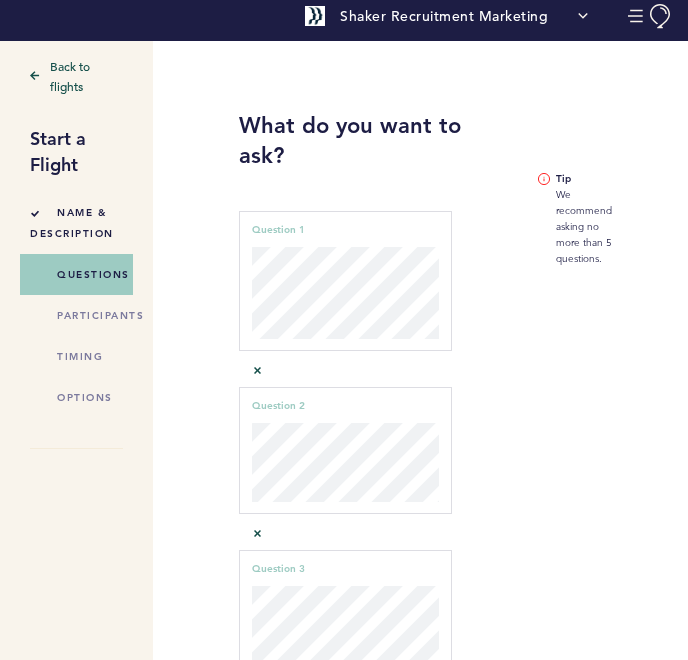 click on "What do you want to ask? Question 1 can not be empty  Question 1  Question 2 can not be empty  Question 2  Question 3 can not be empty  Question 3  Ask another question  Save & Continue   Clear" at bounding box center (355, 456) 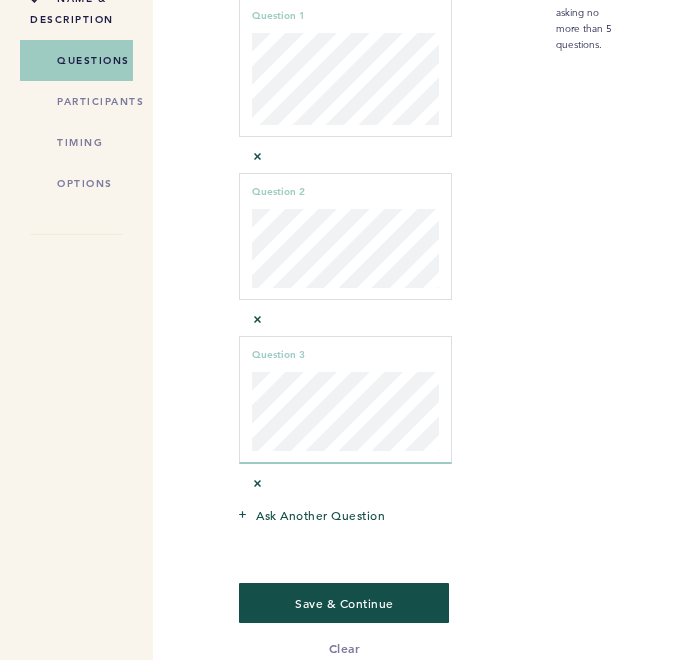 scroll, scrollTop: 297, scrollLeft: 0, axis: vertical 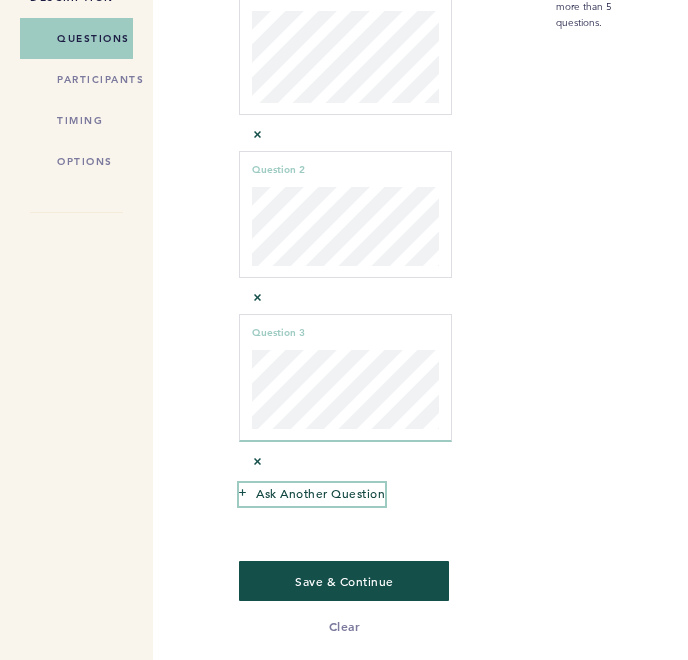 click on "Ask another question" at bounding box center [320, 493] 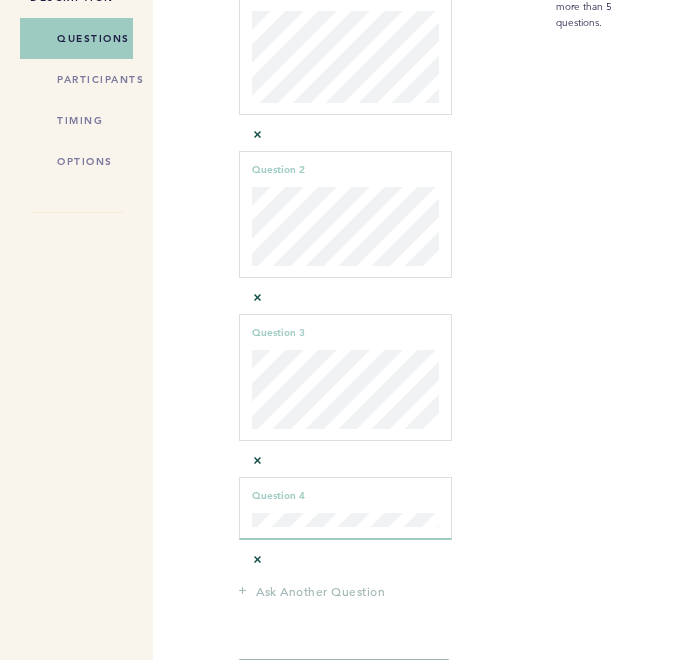 click on "Question 4 can not be empty  Question 4" at bounding box center [345, 508] 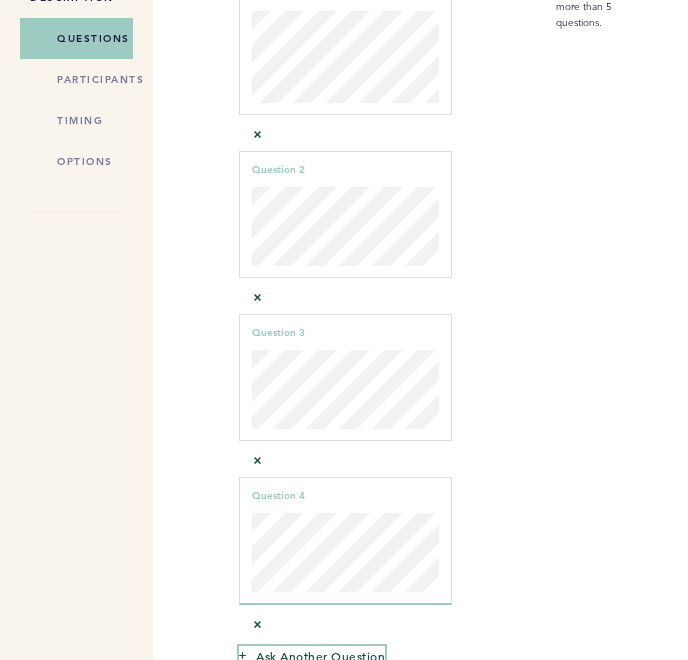 click on "Ask another question" at bounding box center [320, 656] 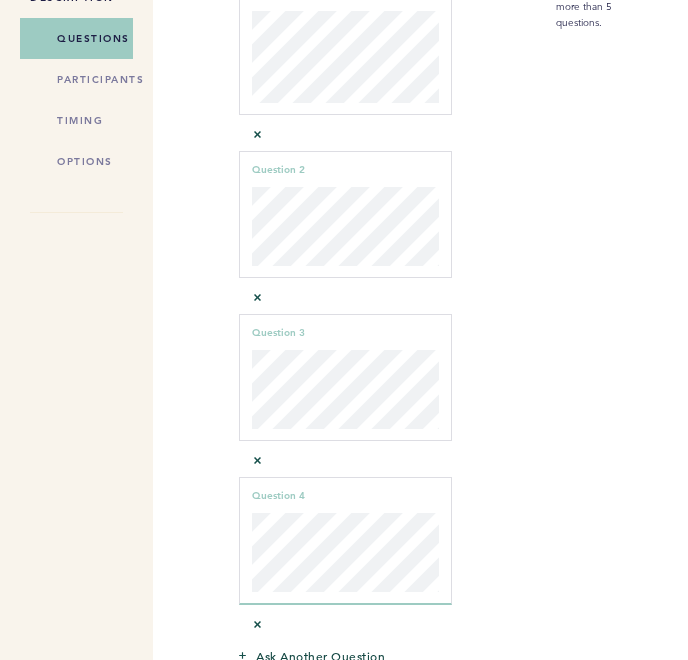 scroll, scrollTop: 554, scrollLeft: 0, axis: vertical 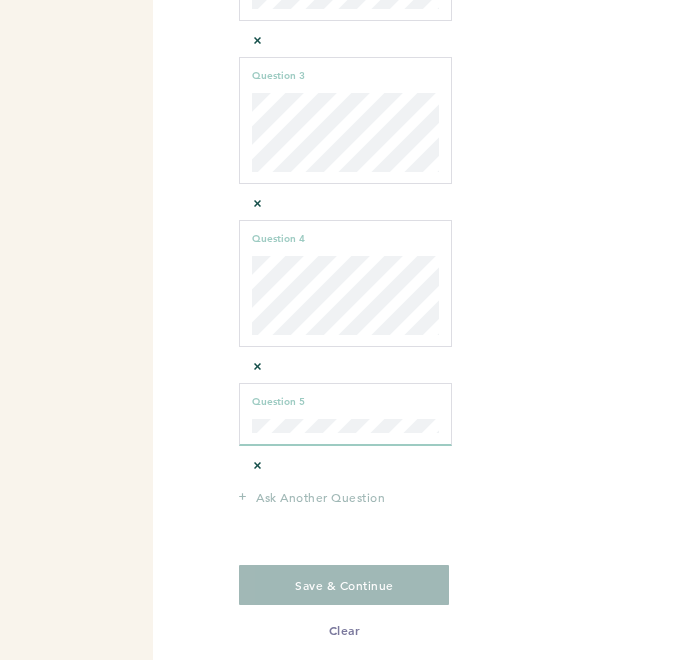 click on "Question 5 can not be empty  Question 5" at bounding box center (345, 414) 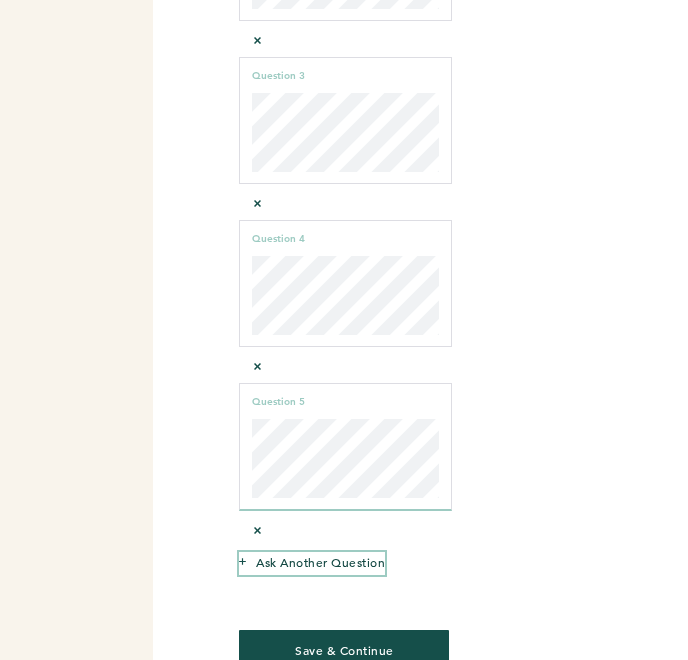 click on "Ask another question" at bounding box center (320, 562) 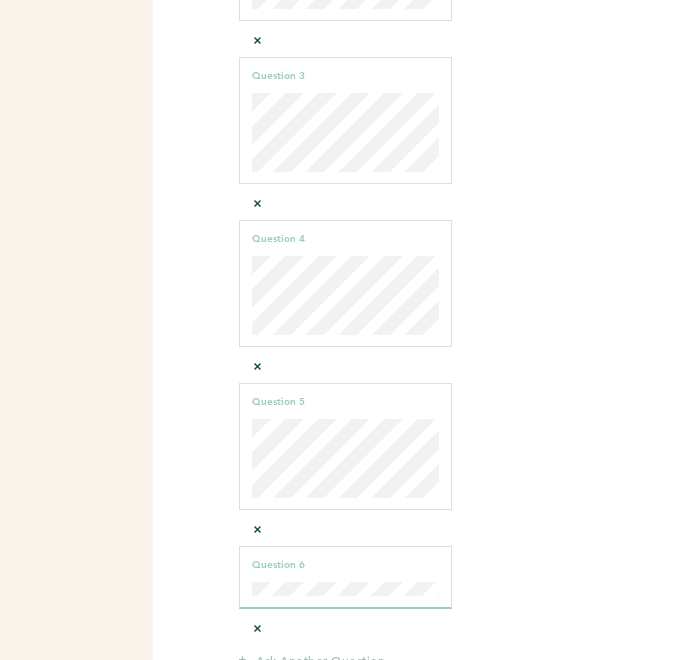 click on "Question 6 can not be empty  Question 6" at bounding box center (345, 577) 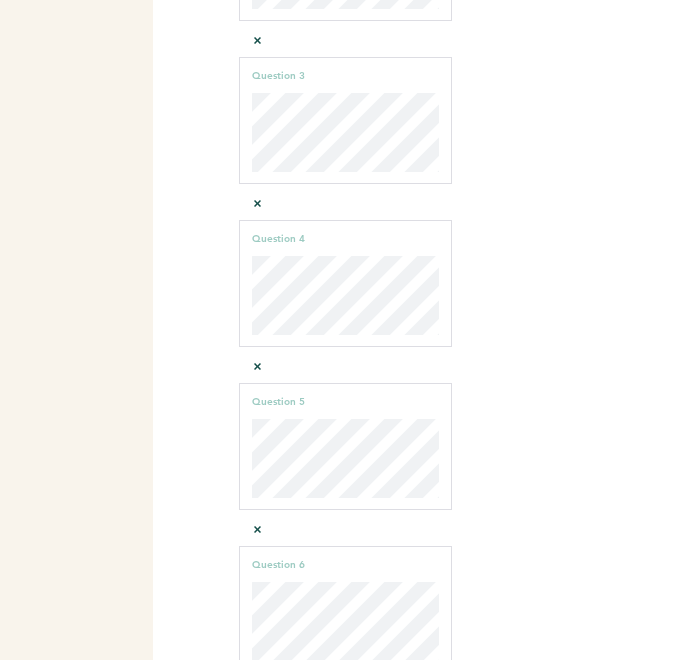 click on "Back to flights  Start a Flight Name & Description questions participants timing options What do you want to ask? Question 1 can not be empty  Question 1  Question 2 can not be empty  Question 2  Question 3 can not be empty  Question 3  Question 4 can not be empty  Question 4  Question 5 can not be empty  Question 5  Question 6 can not be empty  Question 6  Ask another question  Save & Continue   Clear  Tip  We recommend asking no more than 5 questions." at bounding box center [336, 223] 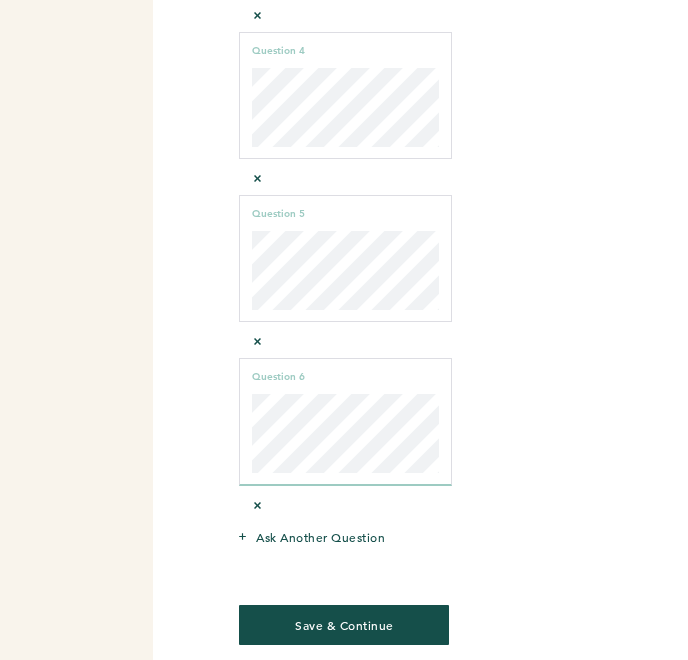 scroll, scrollTop: 780, scrollLeft: 0, axis: vertical 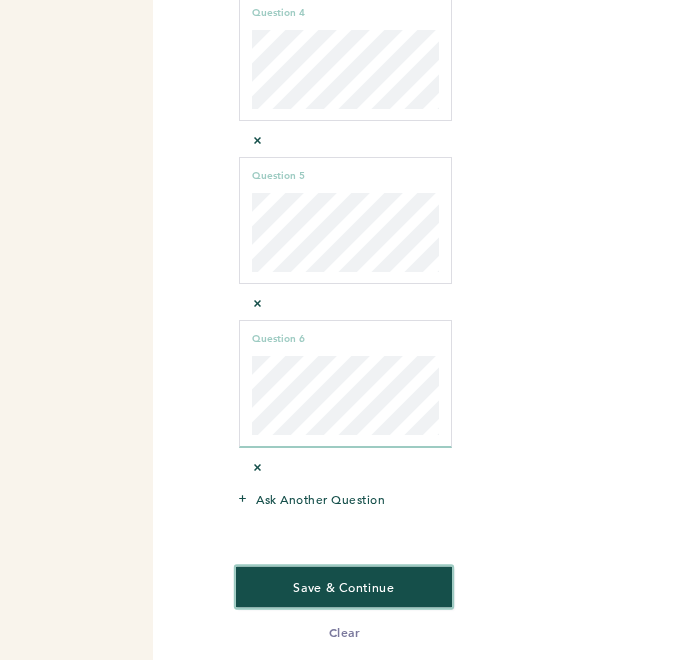 click on "Save & Continue" at bounding box center (344, 586) 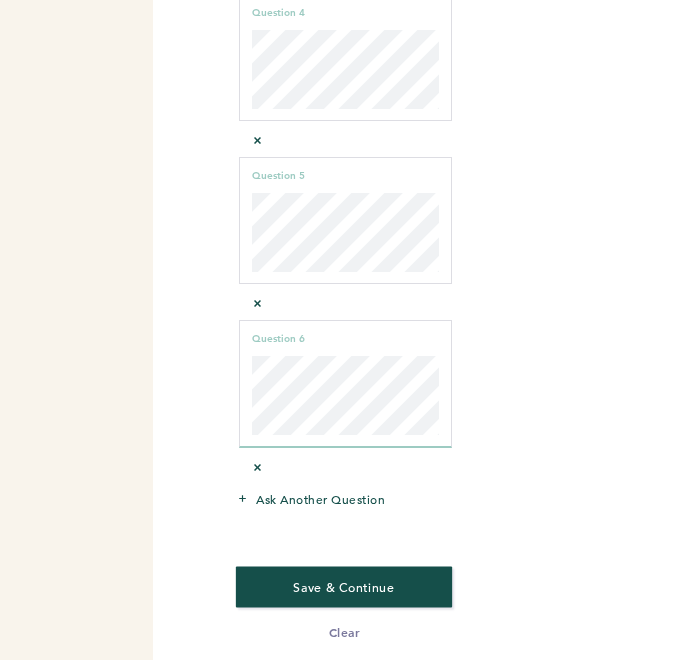 scroll, scrollTop: 0, scrollLeft: 0, axis: both 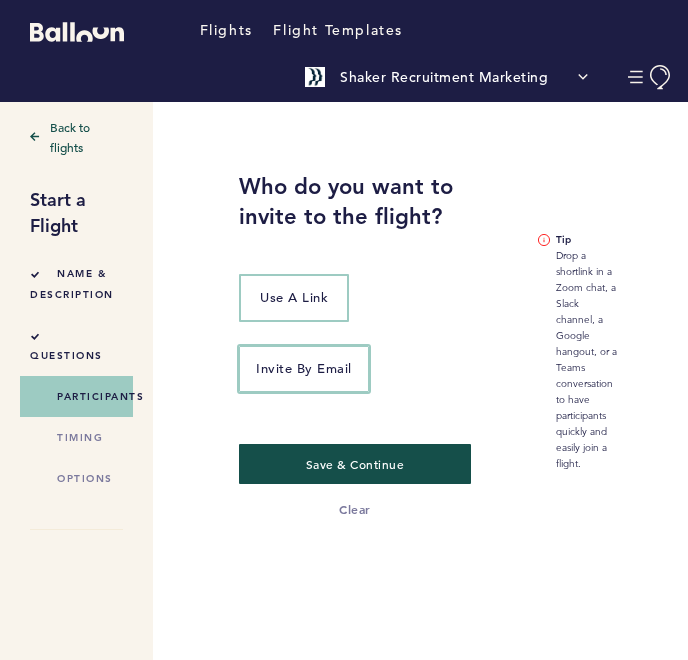 click on "Invite by Email" at bounding box center [304, 369] 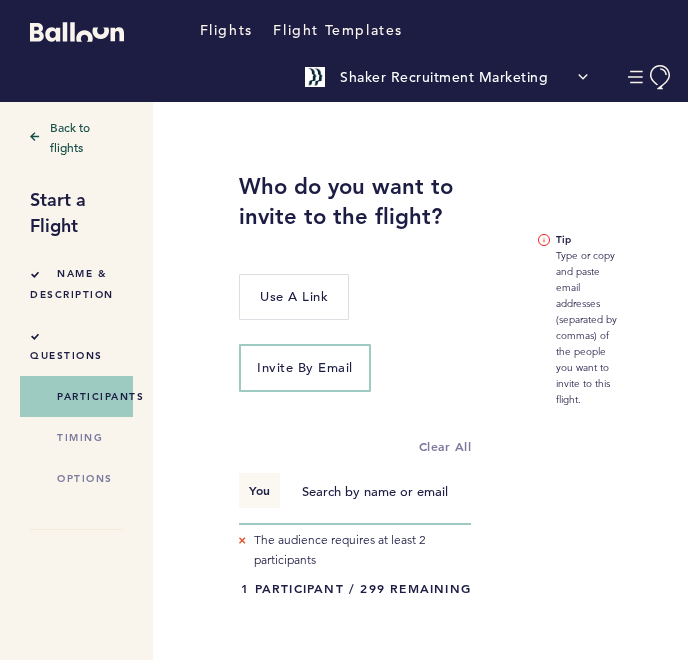 click at bounding box center (376, 491) 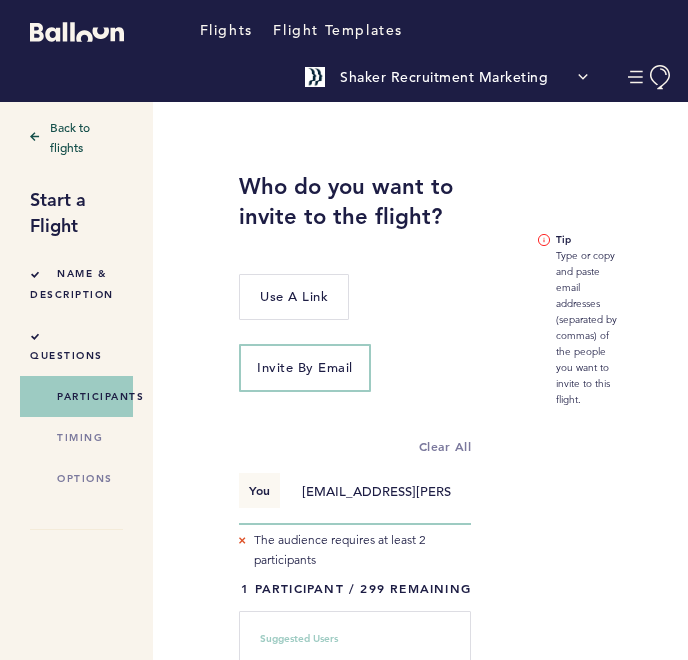 type on "[EMAIL_ADDRESS][PERSON_NAME][DOMAIN_NAME]" 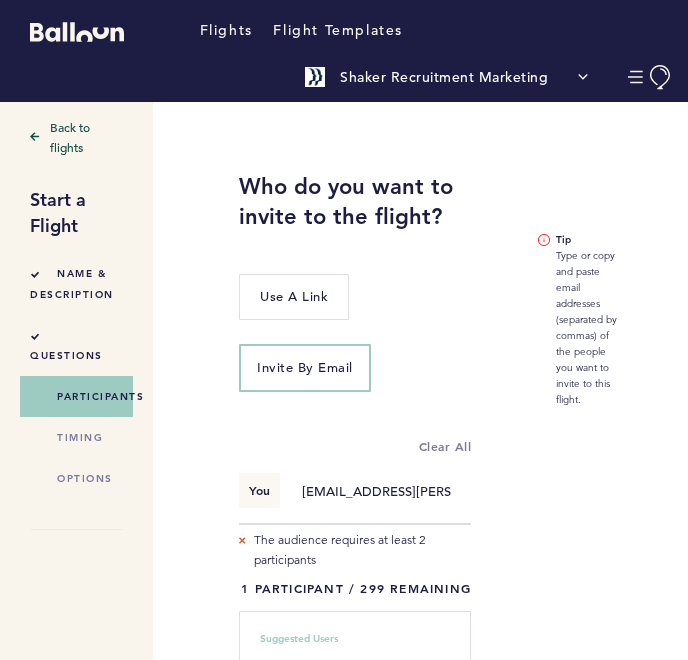 click on "Who do you want to invite to the flight? Use a link Invite by Email clear all You [EMAIL_ADDRESS][PERSON_NAME][DOMAIN_NAME]     Suggested Users  Shaker Recruitment Marketing   [EMAIL_ADDRESS][PERSON_NAME][DOMAIN_NAME]  Select all users from a saved segment You don't have saved segments.     The audience requires at least 2 participants  1 PARTICIPANT / 299 REMAINING  Do you want to save this list as a new segment?  Yes, save as a new segment   The segment name is required   You alread have a segment called ""   Save & Continue   Clear  Tip  Type or copy and paste email addresses (separated by commas) of the people you want to invite to this flight." at bounding box center (448, 524) 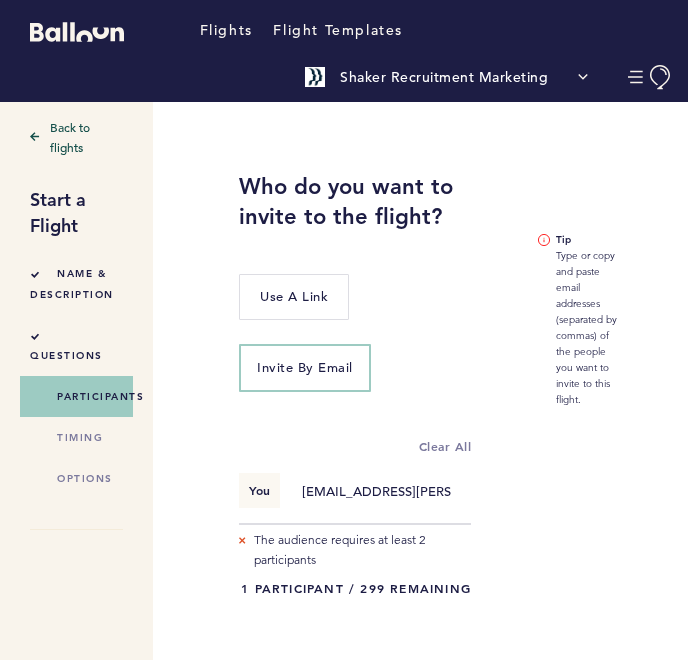 click on "Who do you want to invite to the flight? Use a link Invite by Email clear all You [EMAIL_ADDRESS][PERSON_NAME][DOMAIN_NAME]     The audience requires at least 2 participants  1 PARTICIPANT / 299 REMAINING  Do you want to save this list as a new segment?  Yes, save as a new segment   The segment name is required   You alread have a segment called ""   Save & Continue   Clear  Tip  Type or copy and paste email addresses (separated by commas) of the people you want to invite to this flight." at bounding box center [448, 524] 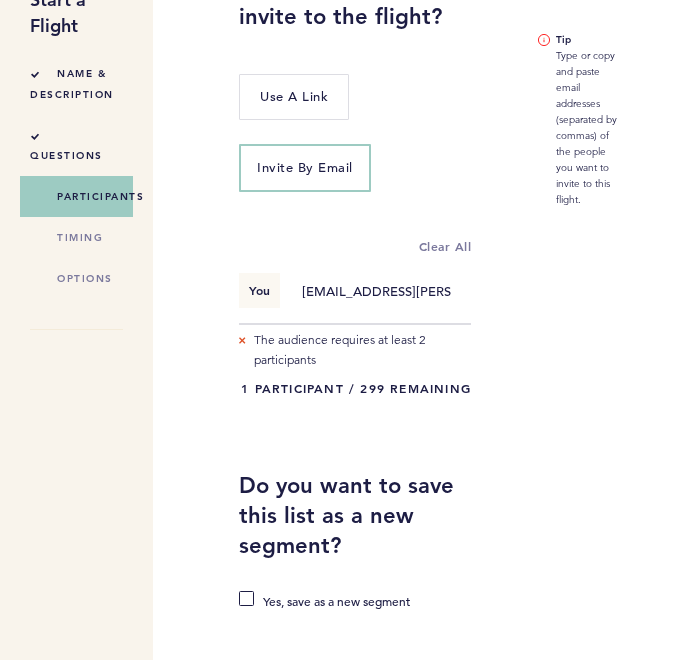scroll, scrollTop: 240, scrollLeft: 0, axis: vertical 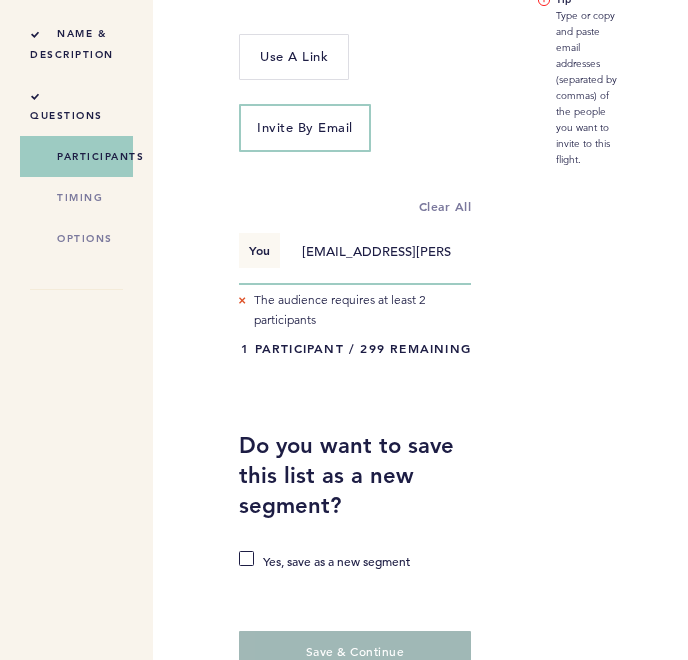 click on "[EMAIL_ADDRESS][PERSON_NAME][DOMAIN_NAME]" at bounding box center (376, 251) 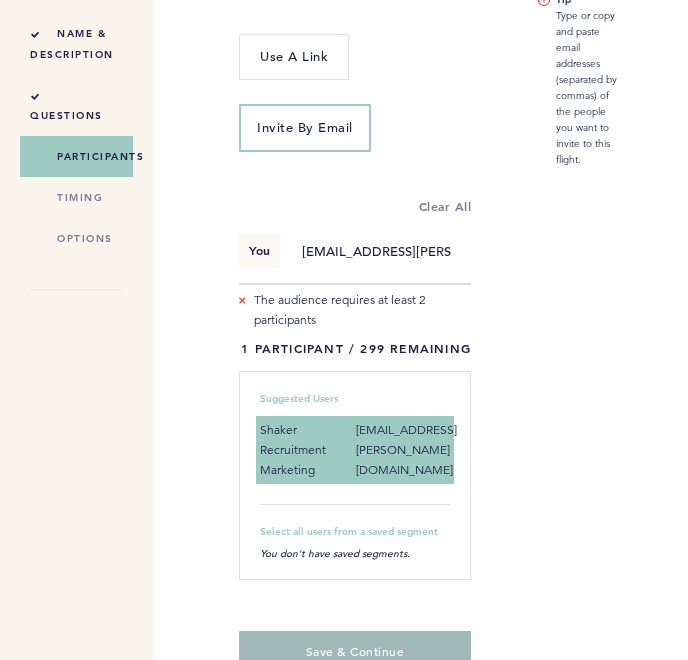 type 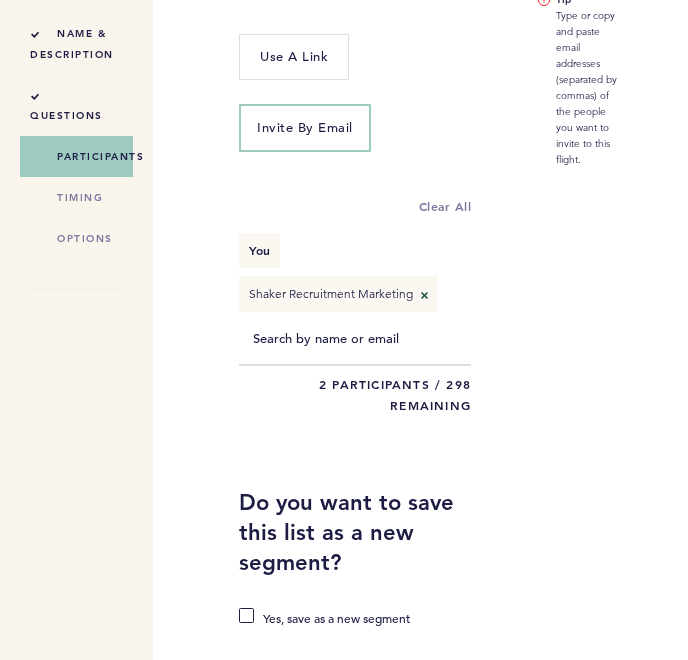 click on "Back to flights  Start a Flight Name & Description questions participants timing options Who do you want to invite to the flight? Use a link Invite by Email clear all You  Shaker Recruitment Marketing       2 PARTICIPANTS / 298 REMAINING  Do you want to save this list as a new segment?  Yes, save as a new segment   The segment name is required   You alread have a segment called ""   Save & Continue   Clear  Tip  Type or copy and paste email addresses (separated by commas) of the people you want to invite to this flight." at bounding box center (336, 327) 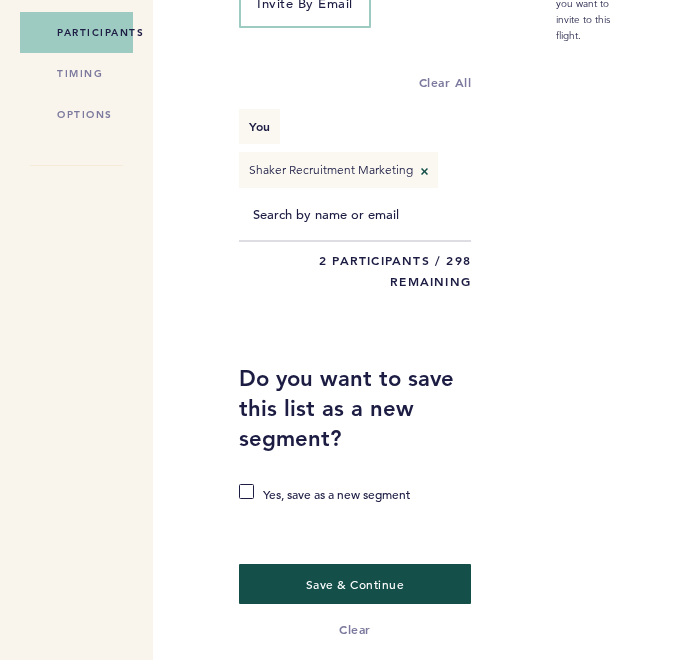 scroll, scrollTop: 367, scrollLeft: 0, axis: vertical 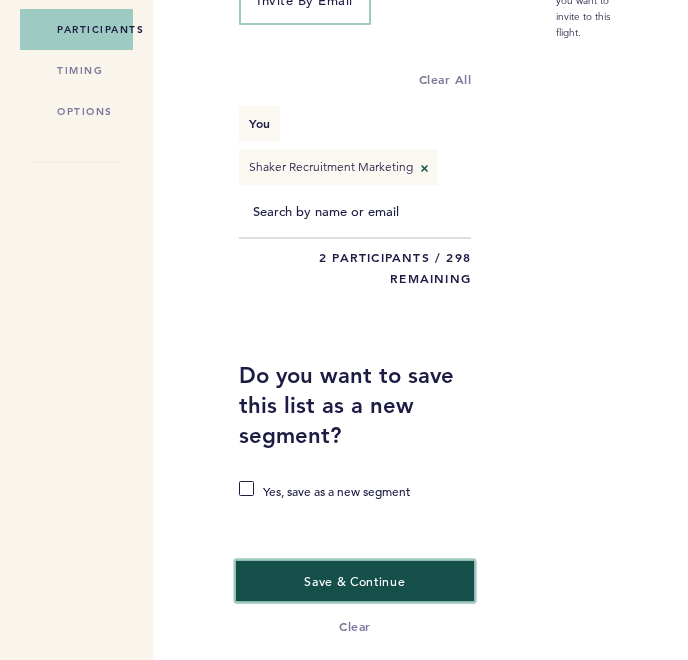 click on "Save & Continue" at bounding box center [355, 580] 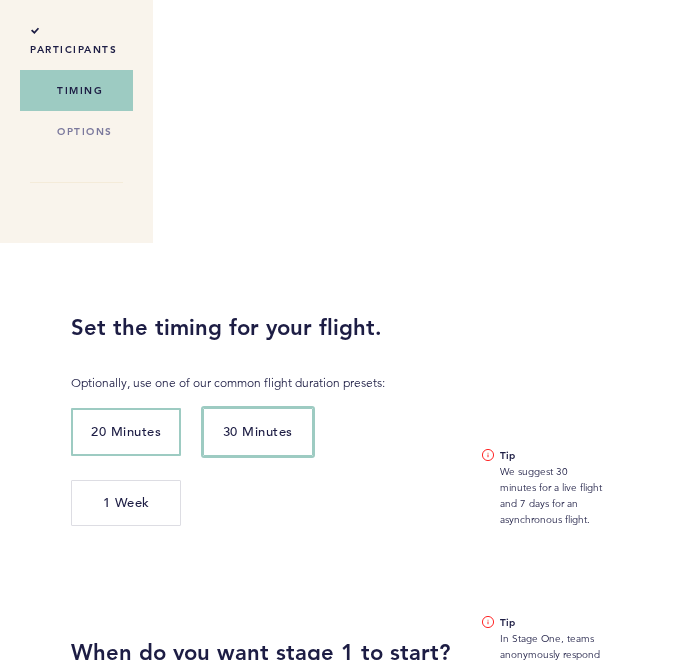 click on "30 Minutes" at bounding box center [258, 431] 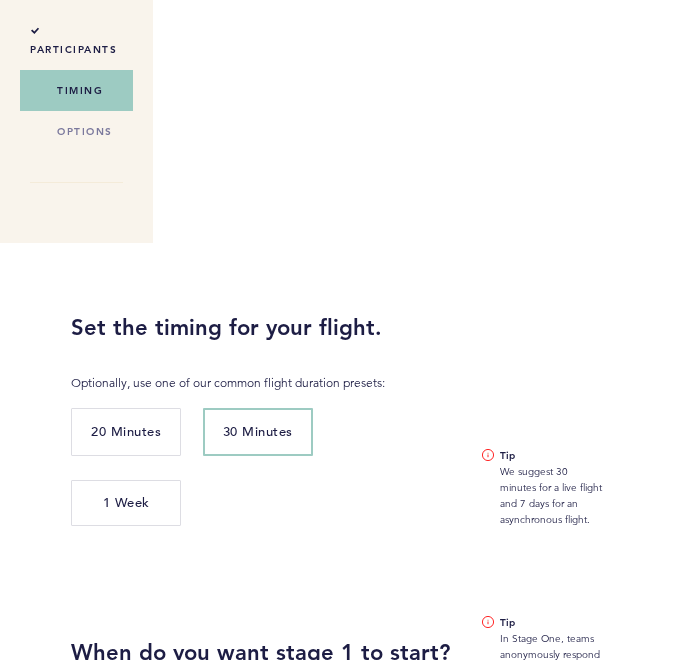click on "Back to flights  Start a Flight Name & Description questions participants timing options Set the timing for your flight. Optionally, use one of our common flight duration presets: 20 Minutes 30 Minutes 1 Week  Custom   30 minutes  Tip  We suggest 30 minutes for a live flight and 7 days for an asynchronous flight.  When do you want stage 1 to start?  [DATE]  X   Select date       Sun Mon Tue Wed Thur Fri Sat Sun Mon Tue Wed Thur Fri Sat   [DATE]   1 2 3 4 5 6 7 8 9 10 11 12 13 14 15 16 17 18 19 20 21 22 23 24 25 26 27 28 29 [DATE]   1 2 3 4 5 6 7 8 9 10 11 12 13 14 15 16 17 18 19 20 21 22 23 24 25 26 27 28 29 30 [DATE]   1 2 3 4 5 6 7 8 9 10 11 12 13 14 15 16 17 18 19 20 21 22 23 24 25 26 27 28 29 30 31 [DATE]   1 2 3 4 5 6 7 8 9 10 11 12 13 14 15 16 17 18 19 20 21 22 23 24 25 26 27 28 29 30       c> 1 : 33 pm am pm CDT  20 minutes  Tip When do you want stage 2 to start?  [DATE]  X   Select date       Sun Mon Tue Wed Thur Fri Sat Sun Mon Tue Wed Thur Fri" at bounding box center [336, 523] 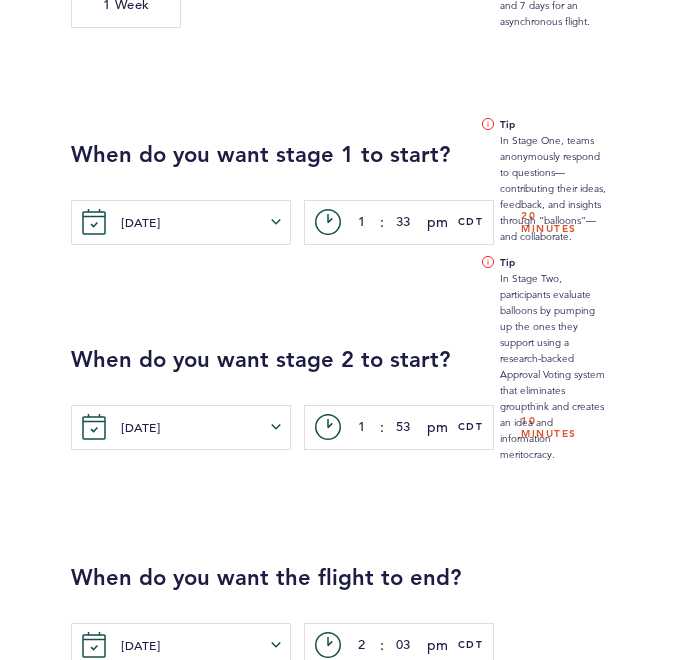 scroll, scrollTop: 887, scrollLeft: 0, axis: vertical 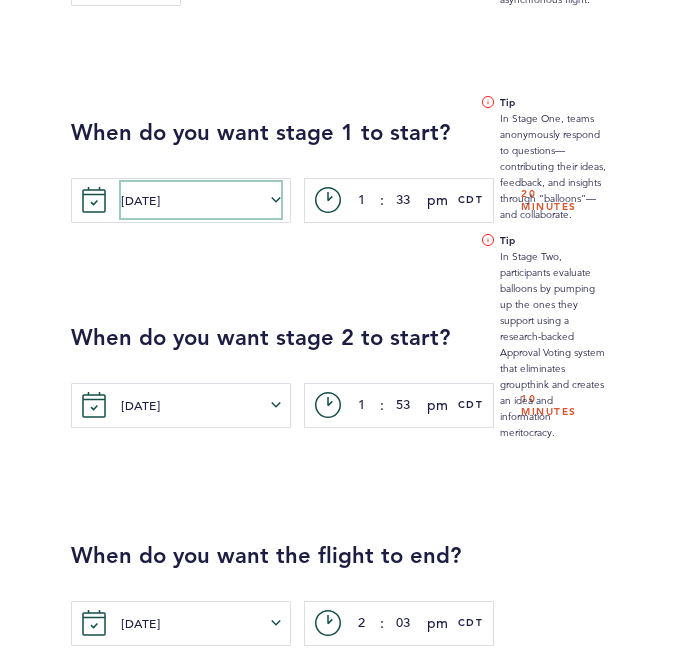 click on "[DATE]" at bounding box center [201, 200] 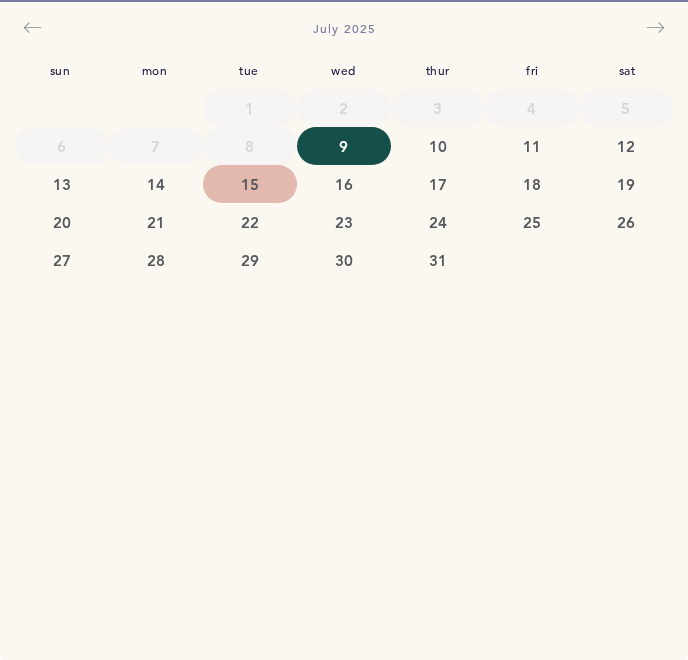 click on "15" at bounding box center (250, 184) 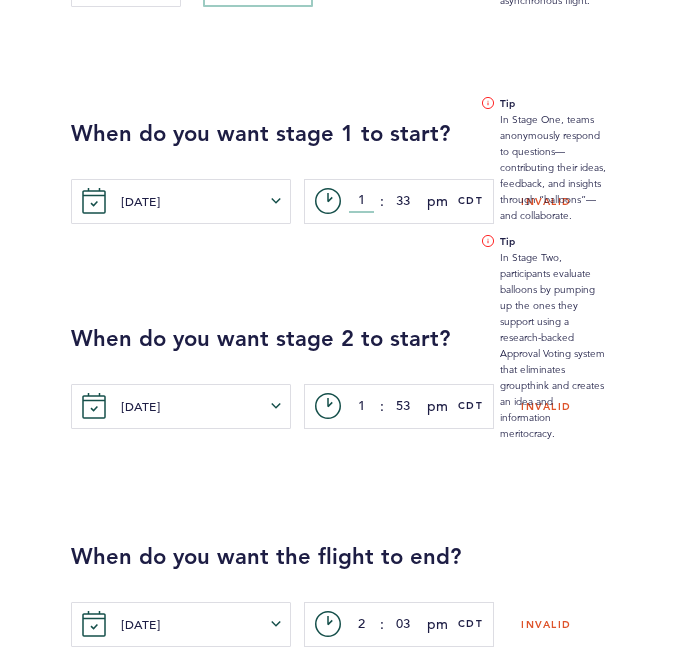 click on "1" at bounding box center [361, 201] 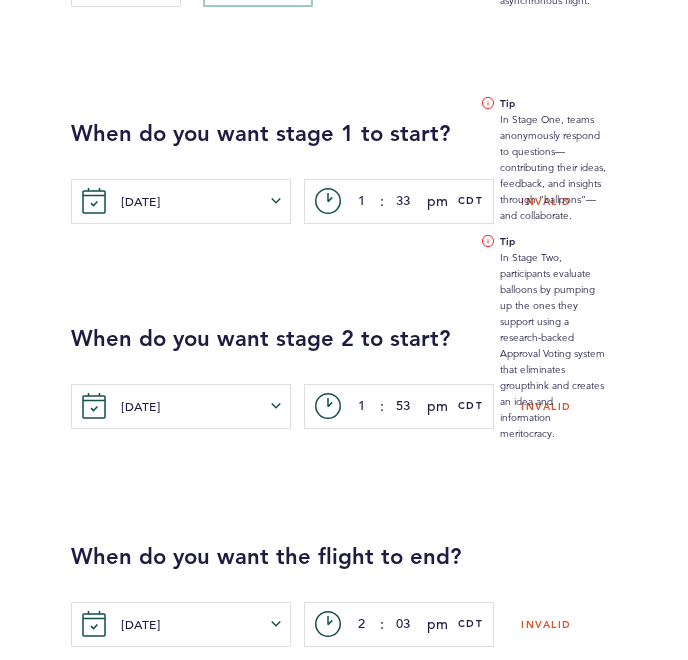 click on "When do you want stage 2 to start?  [DATE]  X   Select date       Sun Mon Tue Wed Thur Fri Sat Sun Mon Tue Wed Thur Fri Sat   [DATE]   1 2 3 4 5 6 7 8 9 10 11 12 13 14 15 16 17 18 19 20 21 22 23 24 25 26 27 28 29 [DATE]   1 2 3 4 5 6 7 8 9 10 11 12 13 14 15 16 17 18 19 20 21 22 23 24 25 26 27 28 29 30 [DATE]   1 2 3 4 5 6 7 8 9 10 11 12 13 14 15 16 17 18 19 20 21 22 23 24 25 26 27 28 29 30 31 [DATE]   1 2 3 4 5 6 7 8 9 10 11 12 13 14 15 16 17 18 19 20 21 22 23 24 25 26 27 28 29 30       c> 1 : 53 pm am pm CDT  Invalid  Tip  In Stage Two, participants evaluate balloons by pumping up the ones they support using a research-backed Approval Voting system that eliminates groupthink and creates an idea and information meritocracy." at bounding box center [364, 333] 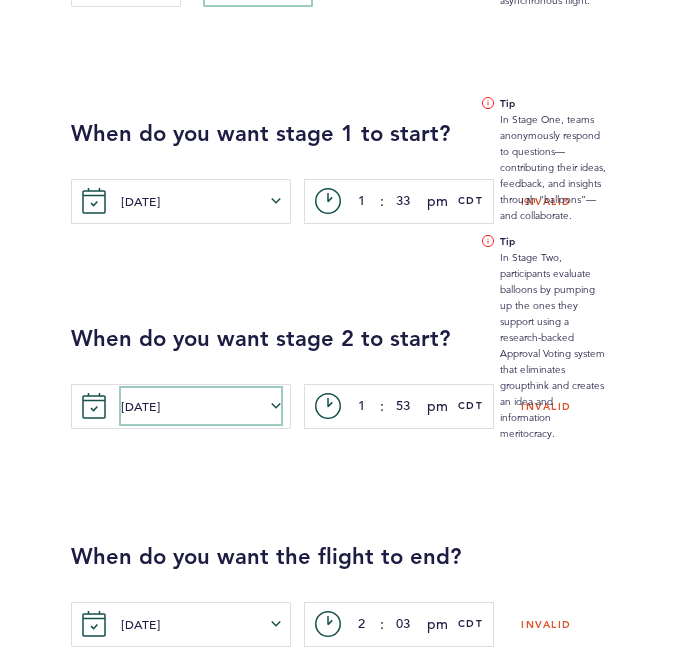 click on "[DATE]" at bounding box center (201, 406) 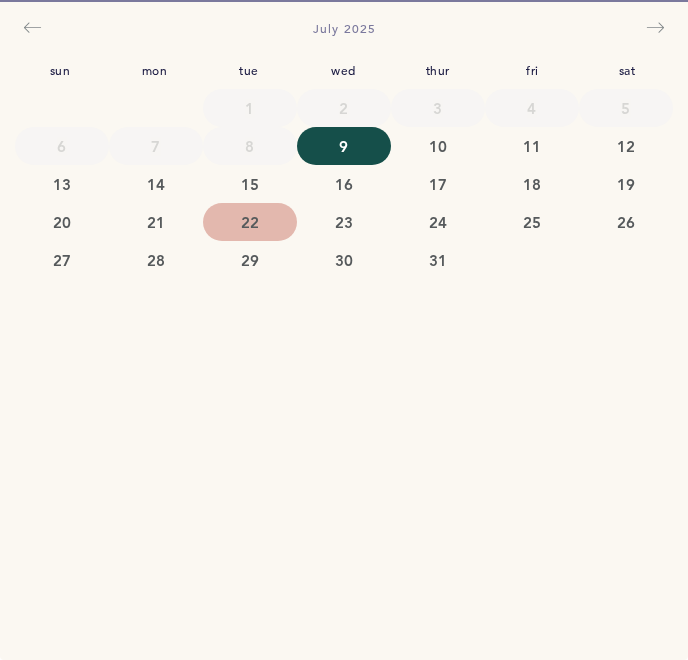 click on "22" at bounding box center [250, 222] 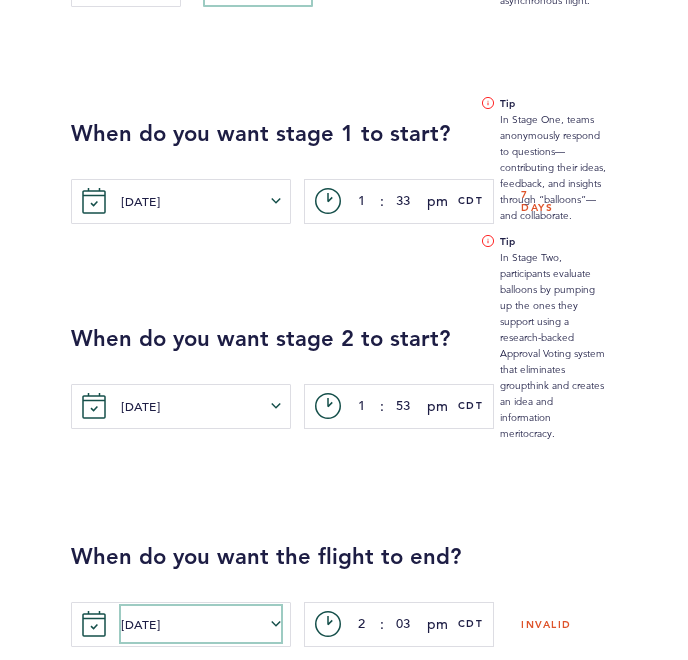 click on "[DATE]" at bounding box center [201, 624] 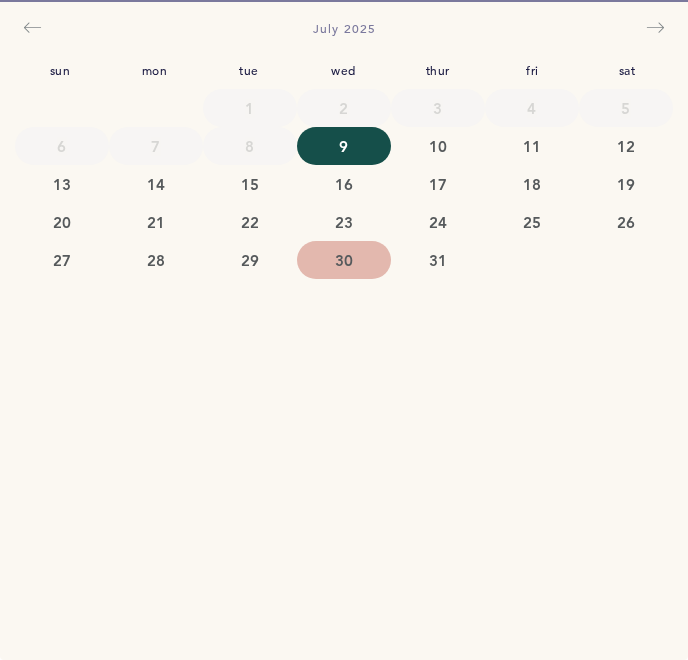 click on "30" at bounding box center (344, 260) 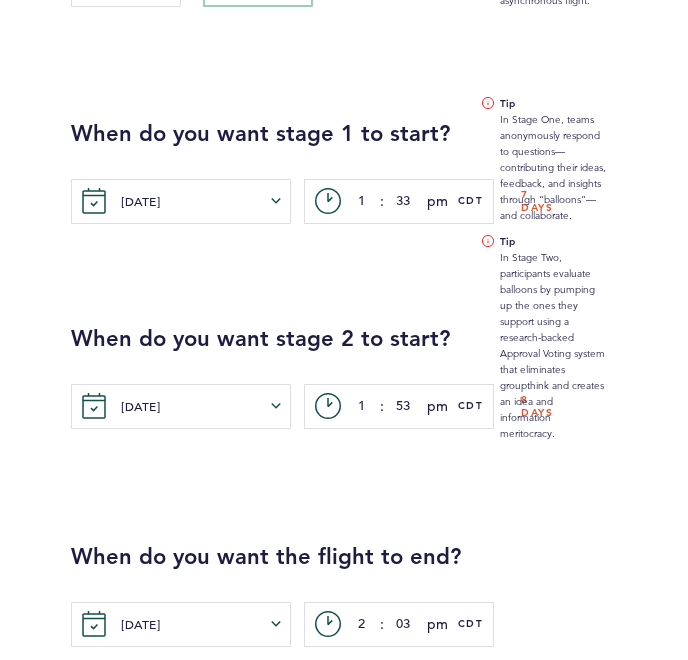 click on "When do you want the flight to end?  [DATE]  X   Select date       Sun Mon Tue Wed Thur Fri Sat   [DATE]   1 2 3 4 5 6 7 8 9 10 11 12 13 14 15 16 17 18 19 20 21 22 23 24 25 26 27 28 29 [DATE]   1 2 3 4 5 6 7 8 9 10 11 12 13 14 15 16 17 18 19 20 21 22 23 24 25 26 27 28 29 30 [DATE]   1 2 3 4 5 6 7 8 9 10 11 12 13 14 15 16 17 18 19 20 21 22 23 24 25 26 27 28 29 30 31 [DATE]   1 2 3 4 5 6 7 8 9 10 11 12 13 14 15 16 17 18 19 20 21 22 23 24 25 26 27 28 29 30       c> 2 : 03 pm am pm CDT" at bounding box center [364, 544] 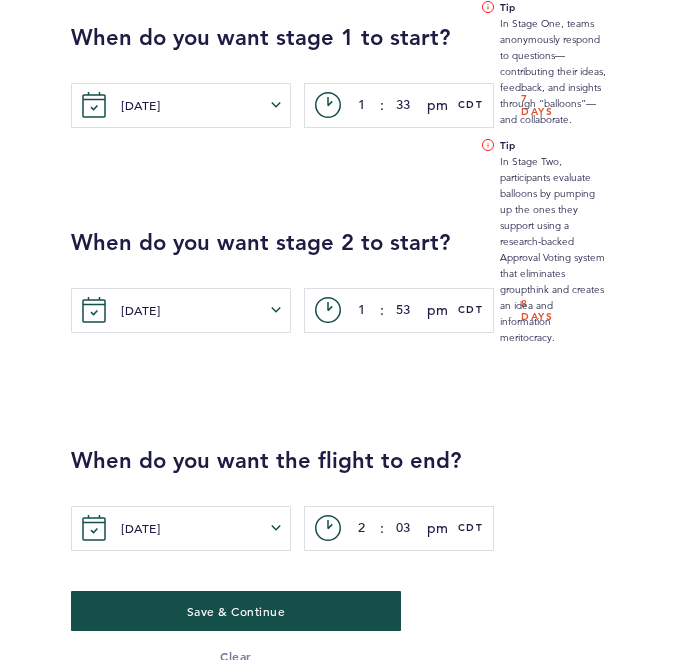 scroll, scrollTop: 1012, scrollLeft: 0, axis: vertical 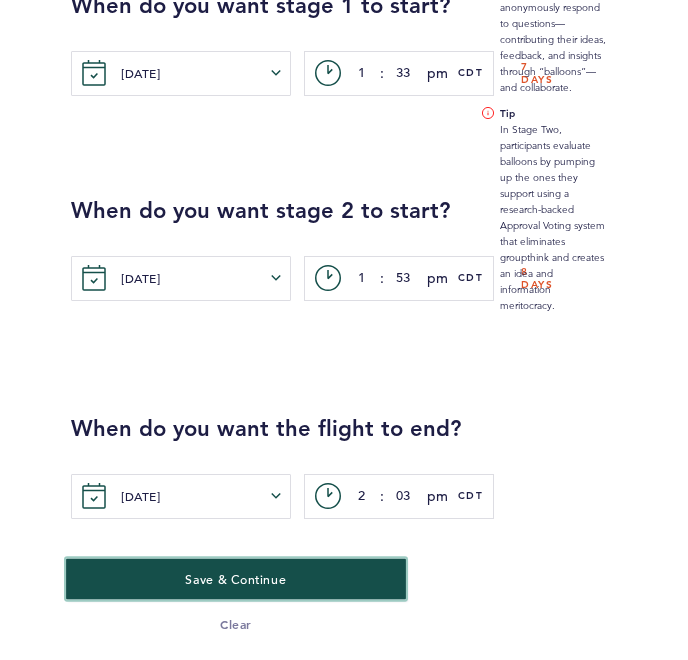 click on "Save & Continue" at bounding box center (236, 578) 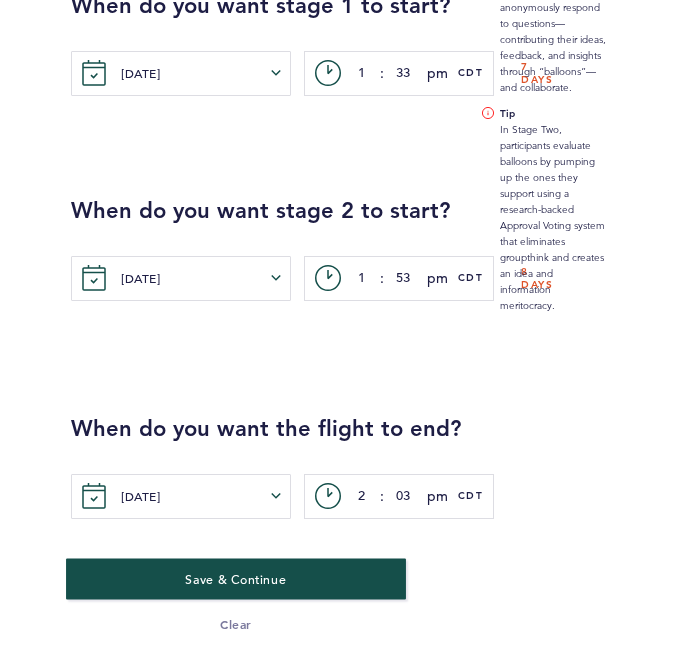 scroll, scrollTop: 0, scrollLeft: 0, axis: both 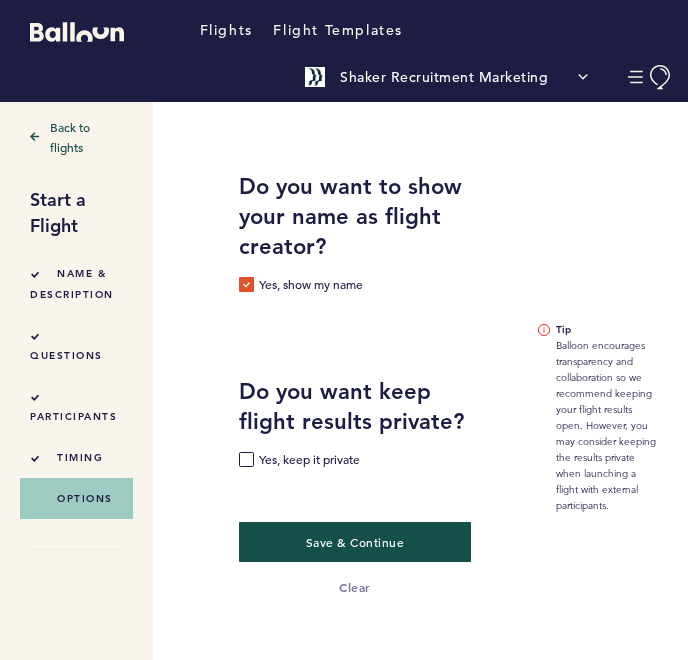 click on "Do you want keep flight results private? Yes, keep it private" at bounding box center (355, 434) 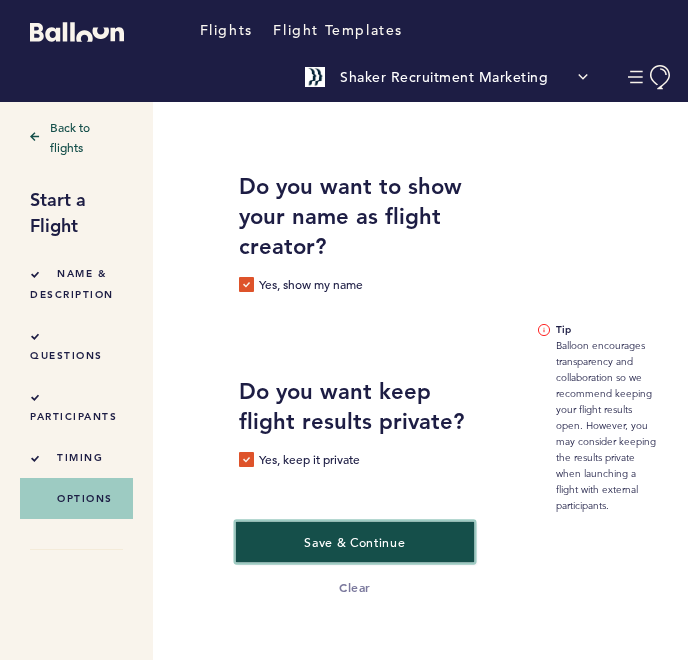 click on "Save & Continue" at bounding box center [354, 541] 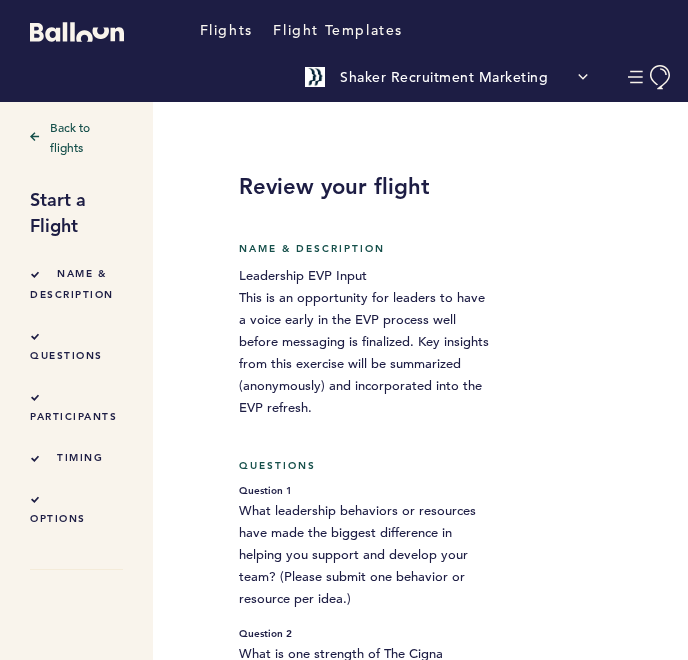 click on "Back to flights  Start a Flight Name & Description questions participants timing options Review your flight Name & Description Leadership EVP Input This is an opportunity for leaders to have a voice early in the EVP process well before messaging is finalized.
Key insights from this exercise will be summarized (anonymously) and incorporated into the EVP refresh.   Questions Question 1 What leadership behaviors or resources have made the biggest difference in helping you support and develop your team?
(Please submit one behavior or resource per idea.) Question 2 What is one strength of The Cigna Group’s organizational ethos that you believe we should protect at all costs?
(Please submit one strength per idea.) Question 3 What are the most important traits or behaviors you look for when identifying high-potential talent at TCG?
(Please submit one trait or behavior per idea.) Question 4 Question 5 Question 6 Participants  2 People  Timing Stage 1 Start  [DATE] 1:33pm CDT  Stage 2 Start" at bounding box center [336, 955] 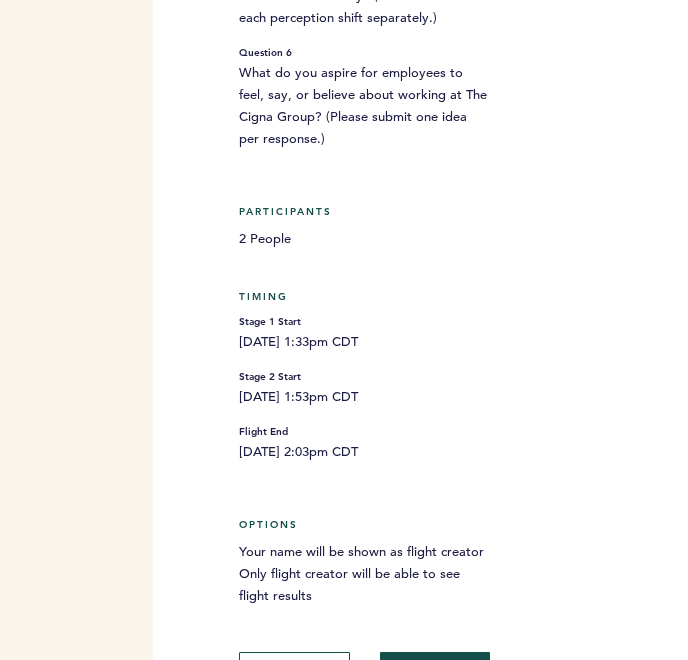 scroll, scrollTop: 1142, scrollLeft: 0, axis: vertical 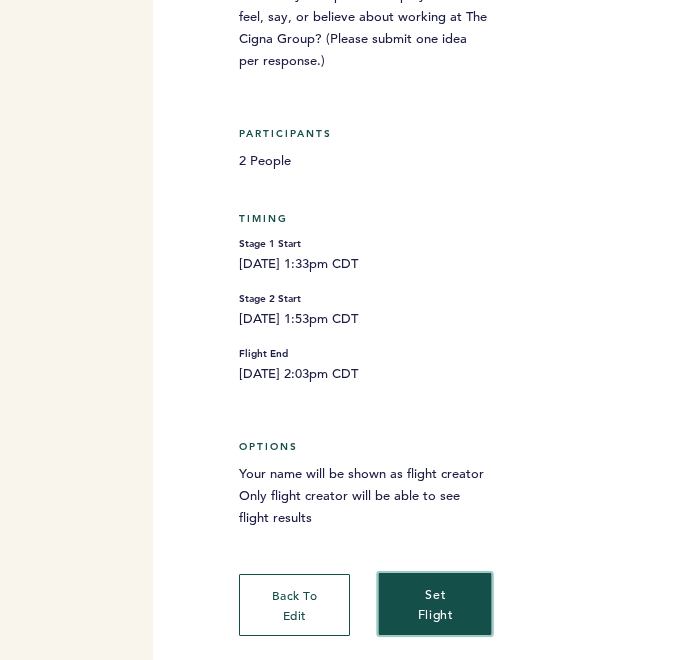 click on "set flight" at bounding box center (434, 603) 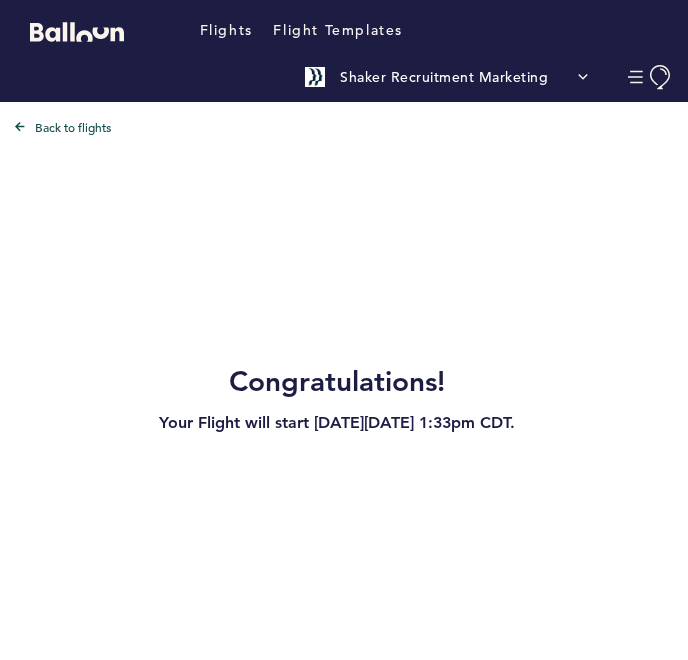 scroll, scrollTop: 0, scrollLeft: 0, axis: both 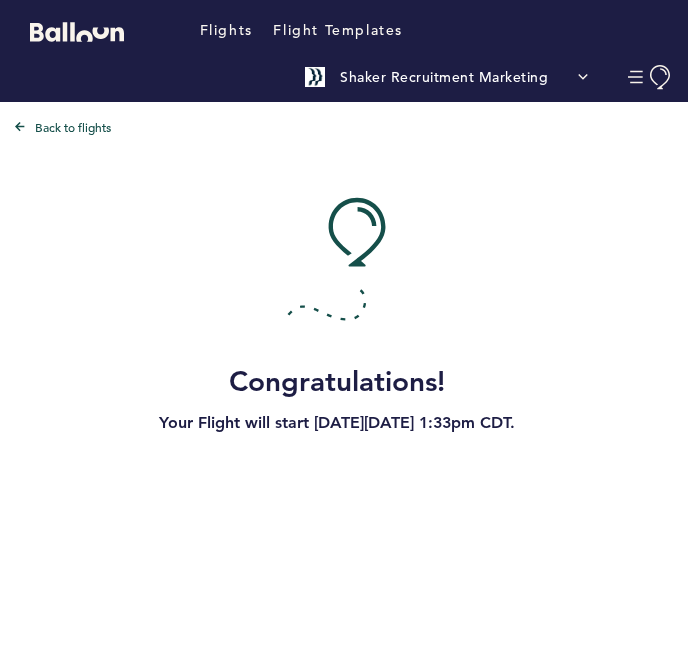 click on "Shaker Recruitment Marketing" at bounding box center (446, 77) 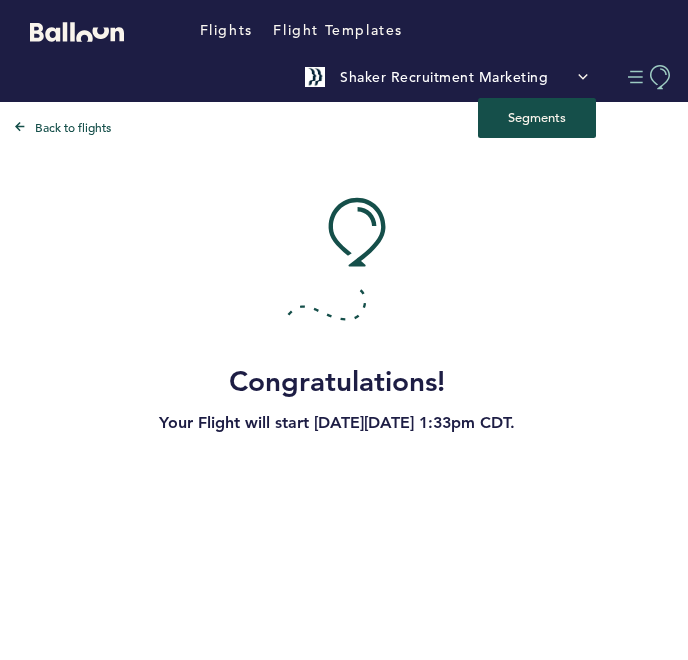 click at bounding box center (650, 77) 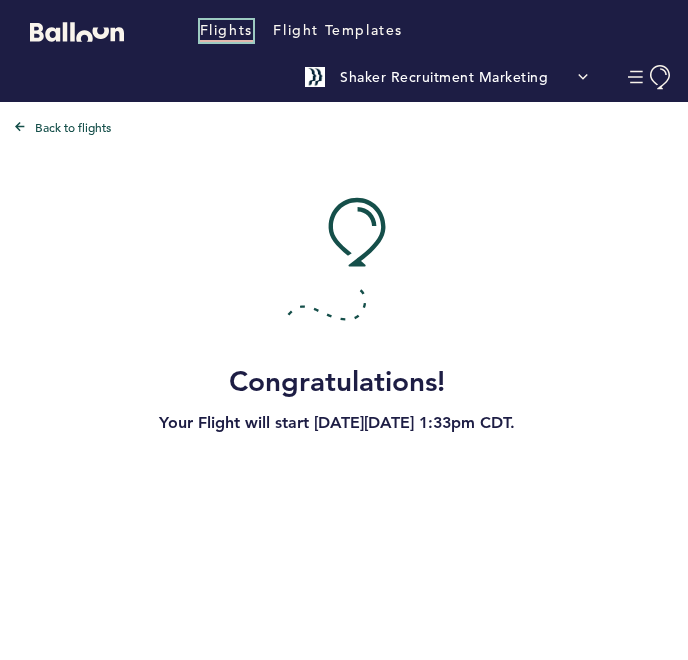 click on "Flights" at bounding box center (226, 31) 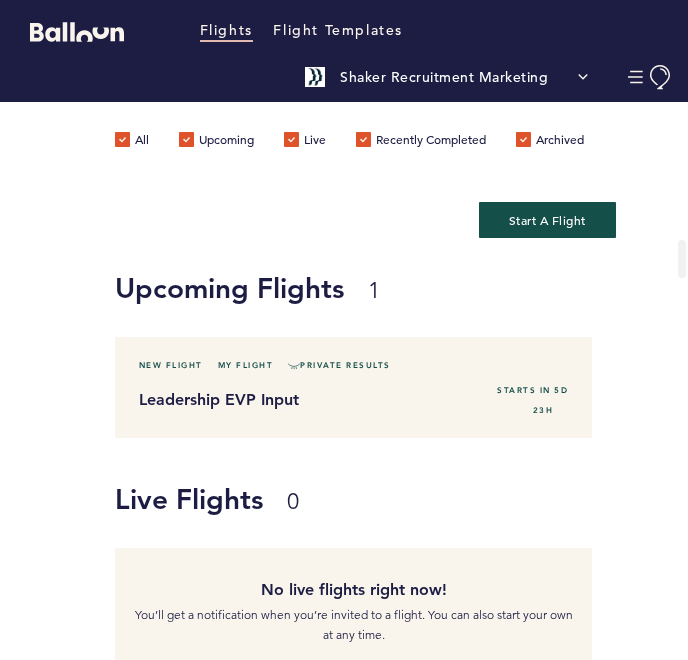 click on "Upcoming Flights 1 New Flight My Flight  Private Results  Leadership EVP Input  Starts in 5D 23H" at bounding box center (344, 343) 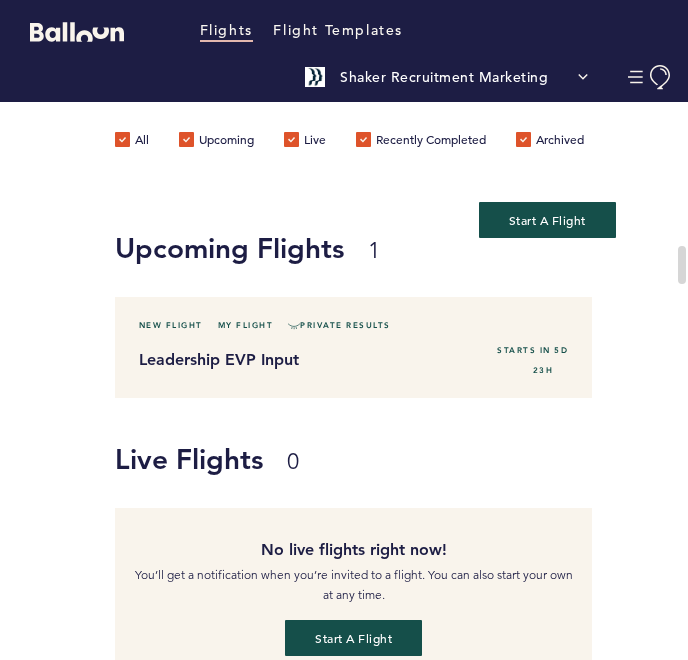 scroll, scrollTop: 80, scrollLeft: 0, axis: vertical 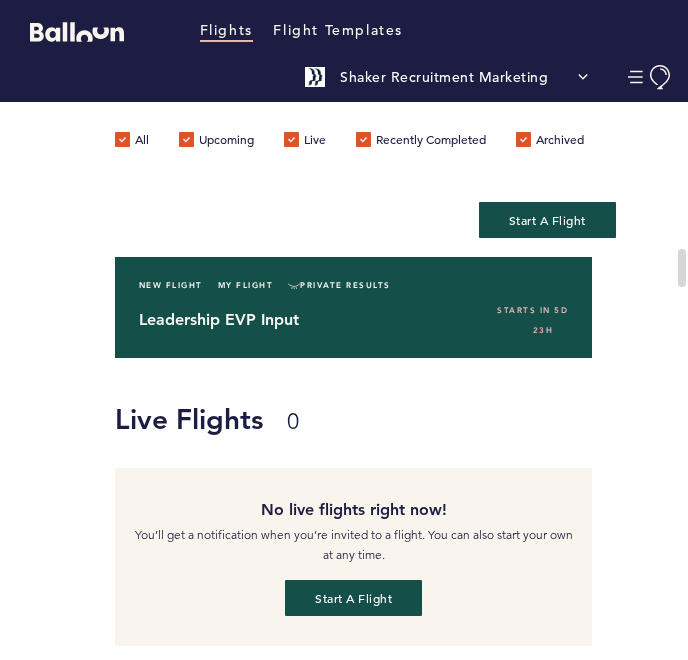 click on "Leadership EVP Input  Starts in 5D 23H" at bounding box center [354, 320] 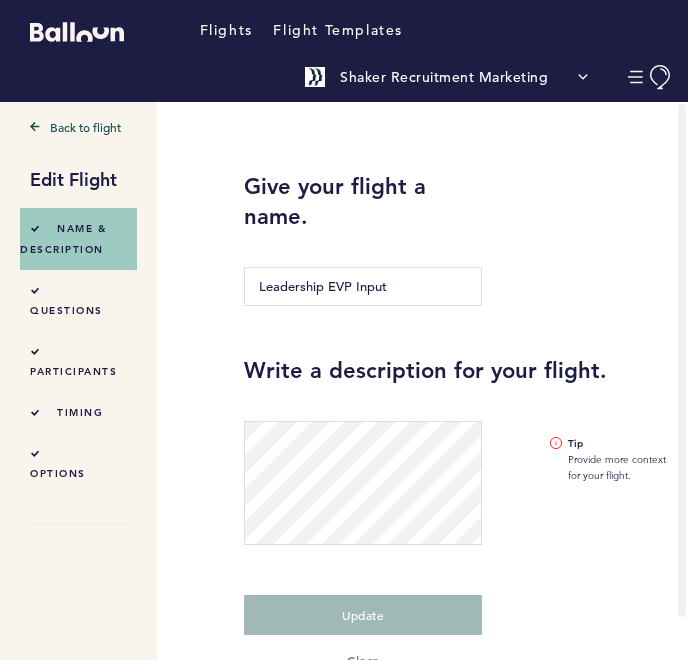 click on "Back to flight  Edit Flight Name & Description questions participants timing options Give your flight a name. Leadership EVP Input Write a description for your flight. Tip Provide more context for your flight.  Update   Clear" at bounding box center [344, 381] 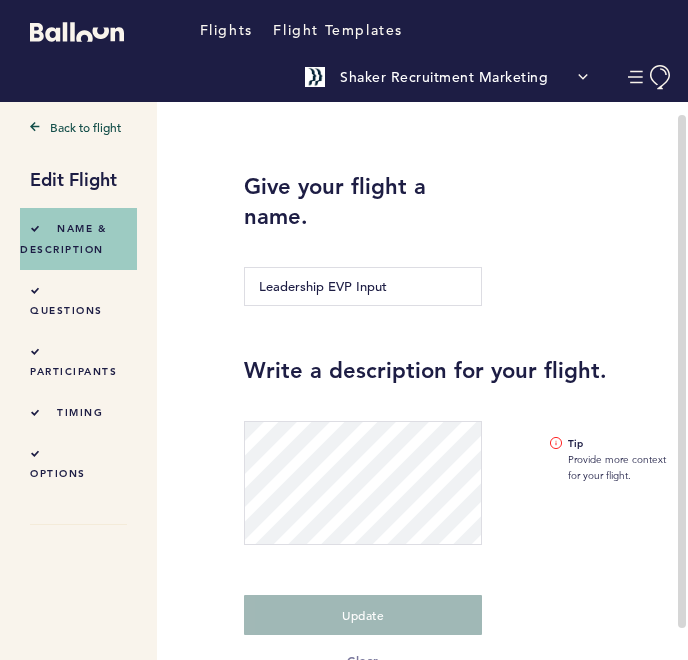 scroll, scrollTop: 37, scrollLeft: 0, axis: vertical 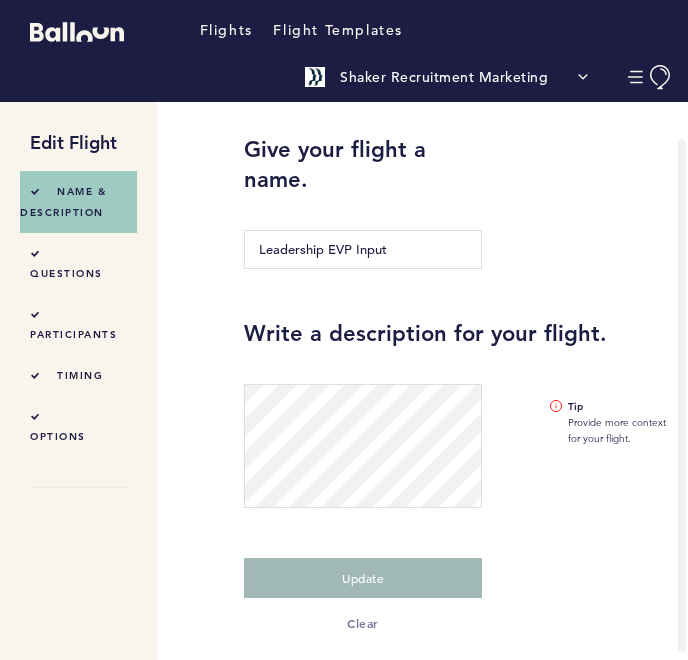click on "questions" at bounding box center [66, 273] 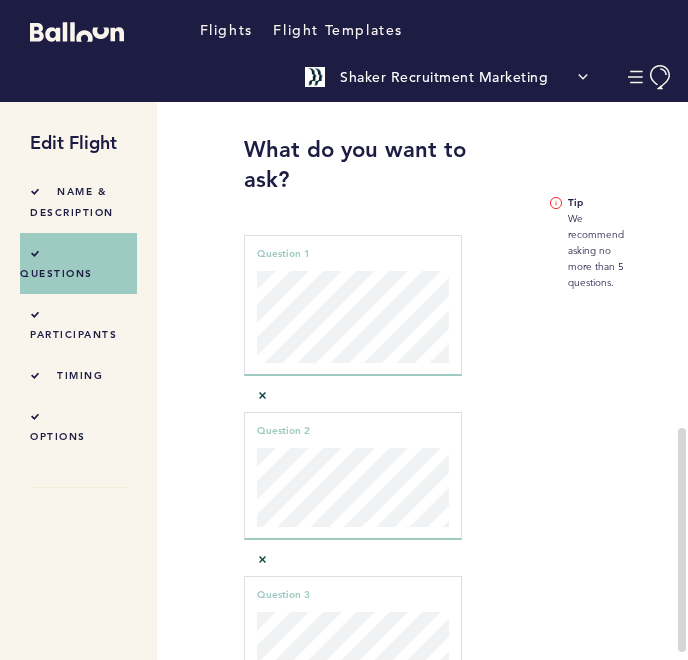scroll, scrollTop: 774, scrollLeft: 0, axis: vertical 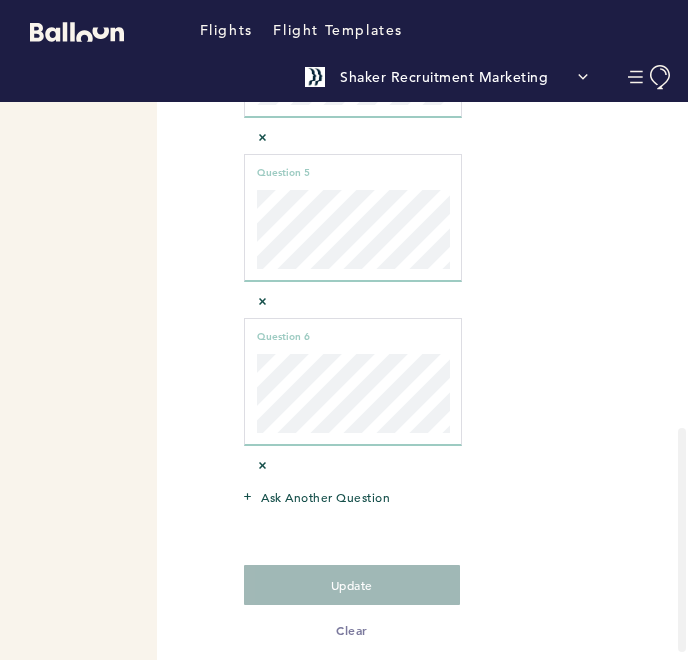 click on "What do you want to ask? Question 1 can not be empty  Question 1  Question 2 can not be empty  Question 2  Question 3 can not be empty  Question 3  Question 4 can not be empty  Question 4  Question 5 can not be empty  Question 5  Question 6 can not be empty  Question 6  Ask another question  Update   Clear  Tip  We recommend asking no more than 5 questions." at bounding box center [458, -16] 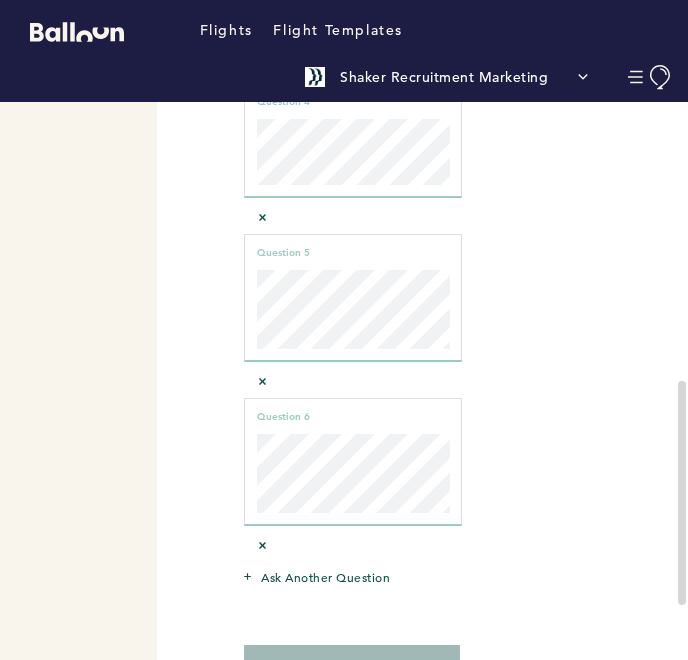 scroll, scrollTop: 654, scrollLeft: 0, axis: vertical 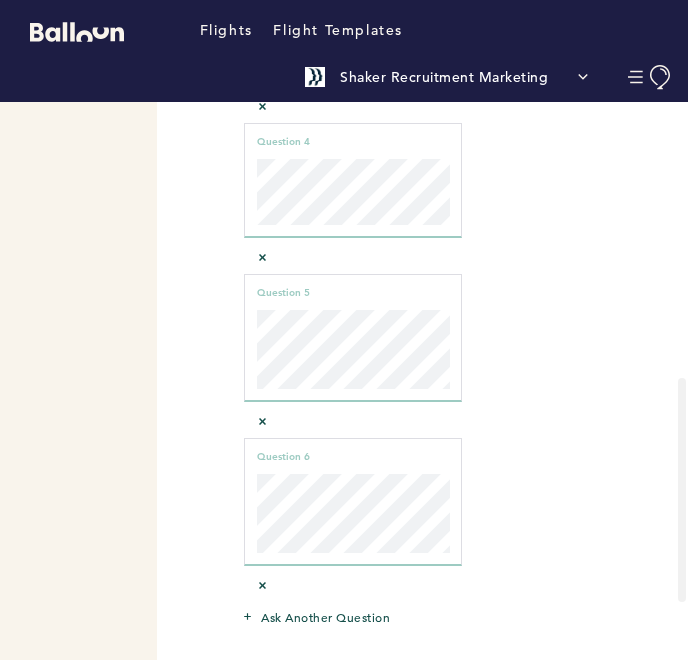 click on "Back to flight  Edit Flight Name & Description questions participants timing options" at bounding box center [86, 119] 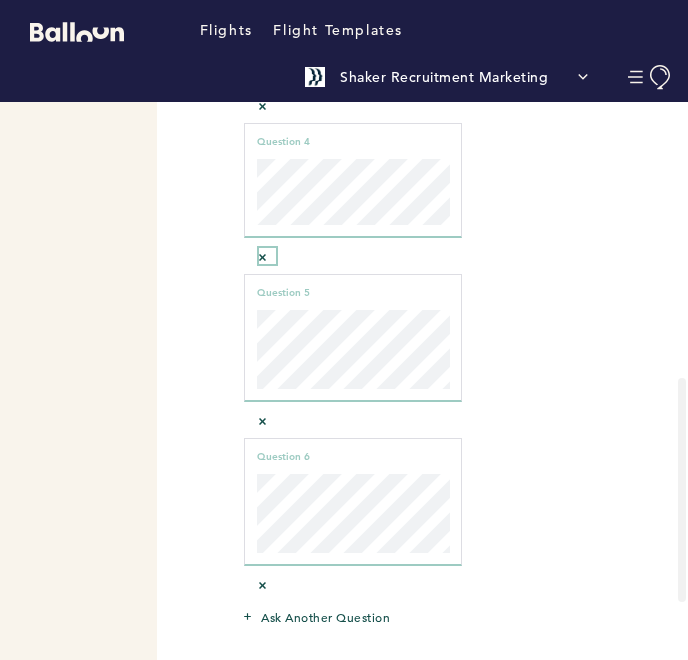 click 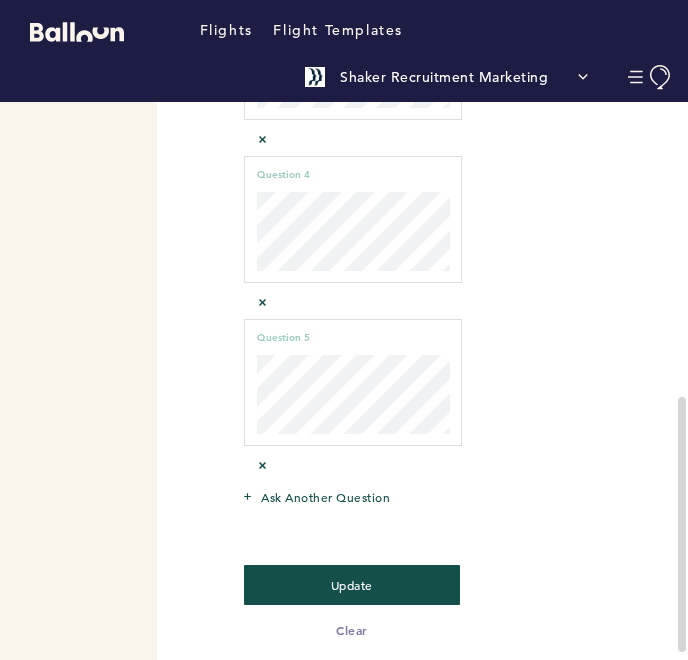 click on "Back to flight  Edit Flight Name & Description questions participants timing options What do you want to ask? Question 1 can not be empty  Question 1  Question 2 can not be empty  Question 2  Question 3 can not be empty  Question 3  Question 4 can not be empty  Question 4  Question 5 can not be empty  Question 5  Ask another question  Update   Clear  Tip  We recommend asking no more than 5 questions." at bounding box center [354, 381] 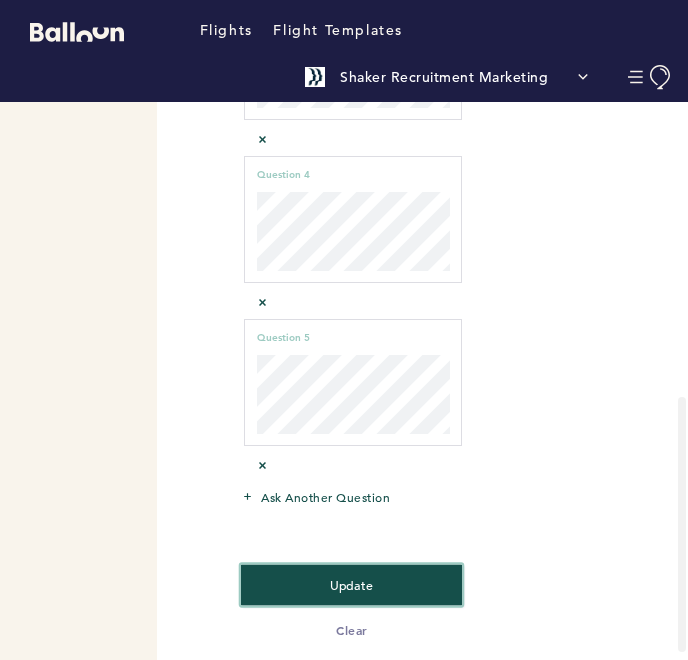 click on "Update" at bounding box center (351, 585) 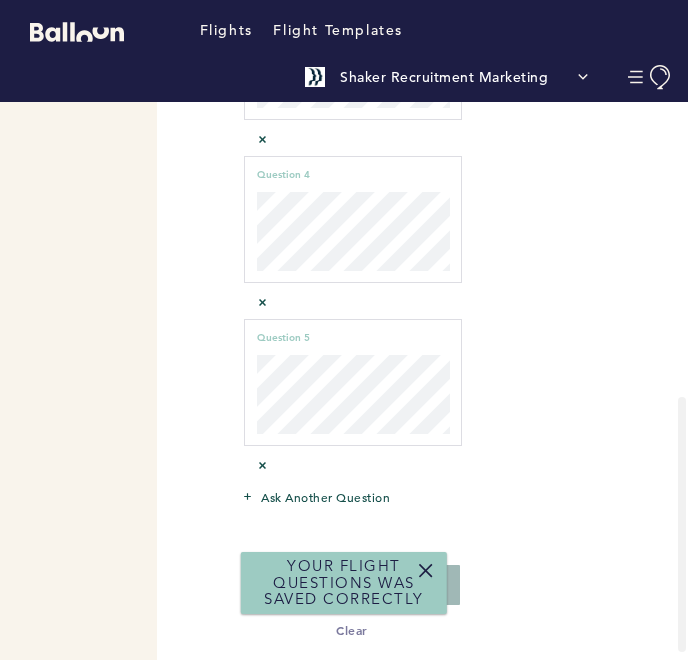 click on "Back to flight  Edit Flight Name & Description questions participants timing options What do you want to ask? Question 1 can not be empty  Question 1  Question 2 can not be empty  Question 2  Question 3 can not be empty  Question 3  Question 4 can not be empty  Question 4  Question 5 can not be empty  Question 5  Ask another question  Update   Clear  Tip  We recommend asking no more than 5 questions." at bounding box center (354, 381) 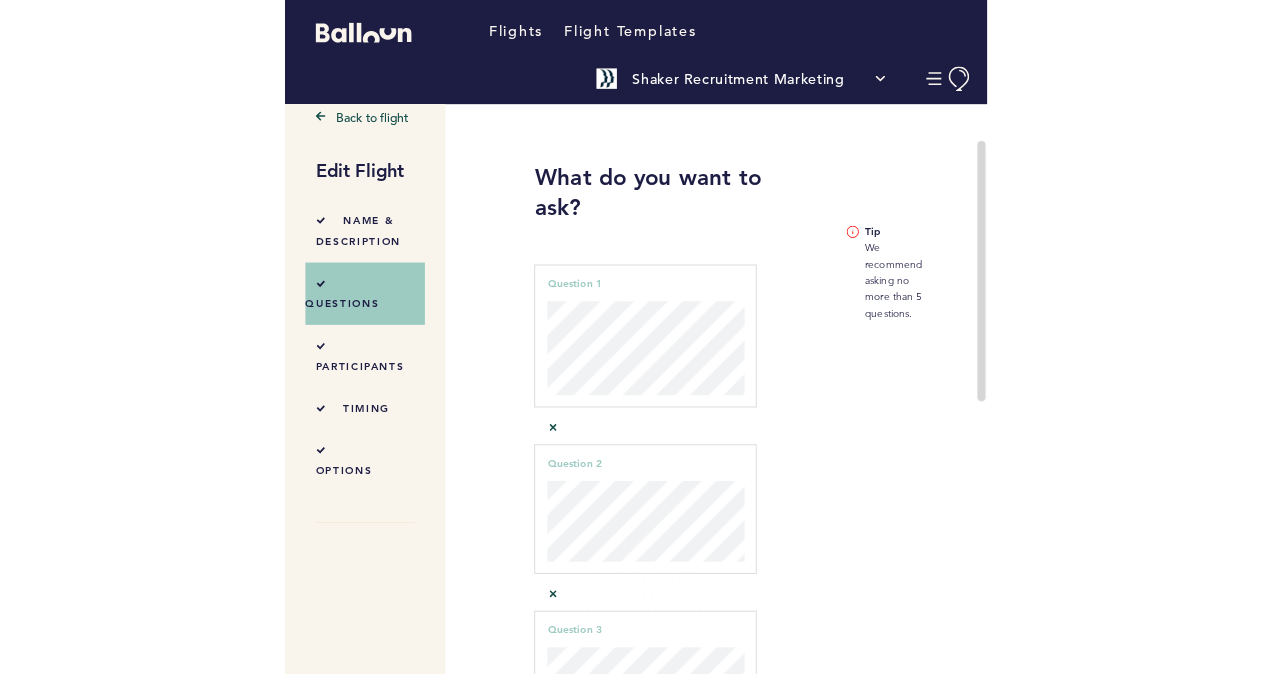 scroll, scrollTop: 0, scrollLeft: 0, axis: both 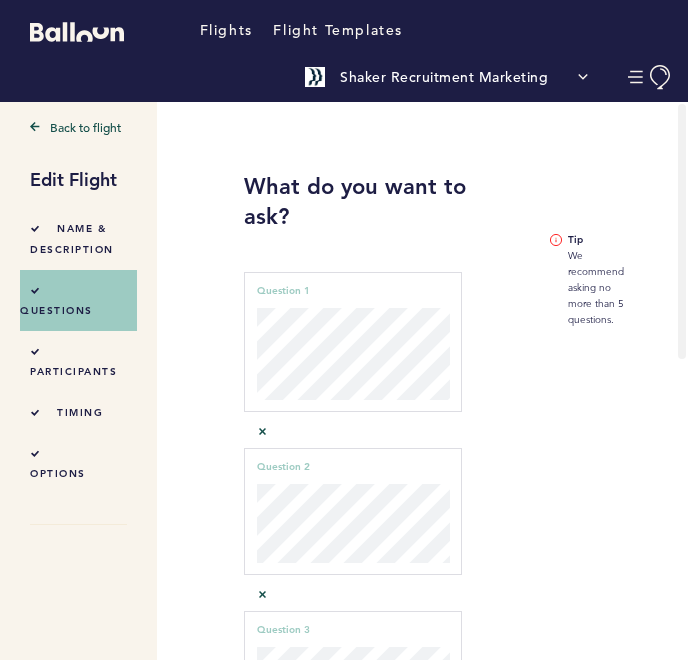 click on "timing" at bounding box center (80, 412) 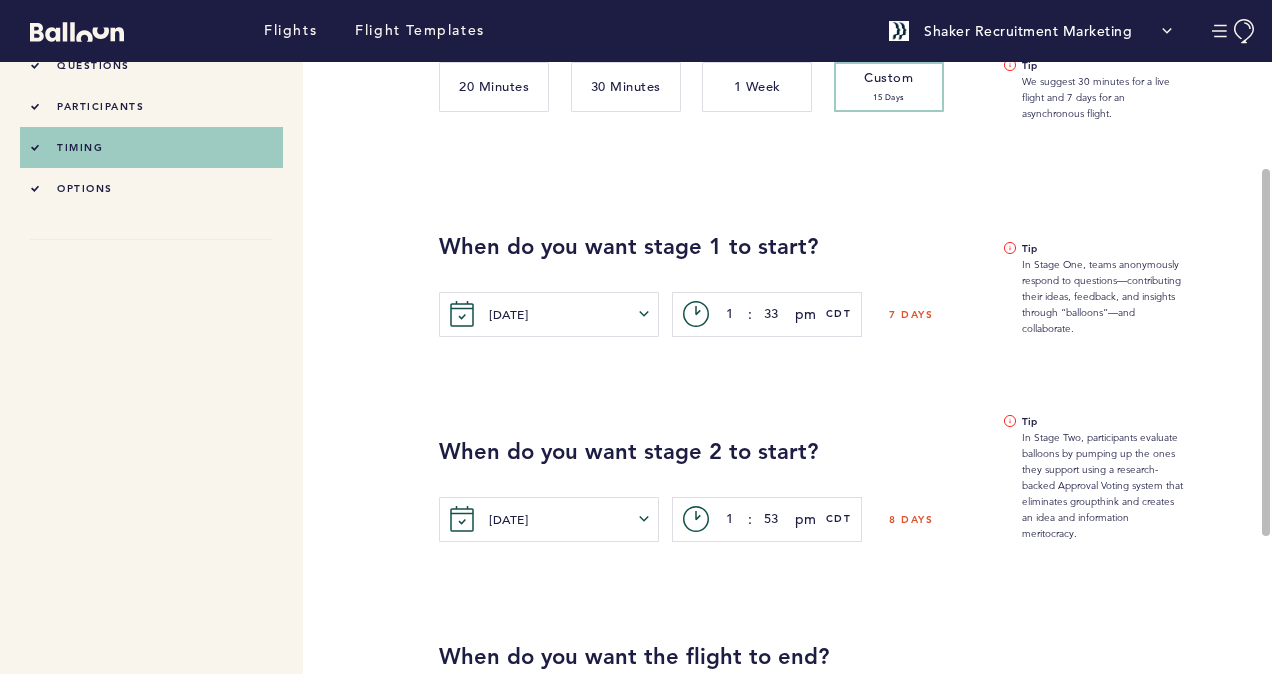 scroll, scrollTop: 170, scrollLeft: 0, axis: vertical 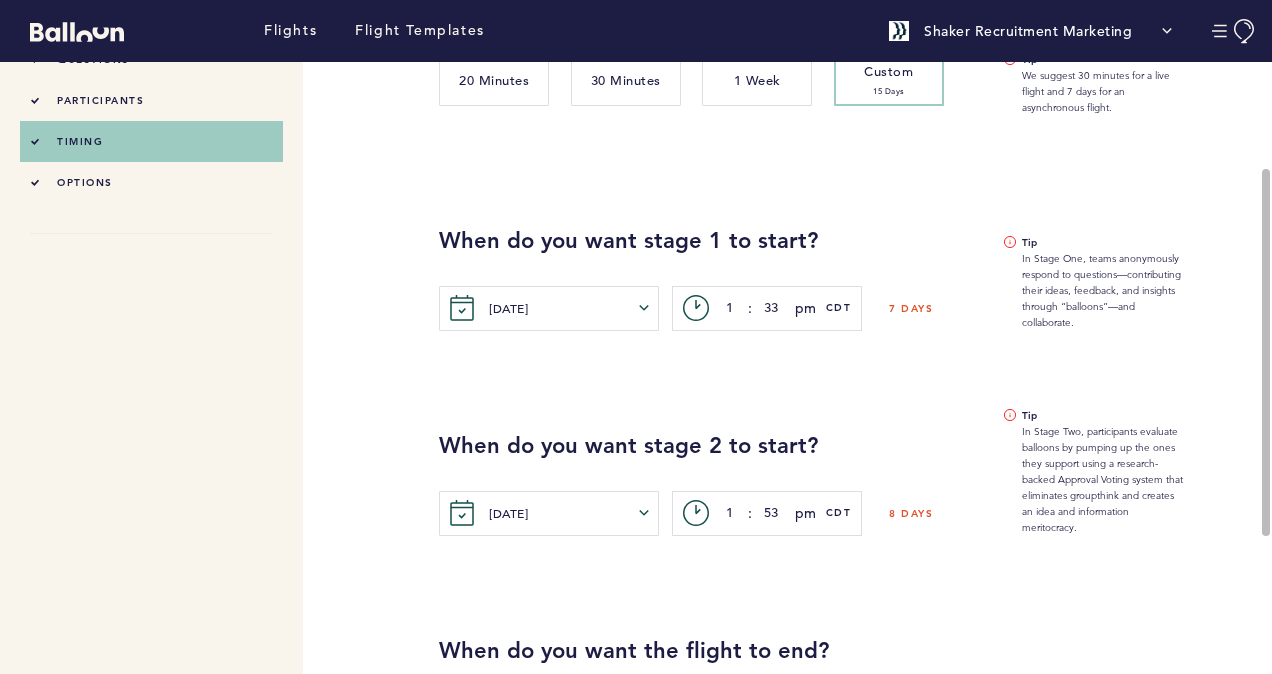 drag, startPoint x: 1263, startPoint y: 280, endPoint x: 1246, endPoint y: 384, distance: 105.380264 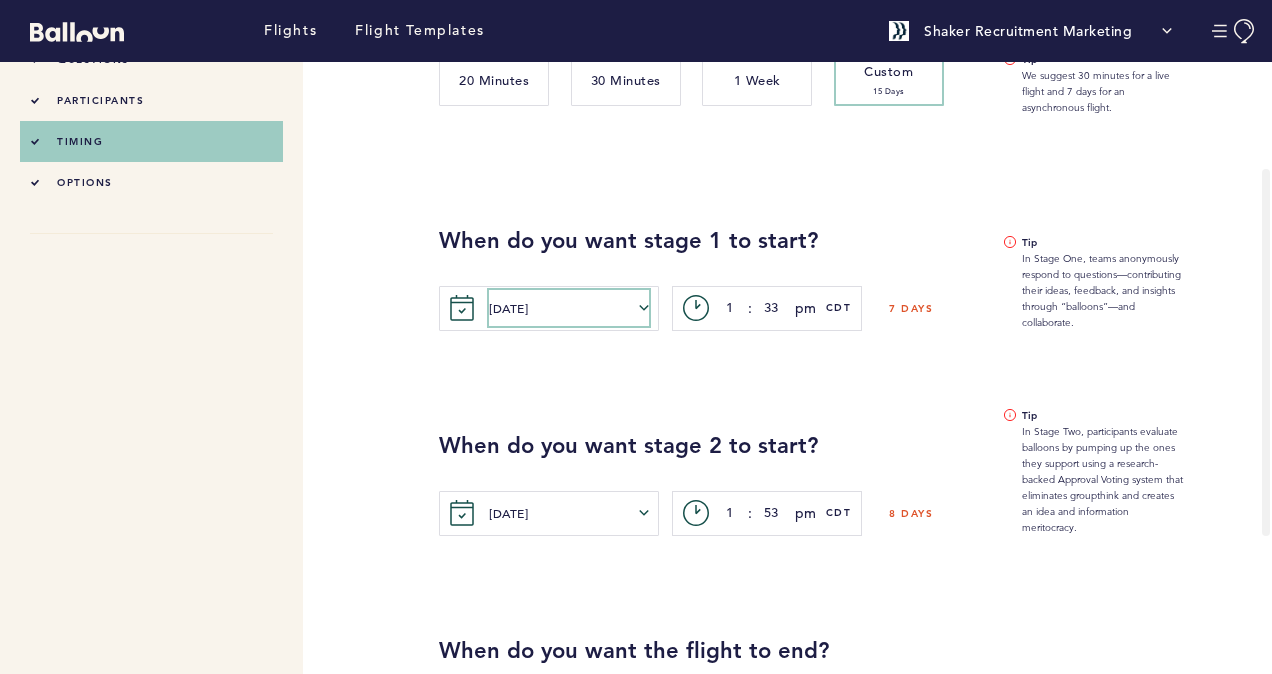click on "[DATE]" at bounding box center (569, 308) 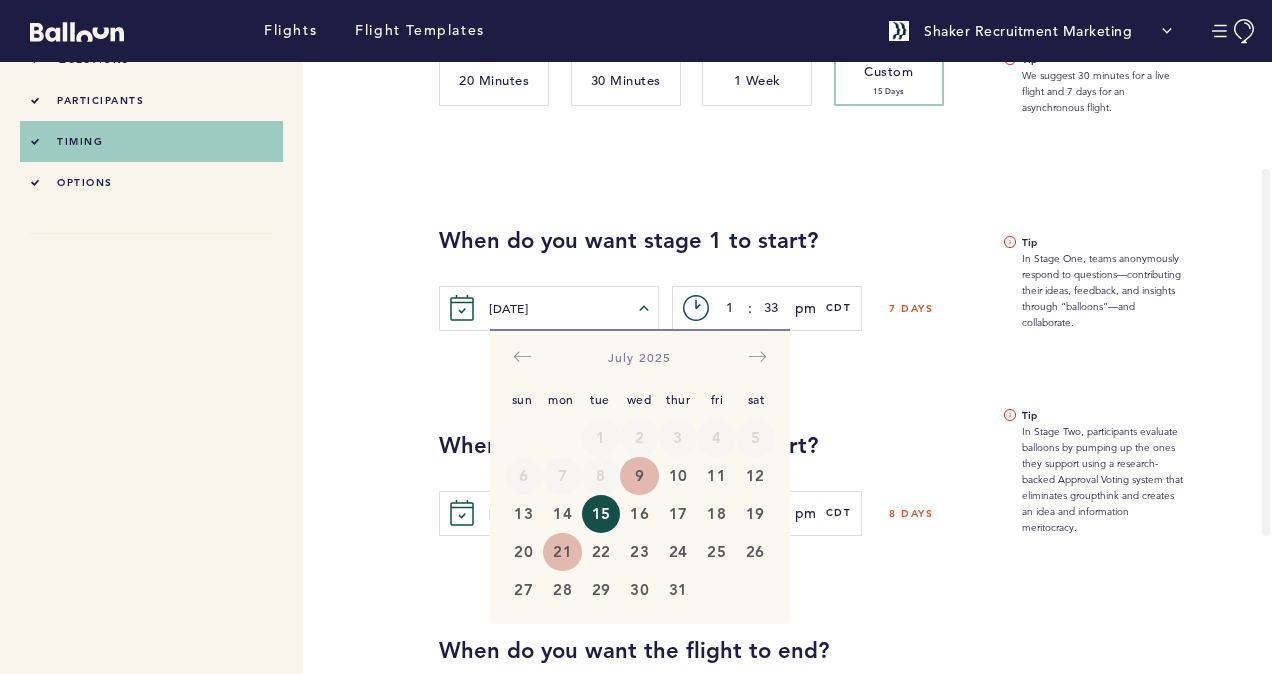 click on "21" at bounding box center [562, 552] 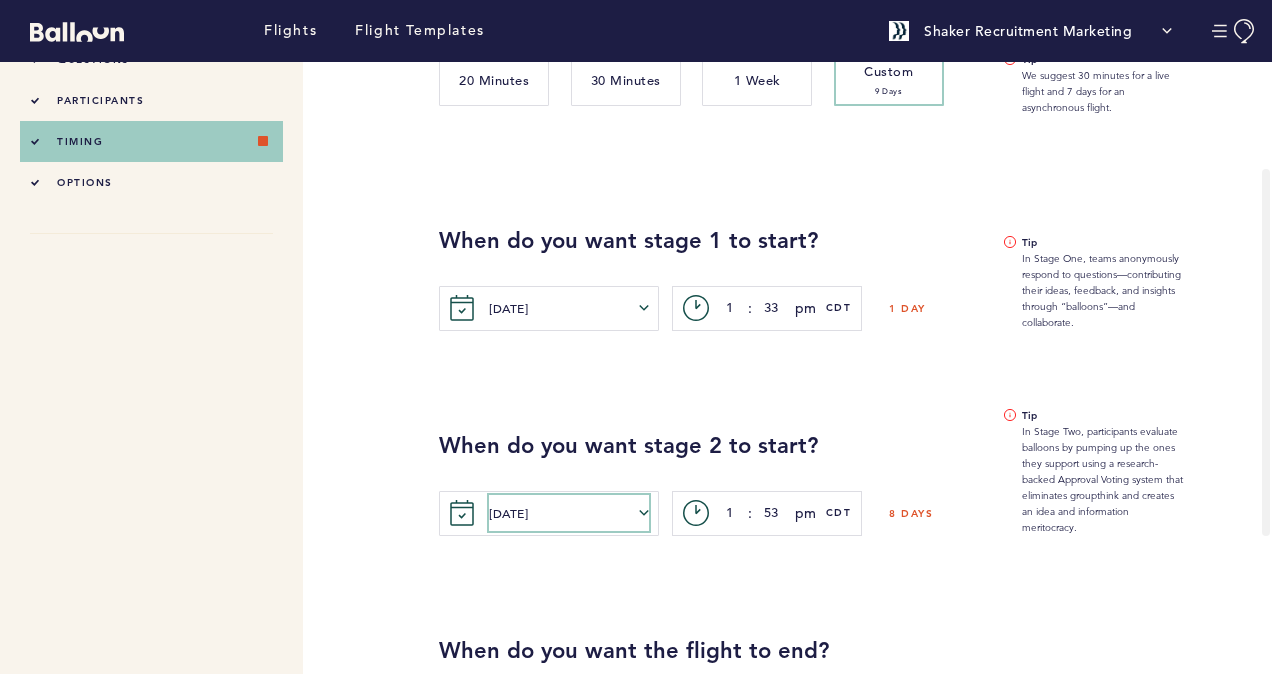 click on "[DATE]" at bounding box center [569, 513] 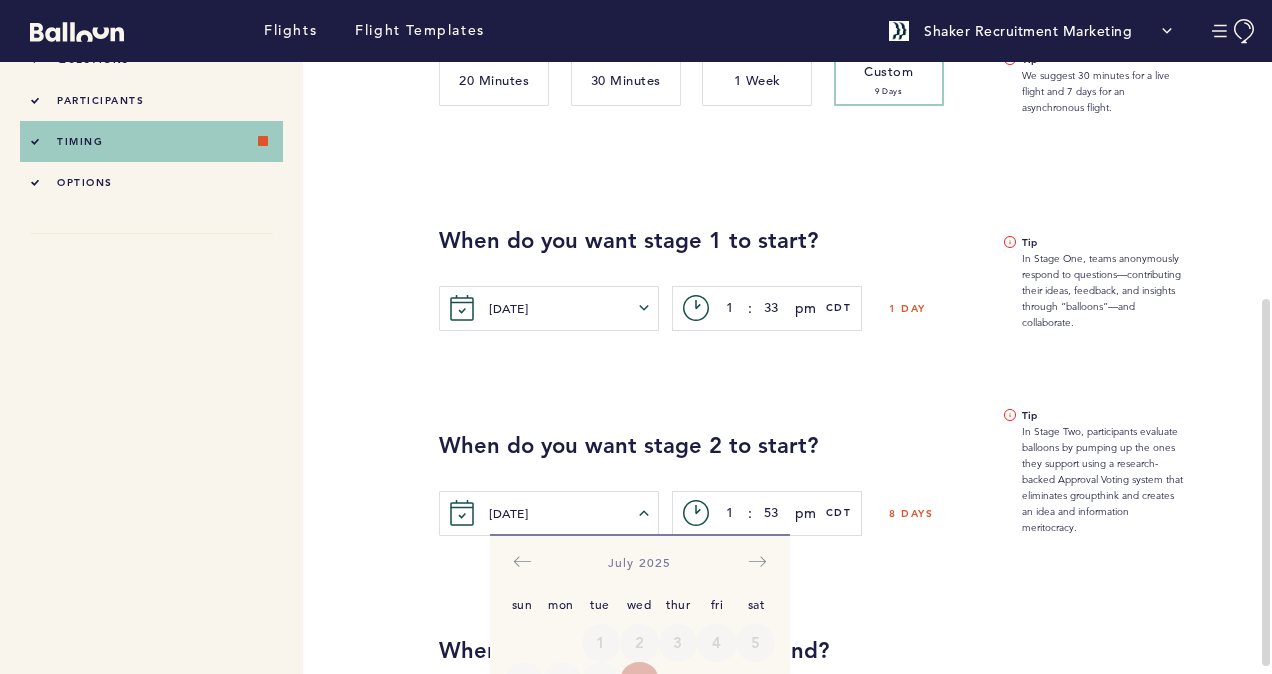 scroll, scrollTop: 382, scrollLeft: 0, axis: vertical 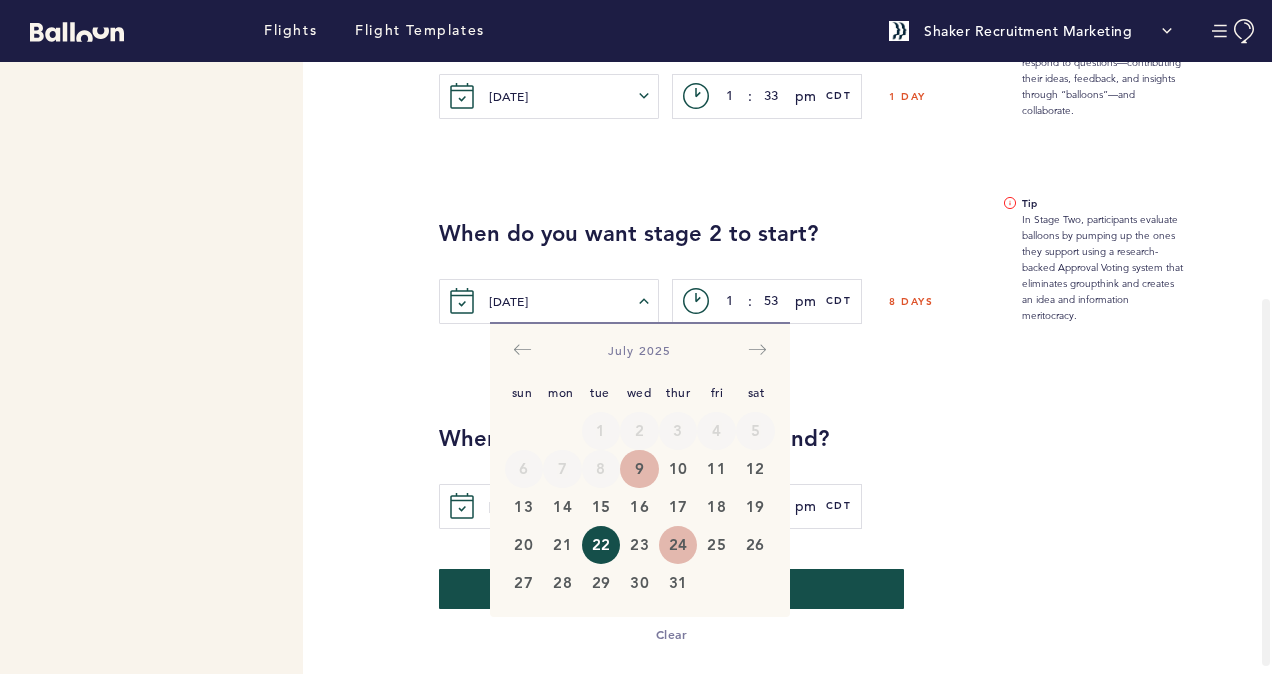 click on "24" at bounding box center [678, 545] 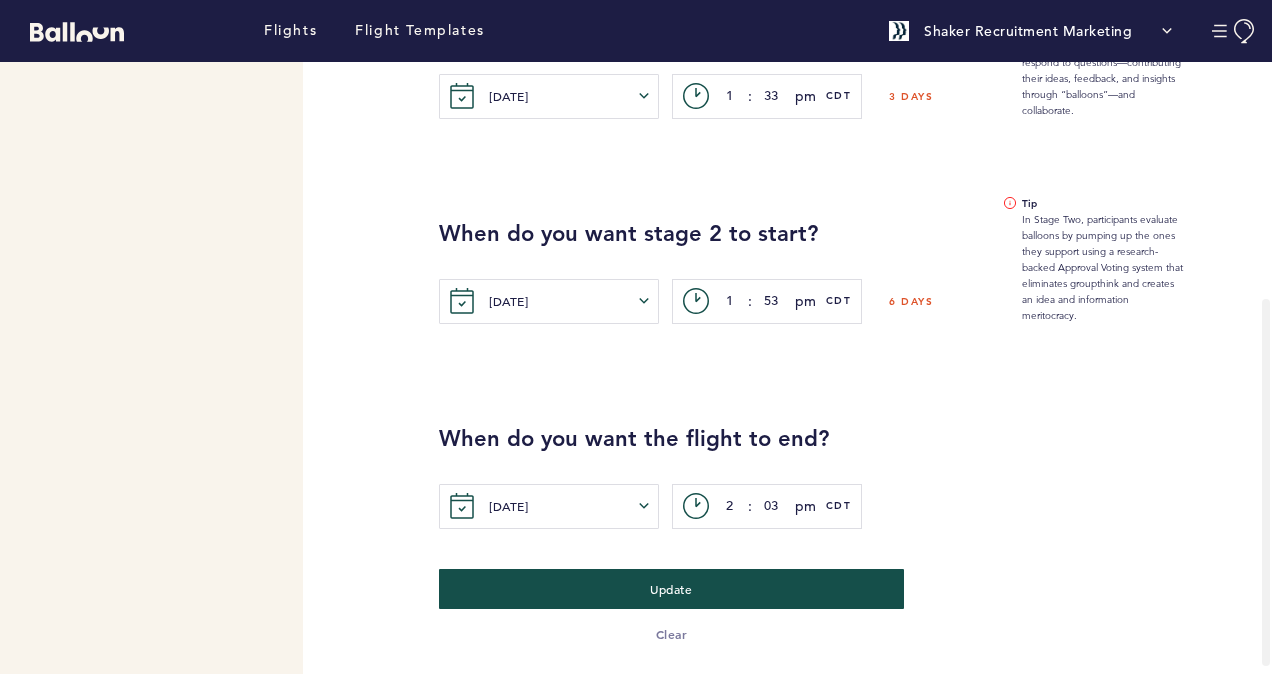 click on "Back to flight  Edit Flight Name & Description questions participants timing options Set the timing for your flight. Optionally, use one of our common flight duration presets: 20 Minutes 30 Minutes 1 Week  Custom   9 days  Tip  We suggest 30 minutes for a live flight and 7 days for an asynchronous flight.  When do you want stage 1 to start?  [DATE]        [PERSON_NAME] Tue Wed Thur Fri Sat   [DATE]   1 2 3 4 5 6 7 8 9 10 11 12 13 14 15 16 17 18 19 20 21 22 23 24 25 26 27 28 29 [DATE]   1 2 3 4 5 6 7 8 9 10 11 12 13 14 15 16 17 18 19 20 21 22 23 24 25 26 27 28 29 30 [DATE]   1 2 3 4 5 6 7 8 9 10 11 12 13 14 15 16 17 18 19 20 21 22 23 24 25 26 27 28 29 30 31 [DATE]   1 2 3 4 5 6 7 8 9 10 11 12 13 14 15 16 17 18 19 20 21 22 23 24 25 26 27 28 29 30       c> 1 : 33 pm am pm CDT  3 days  Tip  In Stage One, teams anonymously respond to questions—contributing their ideas, feedback, and insights through “balloons”—and collaborate.  When do you want stage 2 to start?" at bounding box center (646, 368) 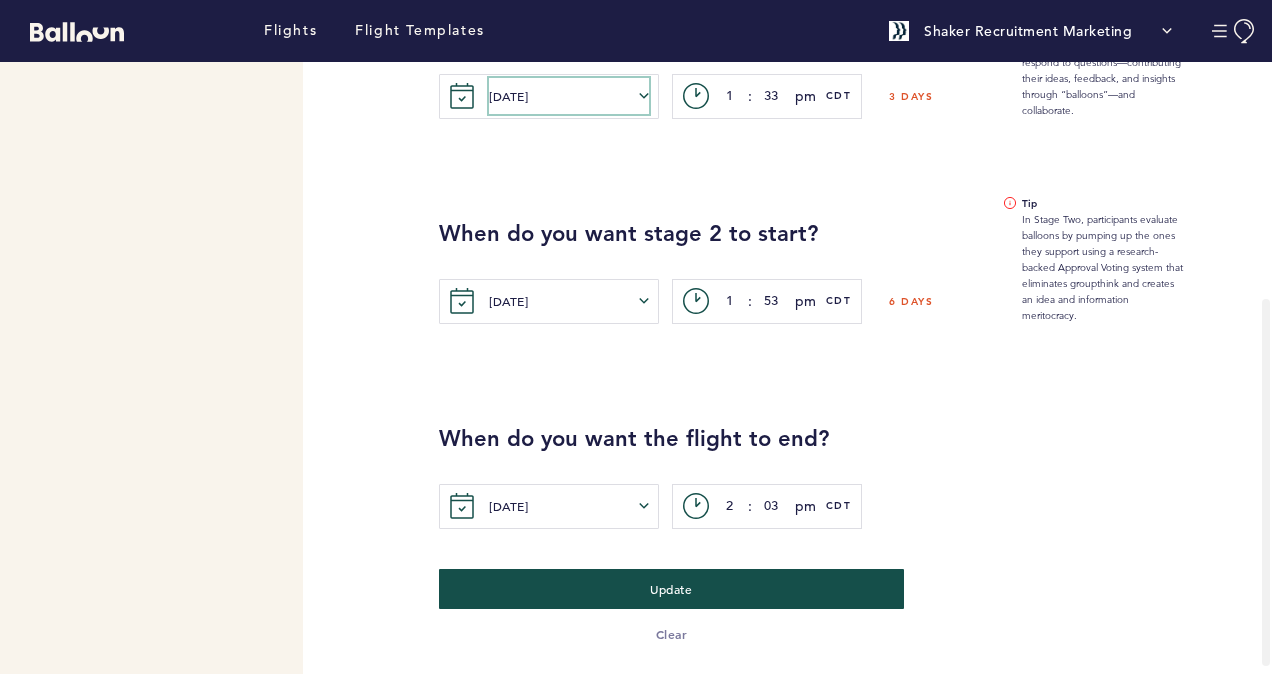 click on "[DATE]" at bounding box center [569, 96] 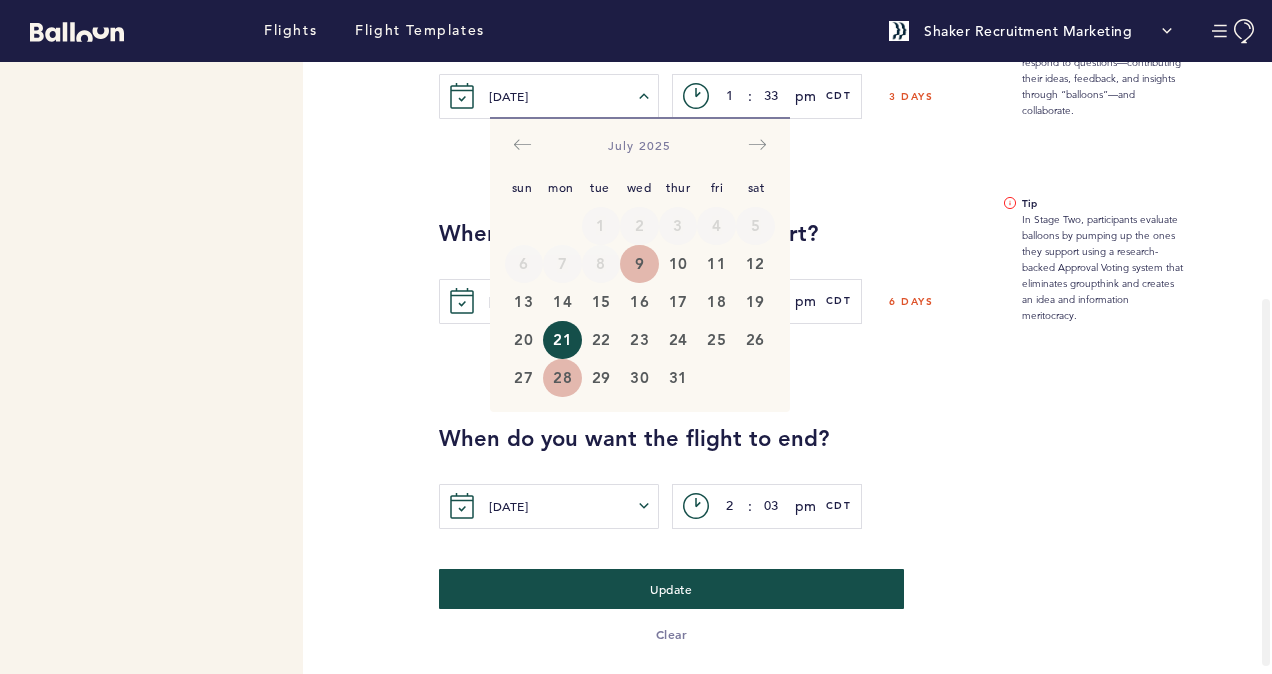 click on "28" at bounding box center [562, 378] 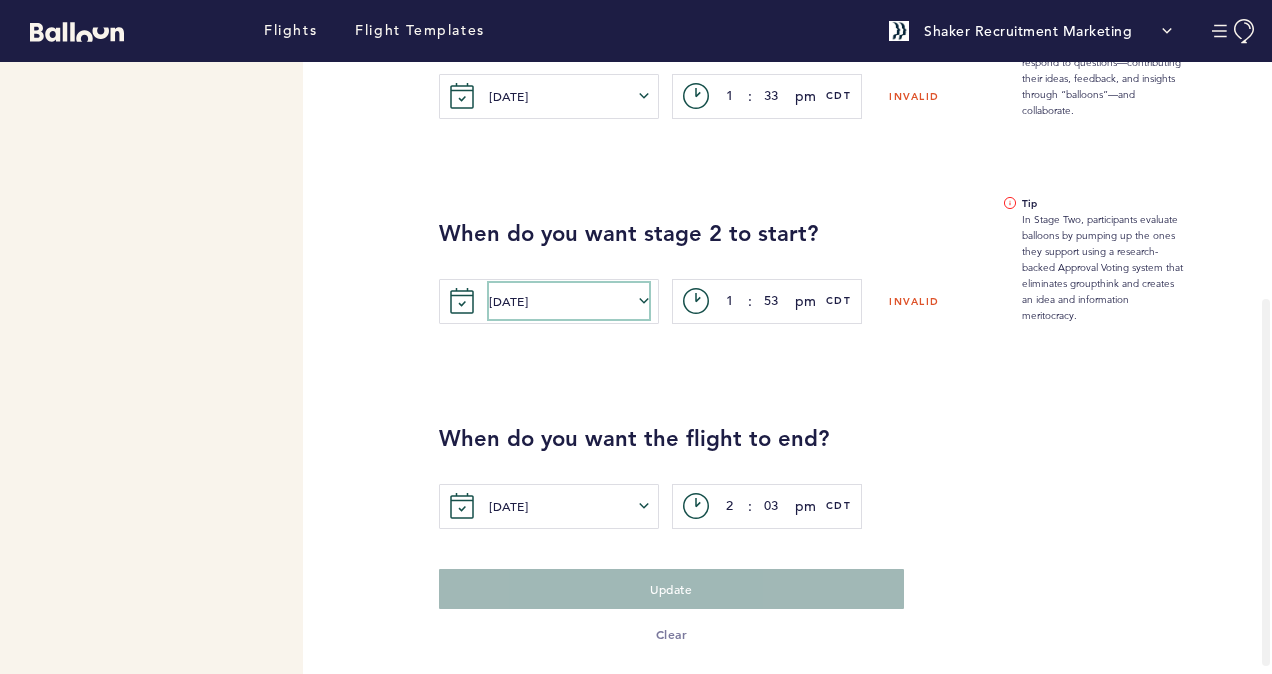 click on "[DATE]" at bounding box center [569, 301] 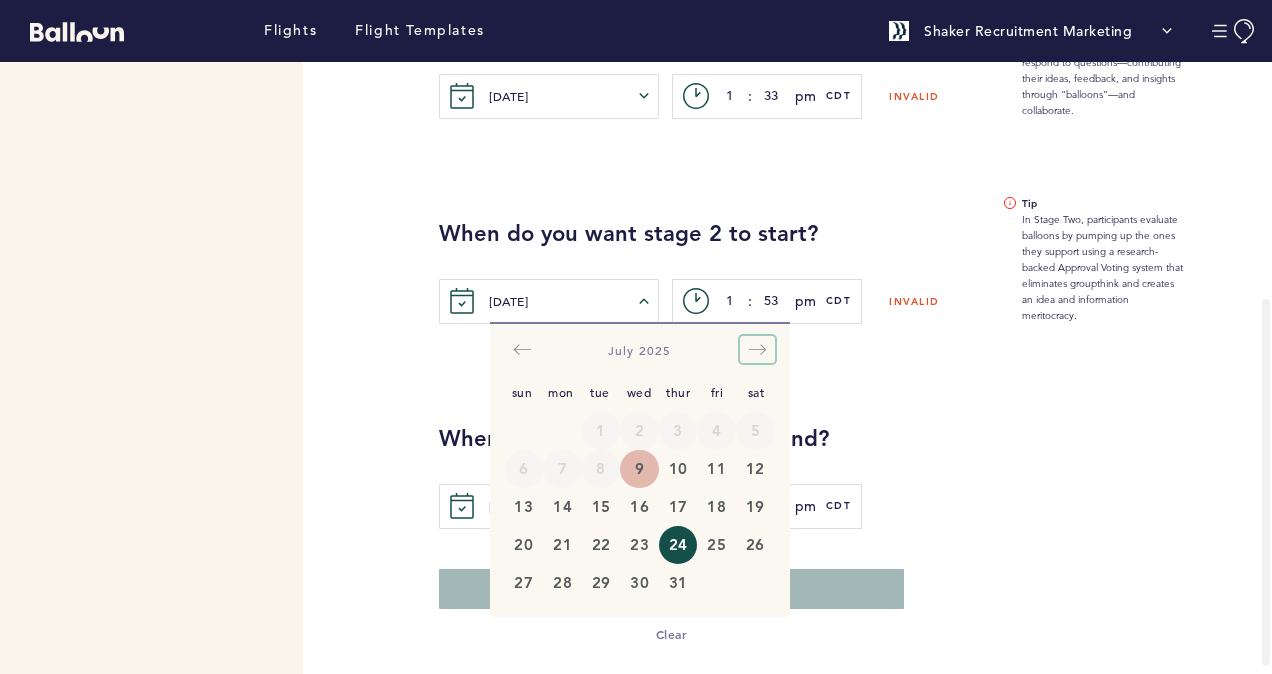 click 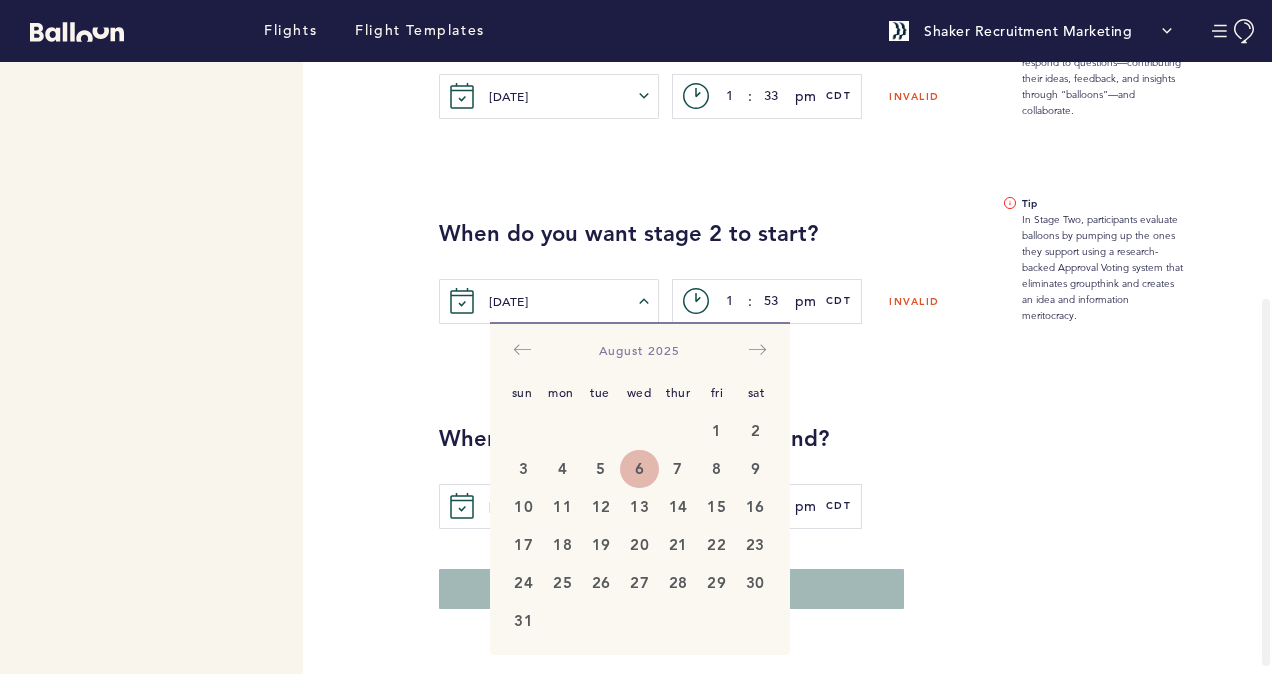 click on "6" at bounding box center [639, 469] 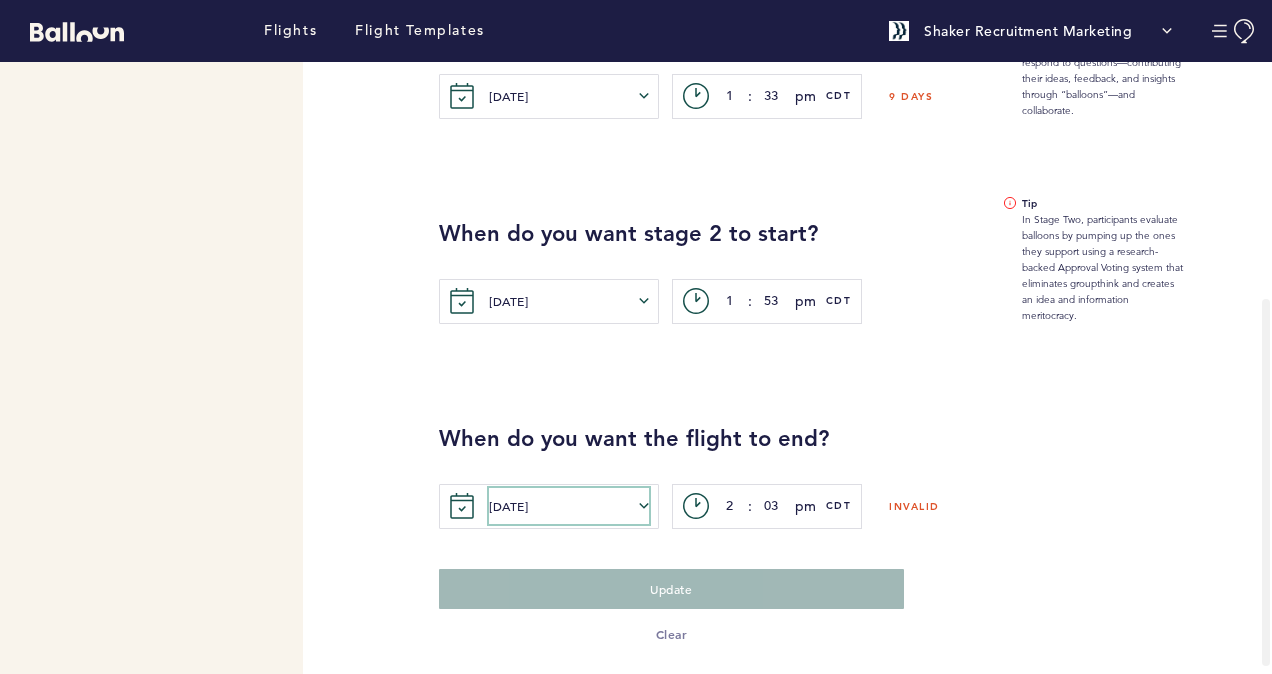 click on "[DATE]" at bounding box center (569, 506) 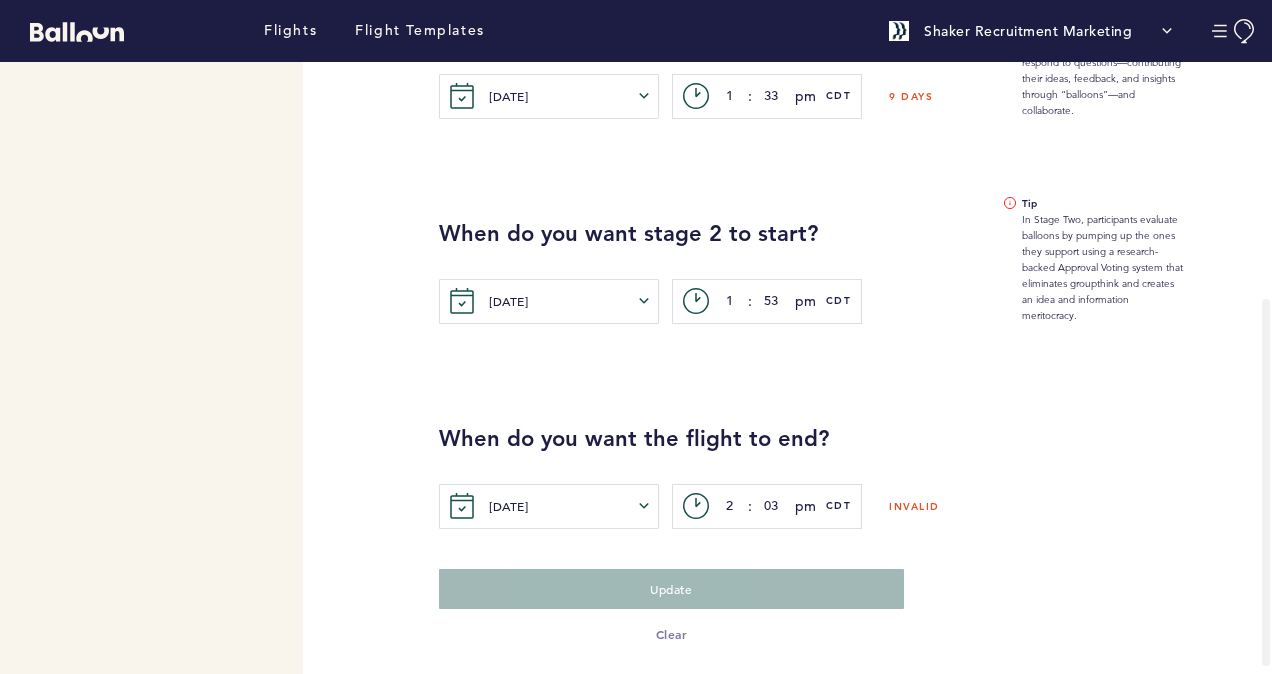 scroll, scrollTop: 529, scrollLeft: 0, axis: vertical 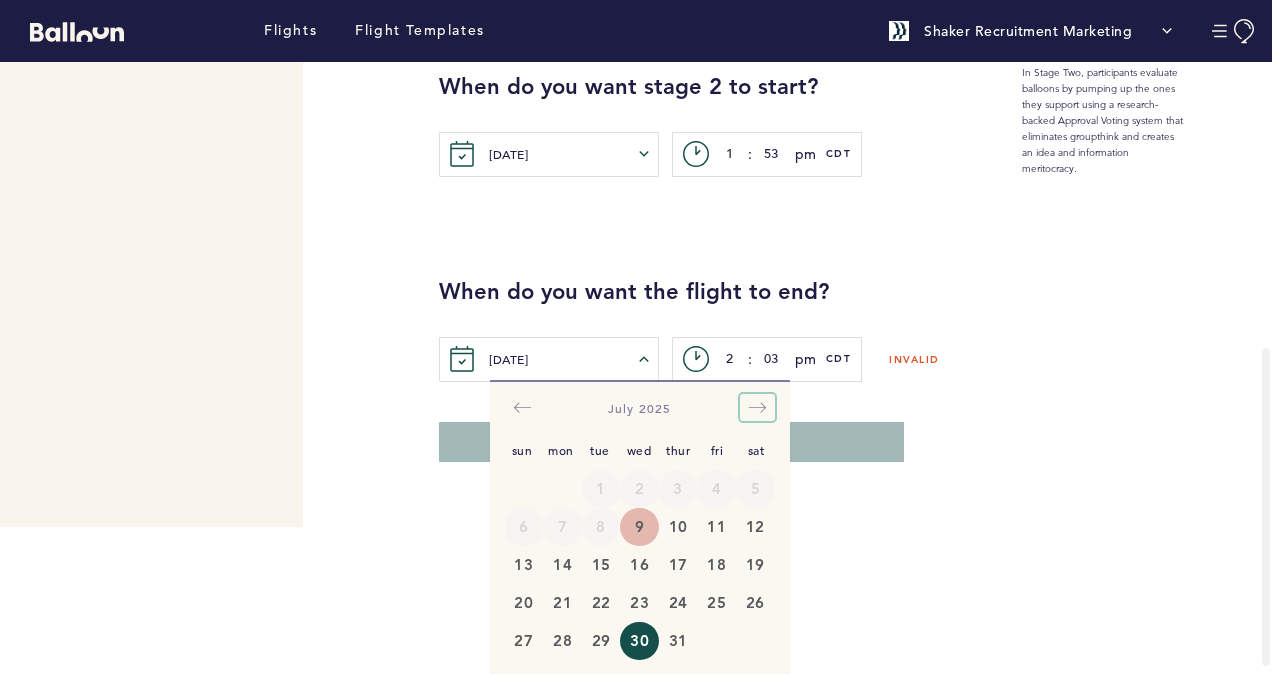 click 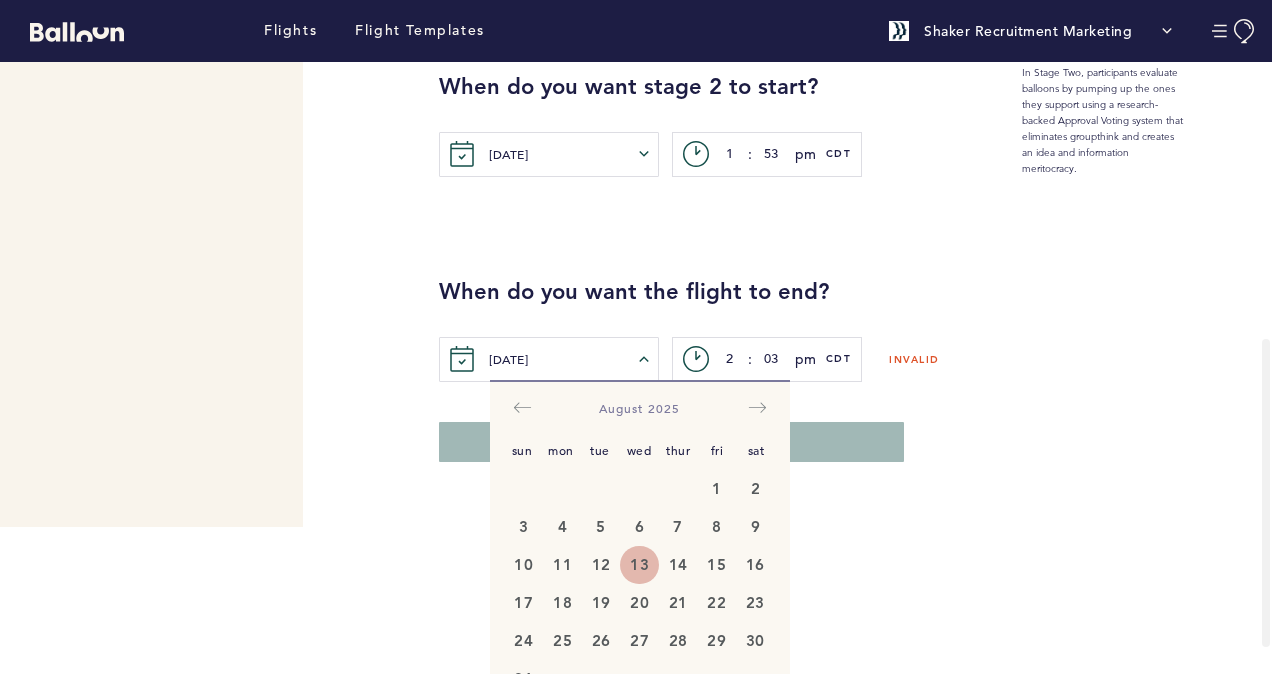 click on "13" at bounding box center [639, 565] 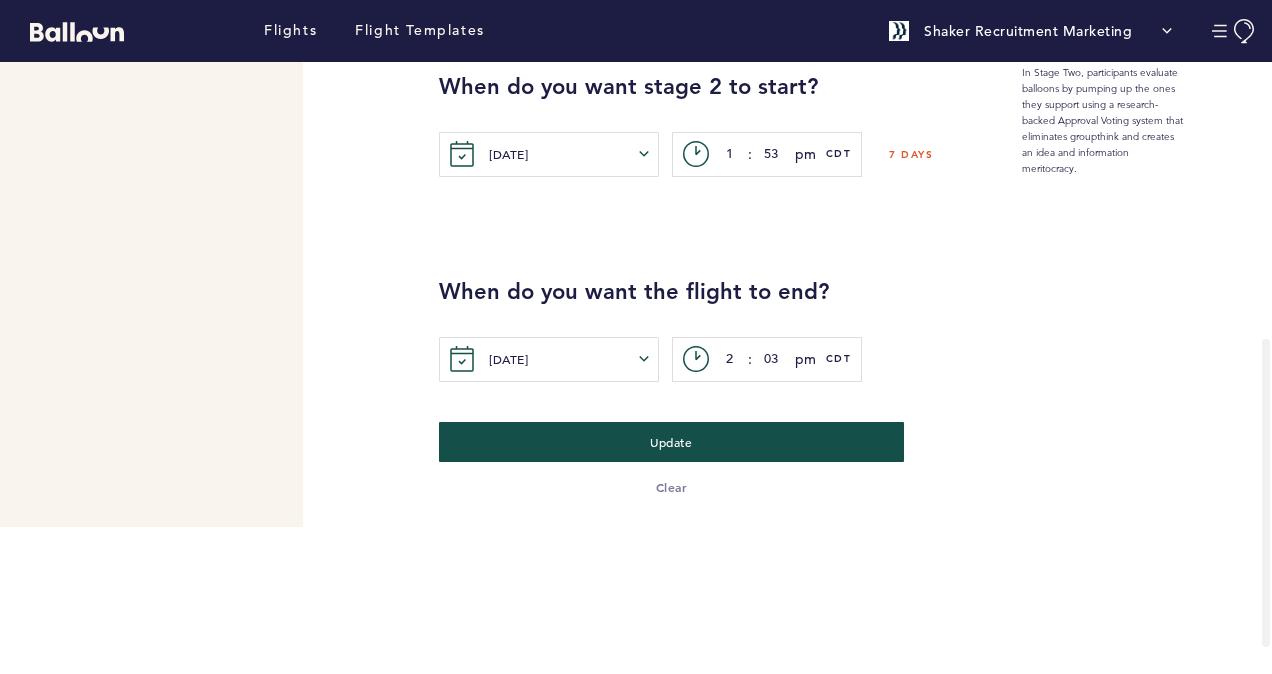 scroll, scrollTop: 382, scrollLeft: 0, axis: vertical 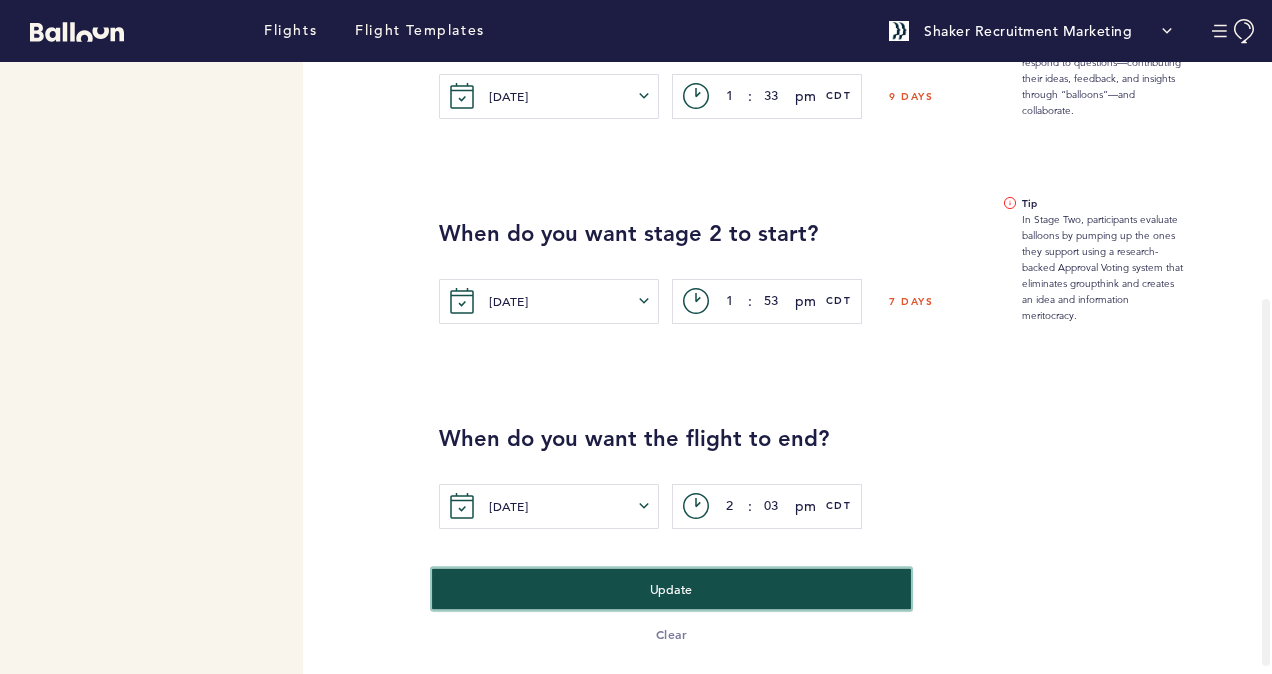 click on "Update" at bounding box center [671, 588] 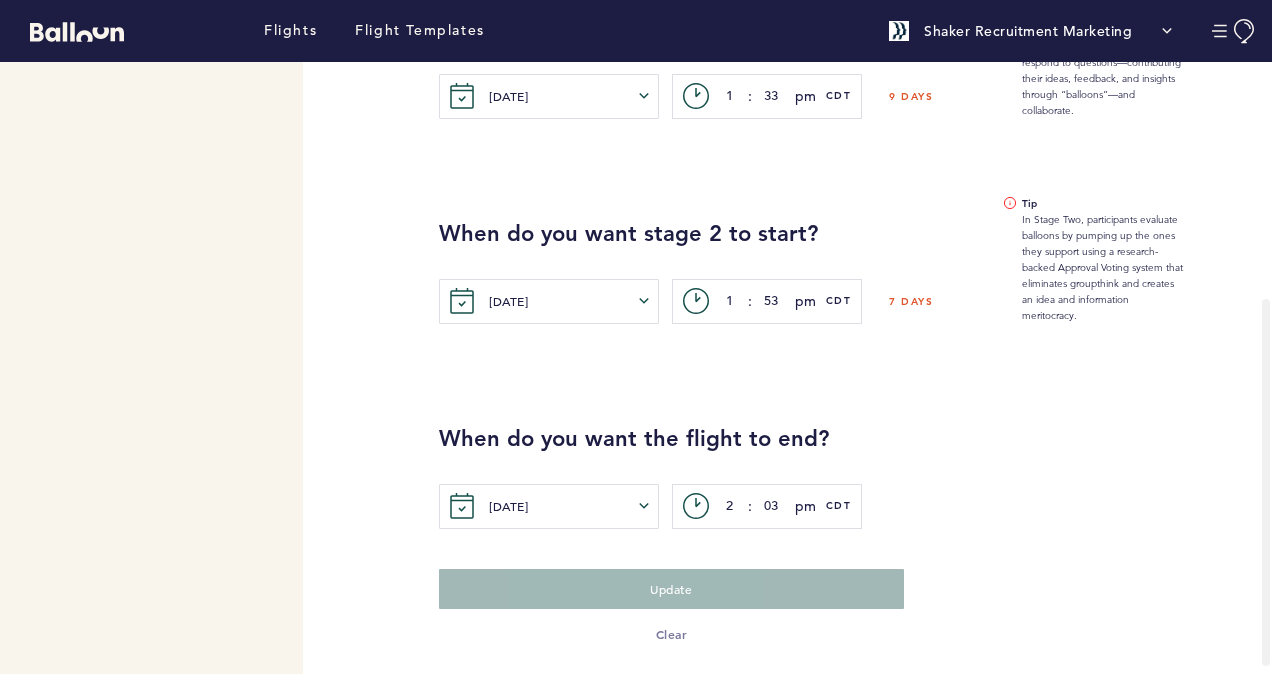 click on "When do you want stage 2 to start?" at bounding box center (706, 234) 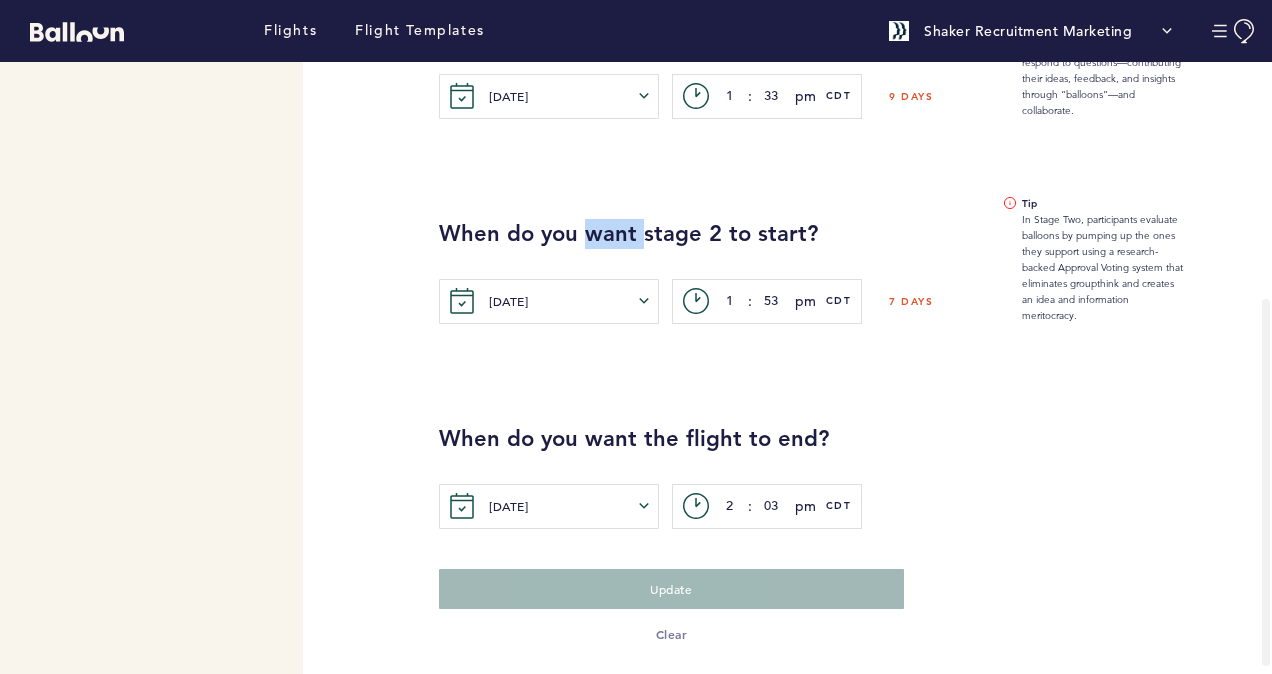 click on "When do you want stage 2 to start?" at bounding box center (706, 234) 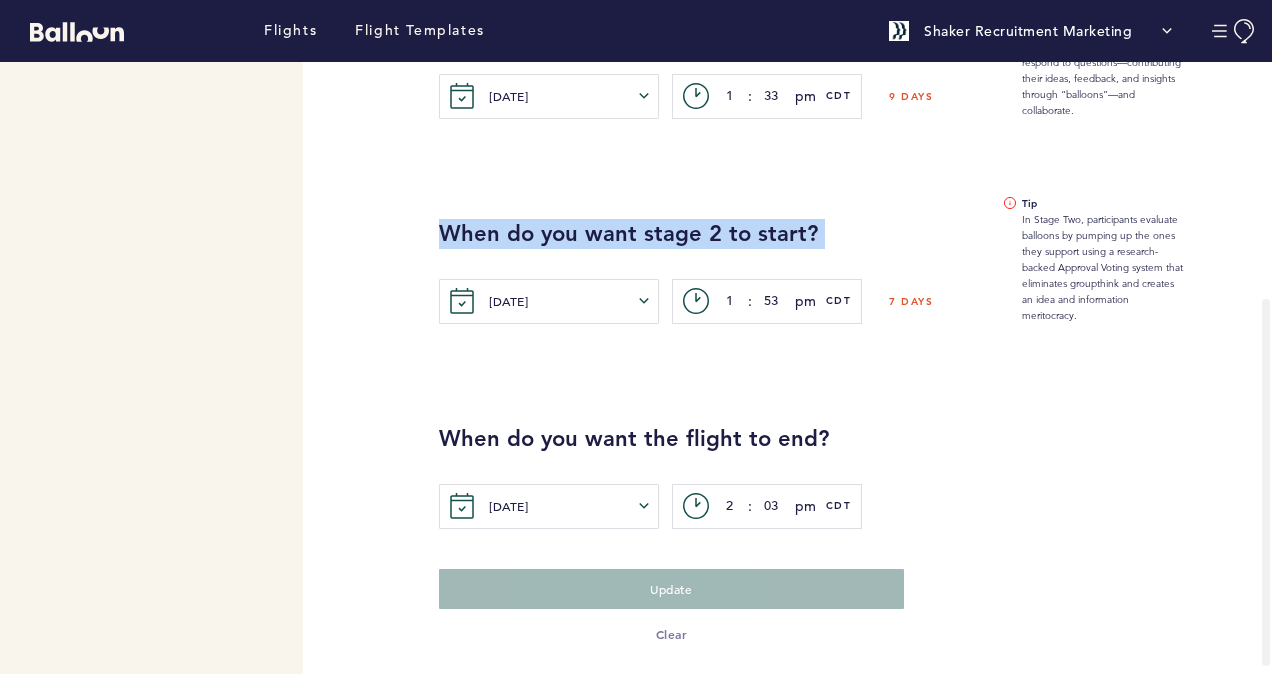 click on "When do you want stage 2 to start?" at bounding box center [706, 234] 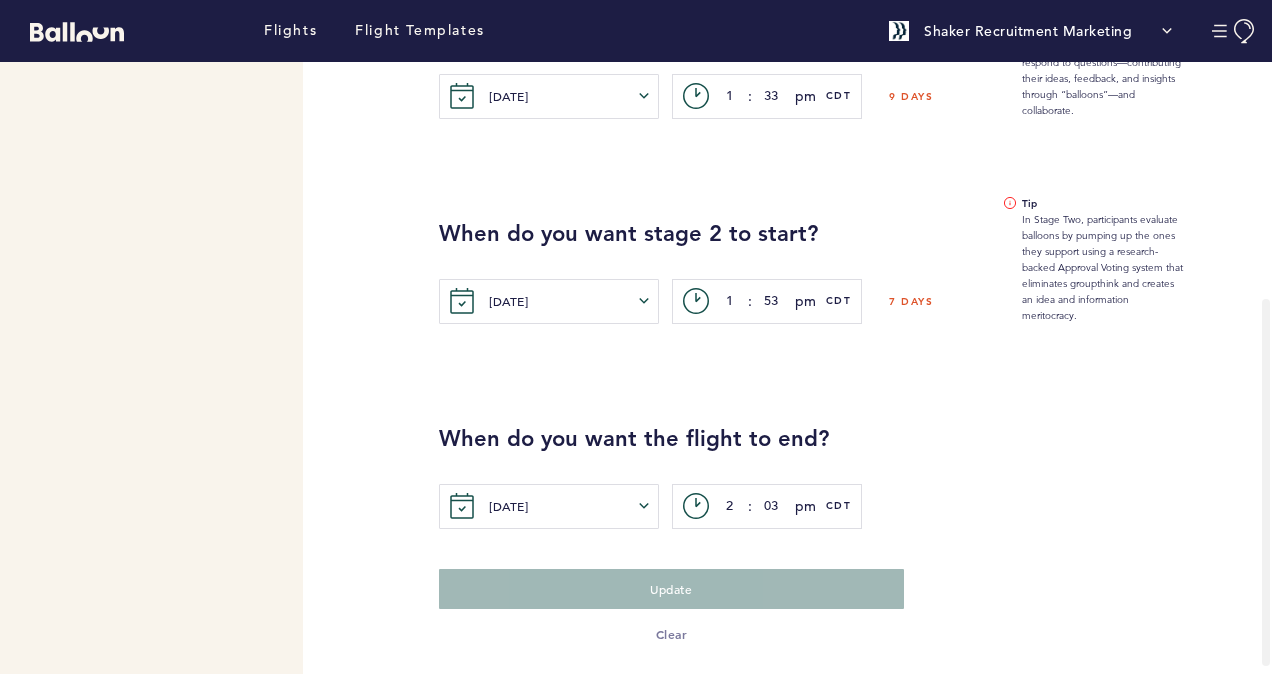 click on "When do you want stage 2 to start?" at bounding box center [706, 234] 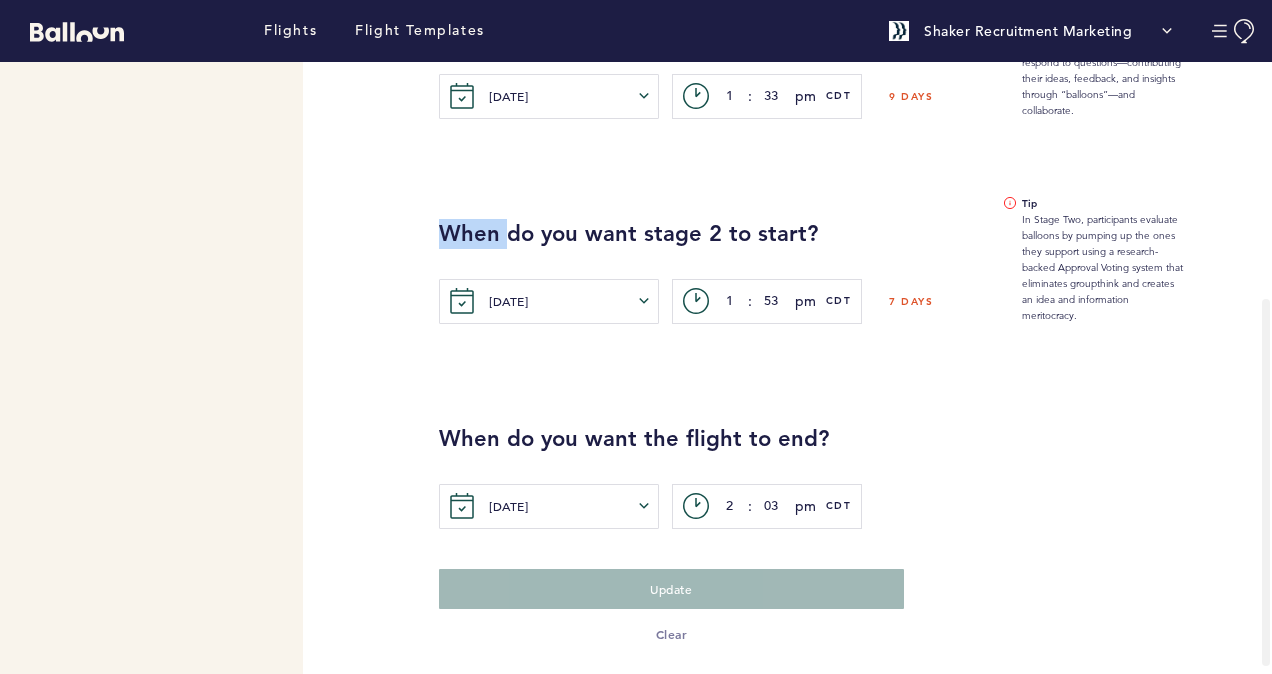 click on "When do you want stage 2 to start?" at bounding box center (706, 234) 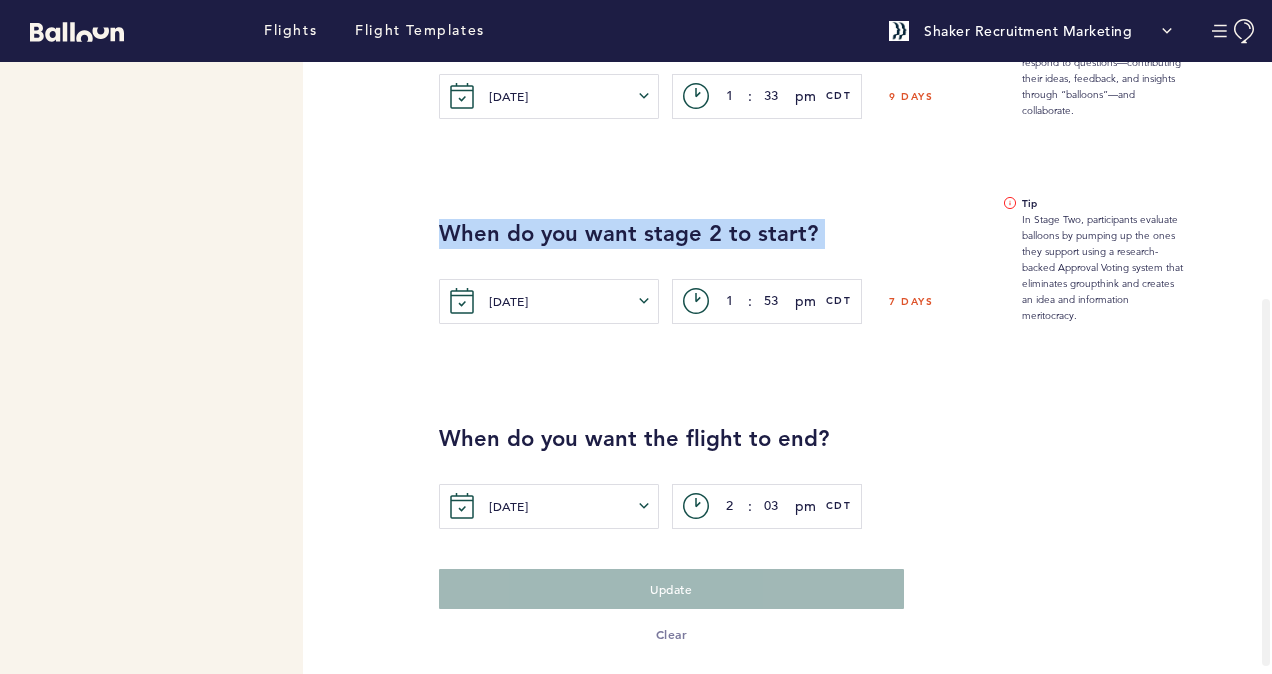 click on "When do you want stage 2 to start?" at bounding box center [706, 234] 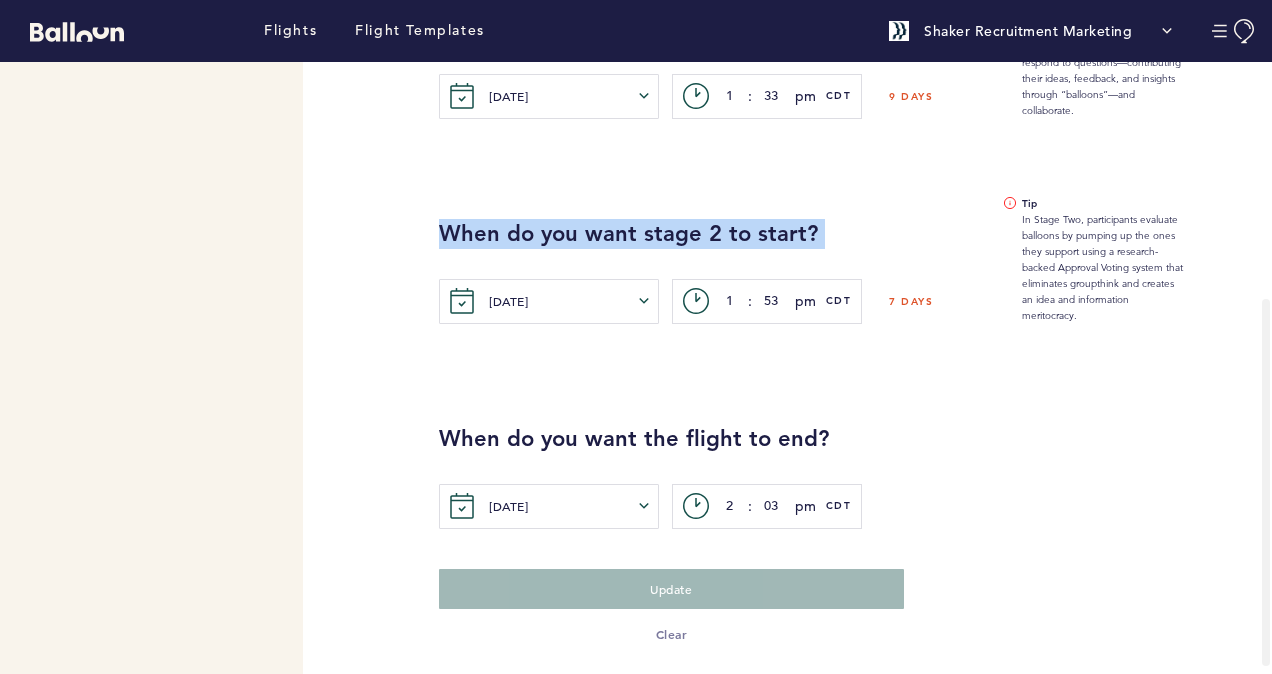 click on "When do you want stage 2 to start?  [DATE]        Sun Mon Tue Wed Thur Fri Sat   [DATE]   1 2 3 4 5 6 7 8 9 10 11 12 13 14 15 16 17 18 19 20 21 22 23 24 25 26 27 28 29 30 [DATE]   1 2 3 4 5 6 7 8 9 10 11 12 13 14 15 16 17 18 19 20 21 22 23 24 25 26 27 28 29 30 31 [DATE]   1 2 3 4 5 6 7 8 9 10 11 12 13 14 15 16 17 18 19 20 21 22 23 24 25 26 27 28 29 [DATE]   1 2 3 4 5 6 7 8 9 10 11 12 13 14 15 16 17 18 19 20 21 22 23 24 25 26 27 28 29 30 31       c> 1 : 53 pm am pm CDT  7 days  Tip  In Stage Two, participants evaluate balloons by pumping up the ones they support using a research-backed Approval Voting system that eliminates groupthink and creates an idea and information meritocracy." at bounding box center [848, 221] 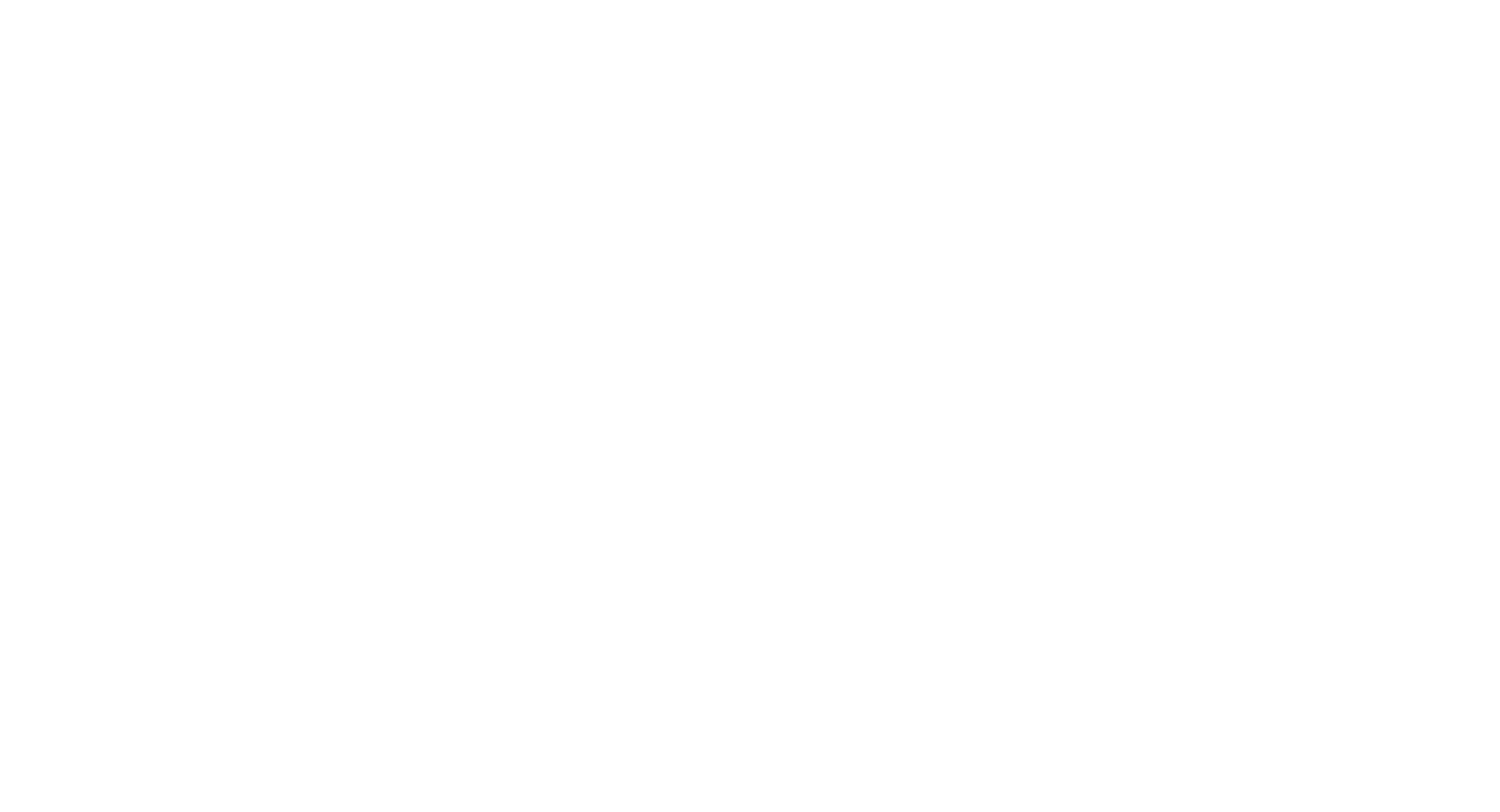 scroll, scrollTop: 0, scrollLeft: 0, axis: both 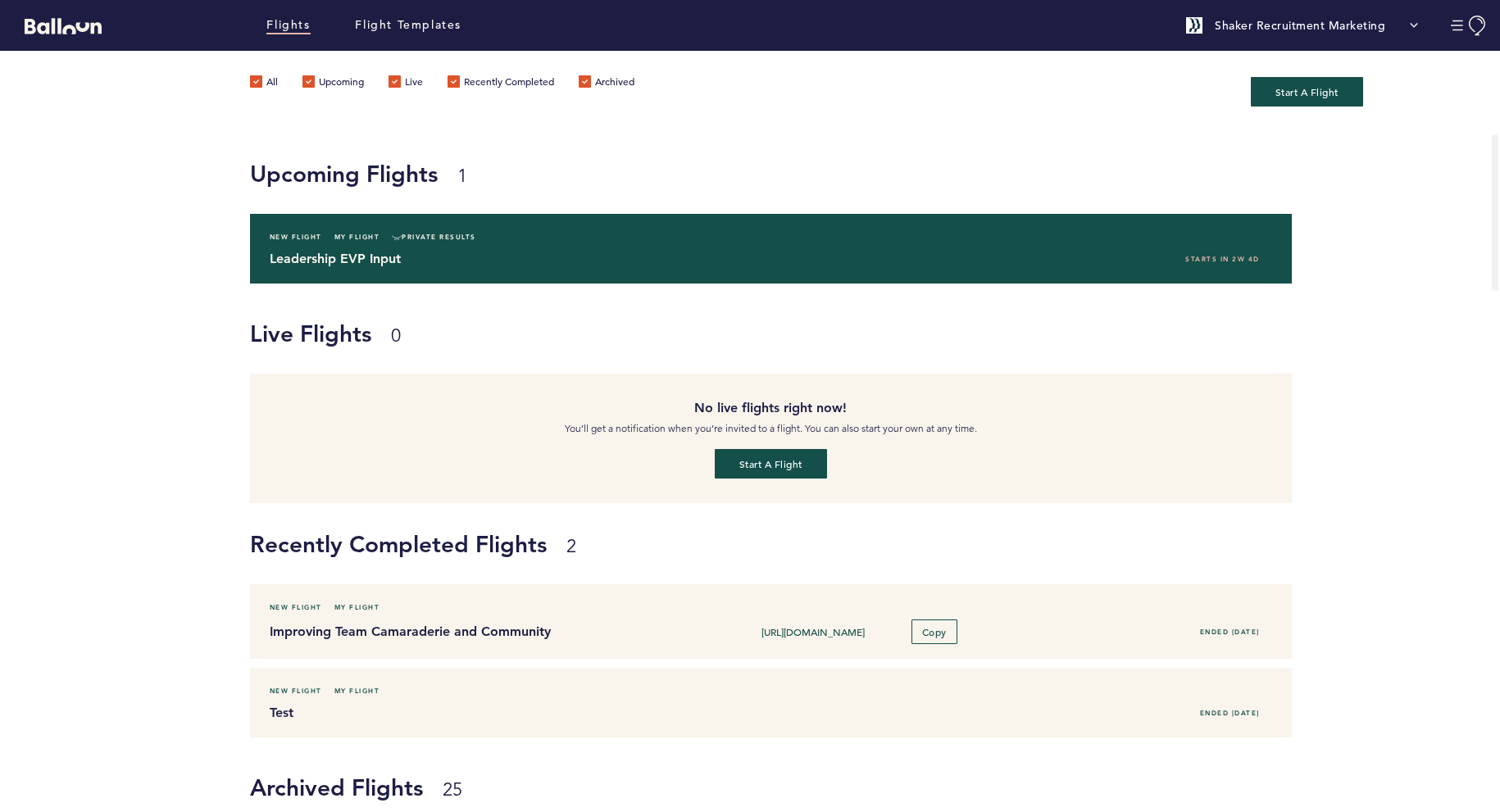 click on "Leadership EVP Input  Starts in 2W 4D" at bounding box center [770, 259] 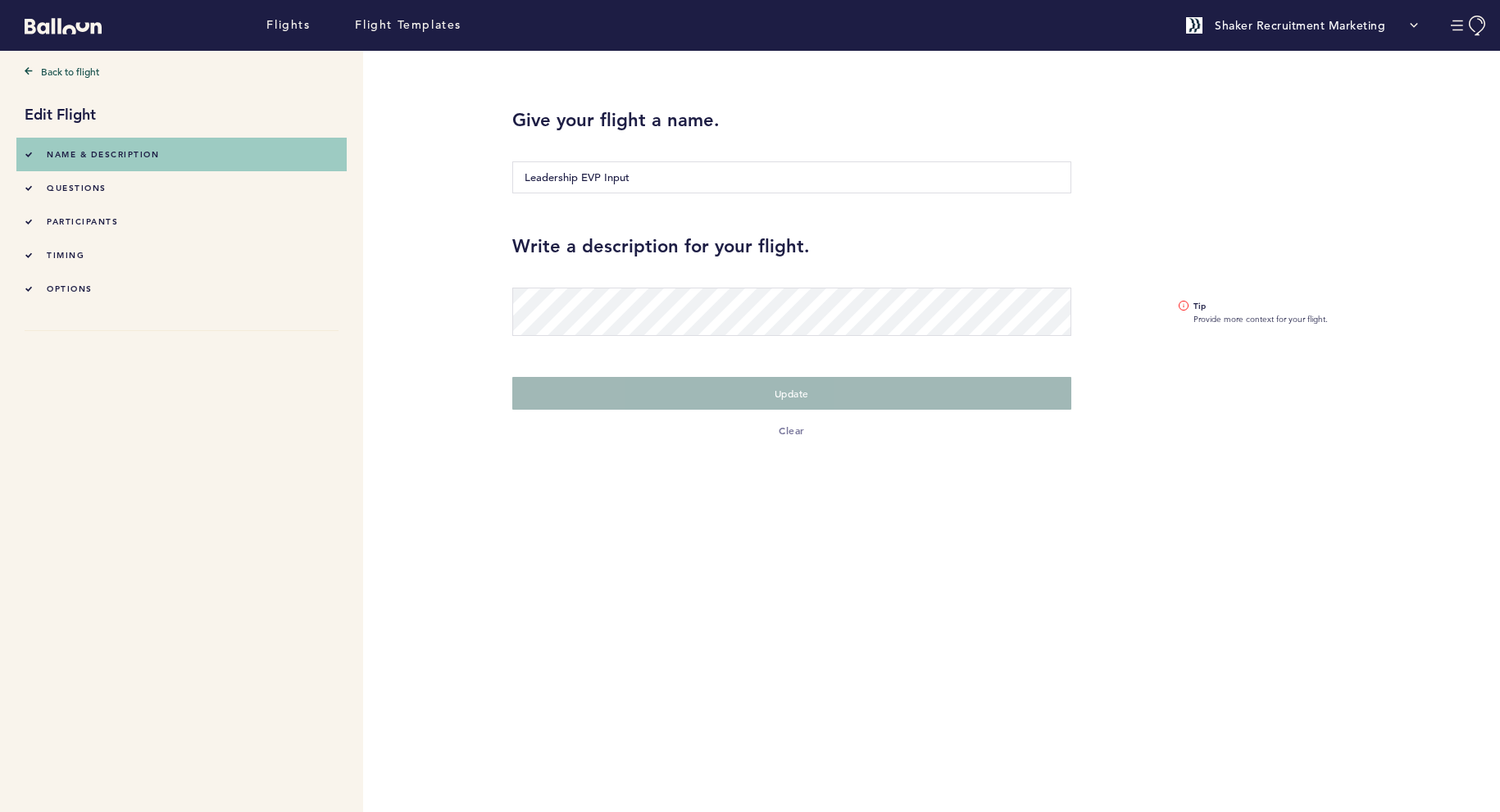 click on "questions" at bounding box center [181, 188] 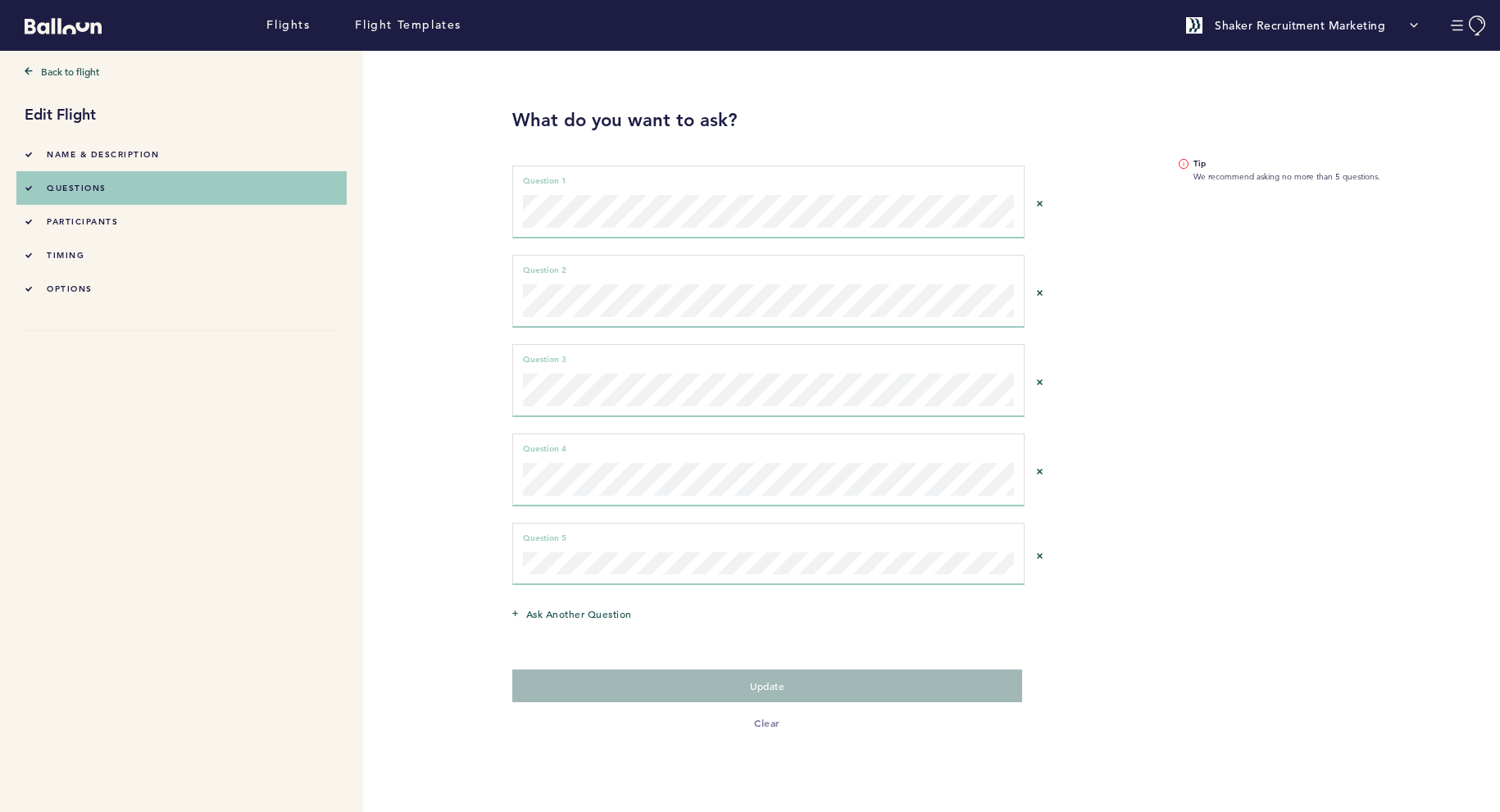 click on "participants" at bounding box center [181, 221] 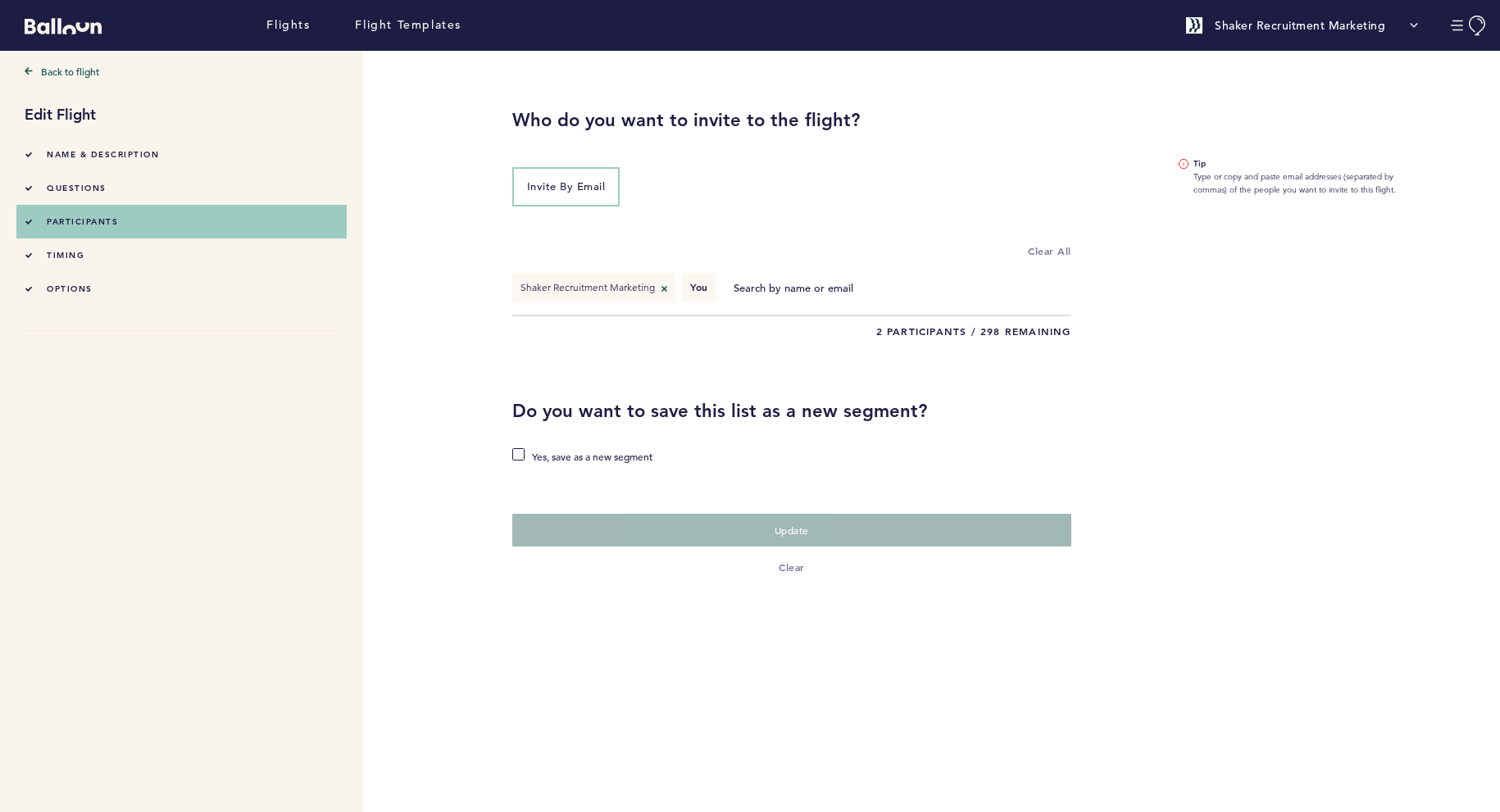 click on "questions" at bounding box center (181, 188) 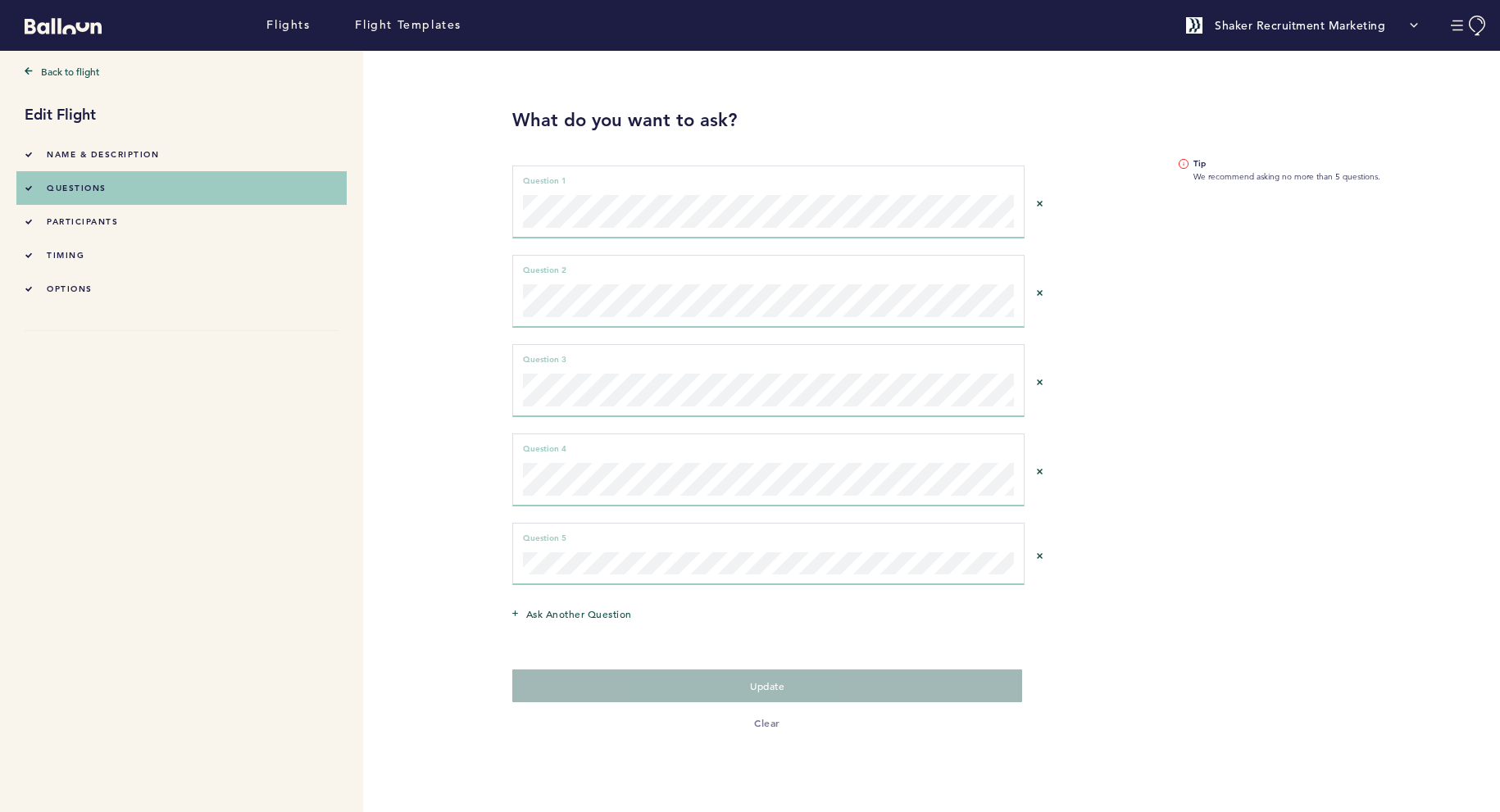 click on "participants" at bounding box center [181, 221] 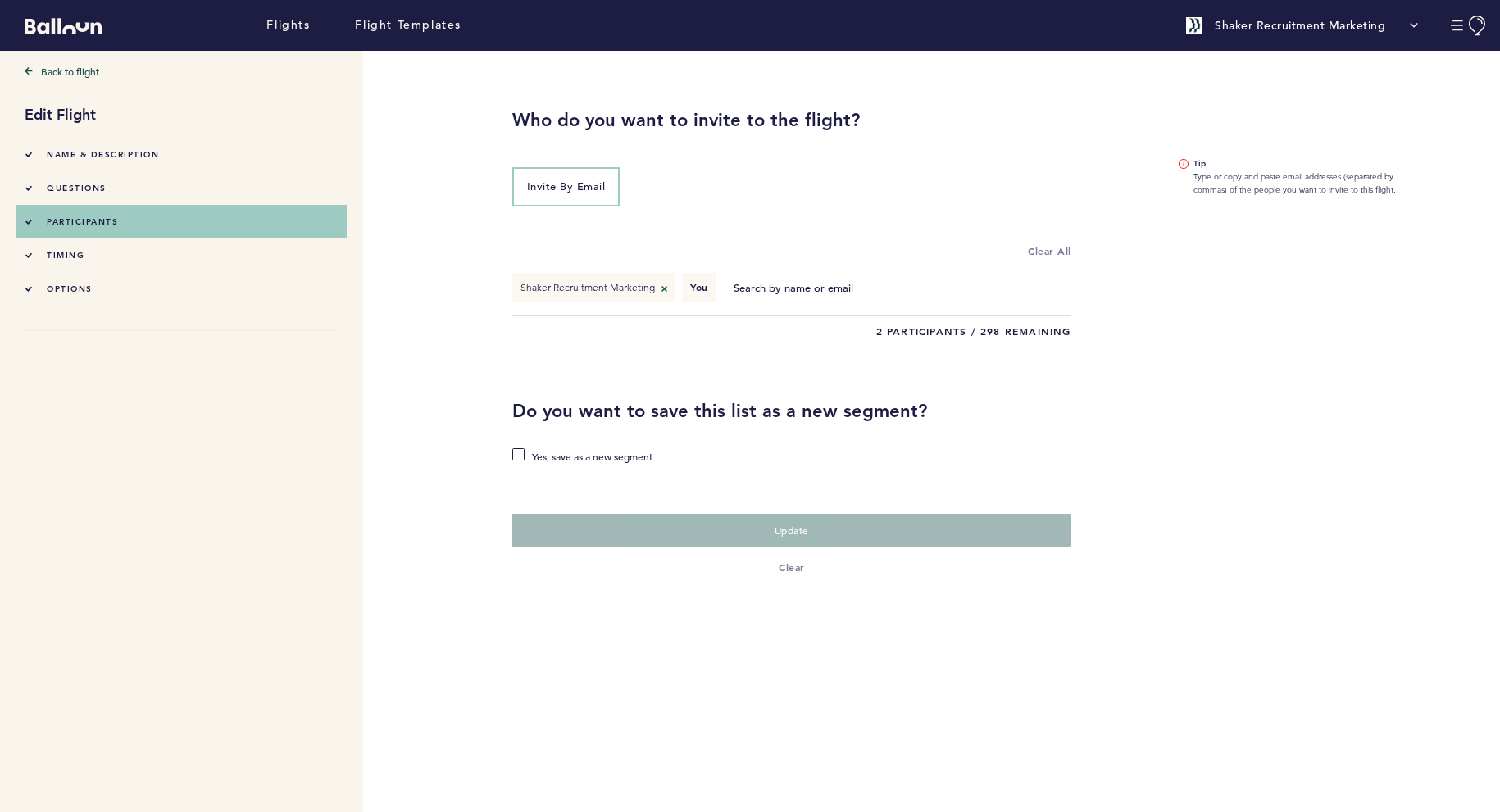 click on "timing" at bounding box center [181, 255] 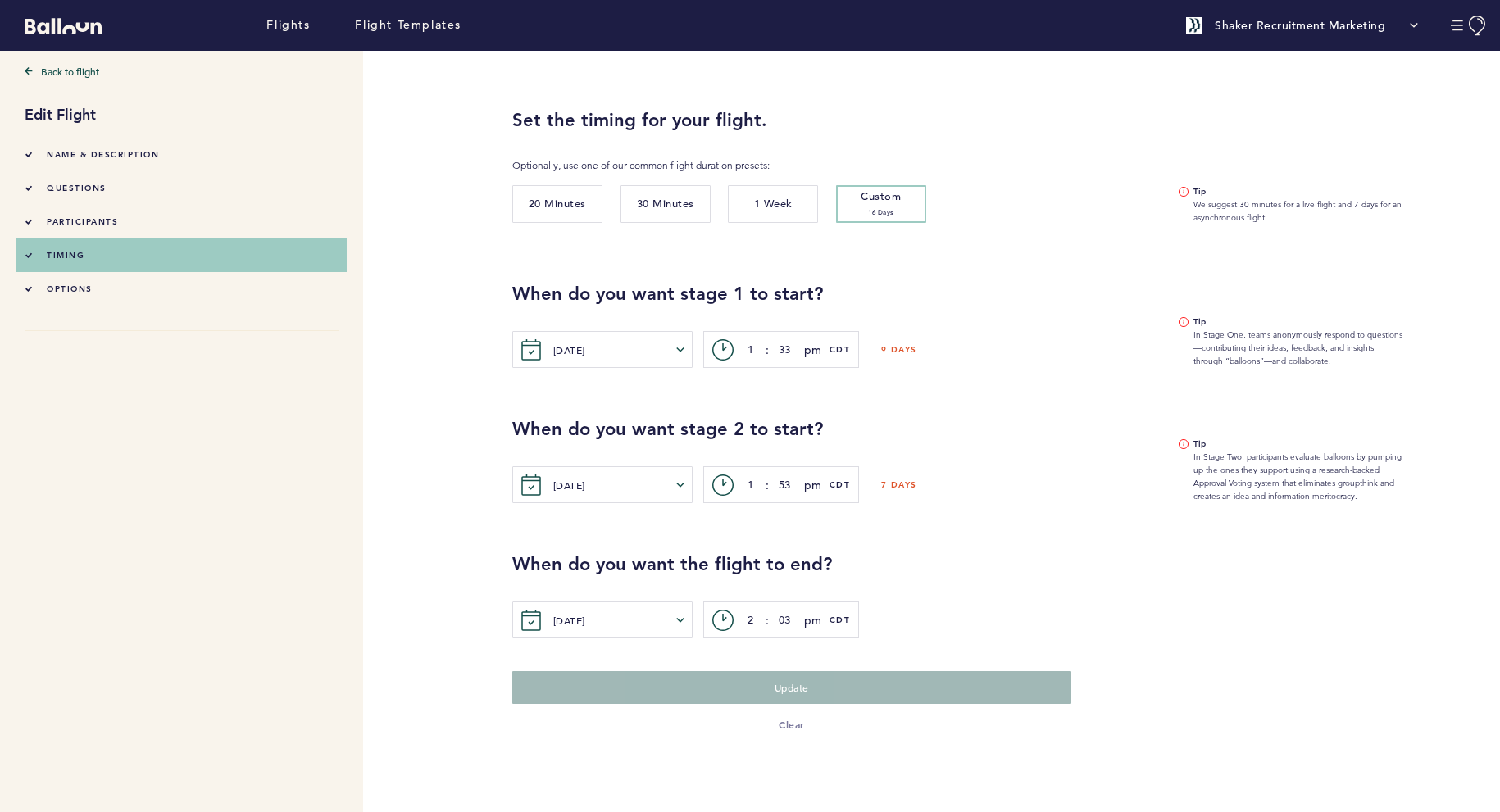 click on "options" at bounding box center (181, 288) 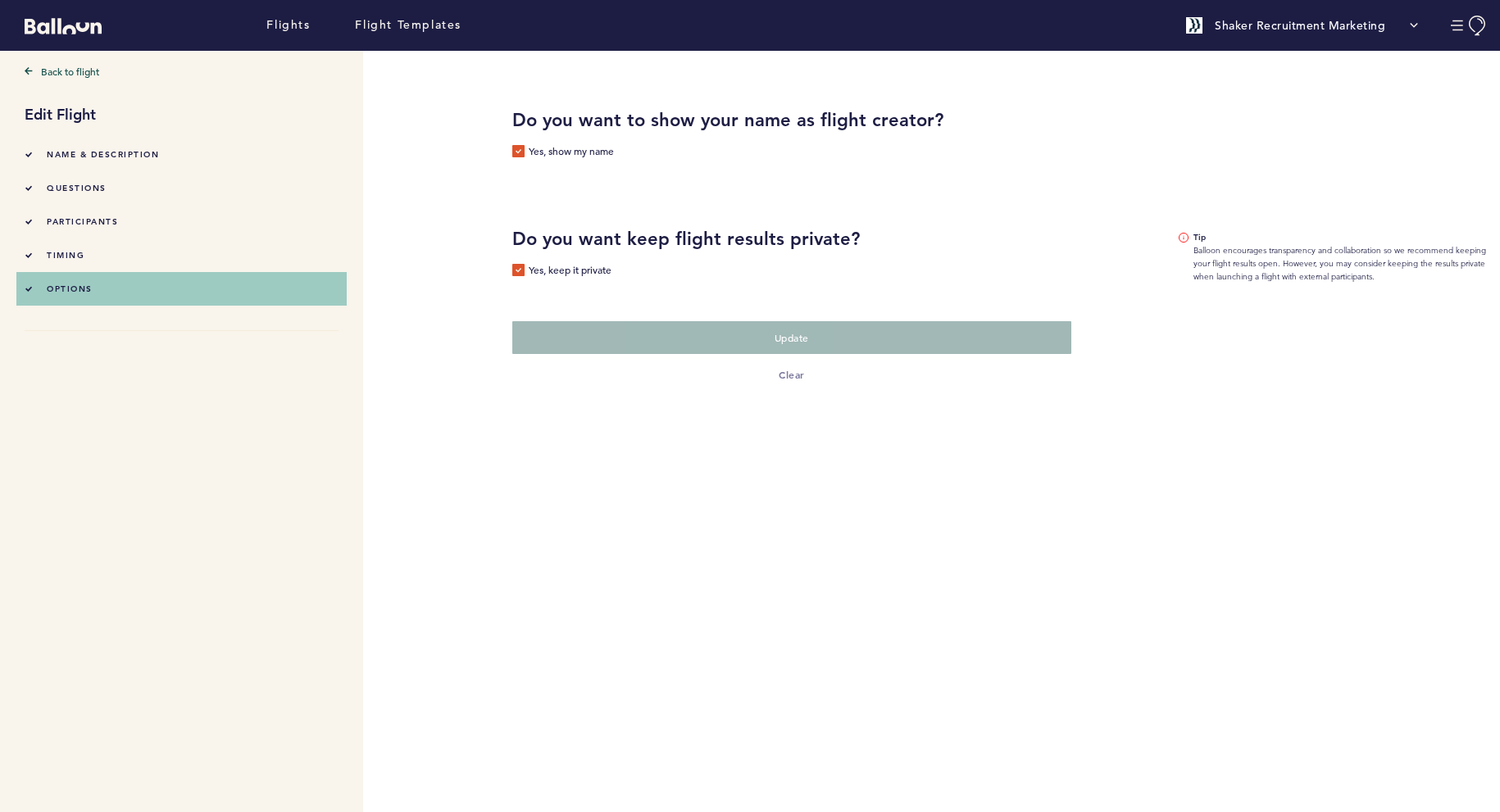 click on "Name & Description" at bounding box center (181, 154) 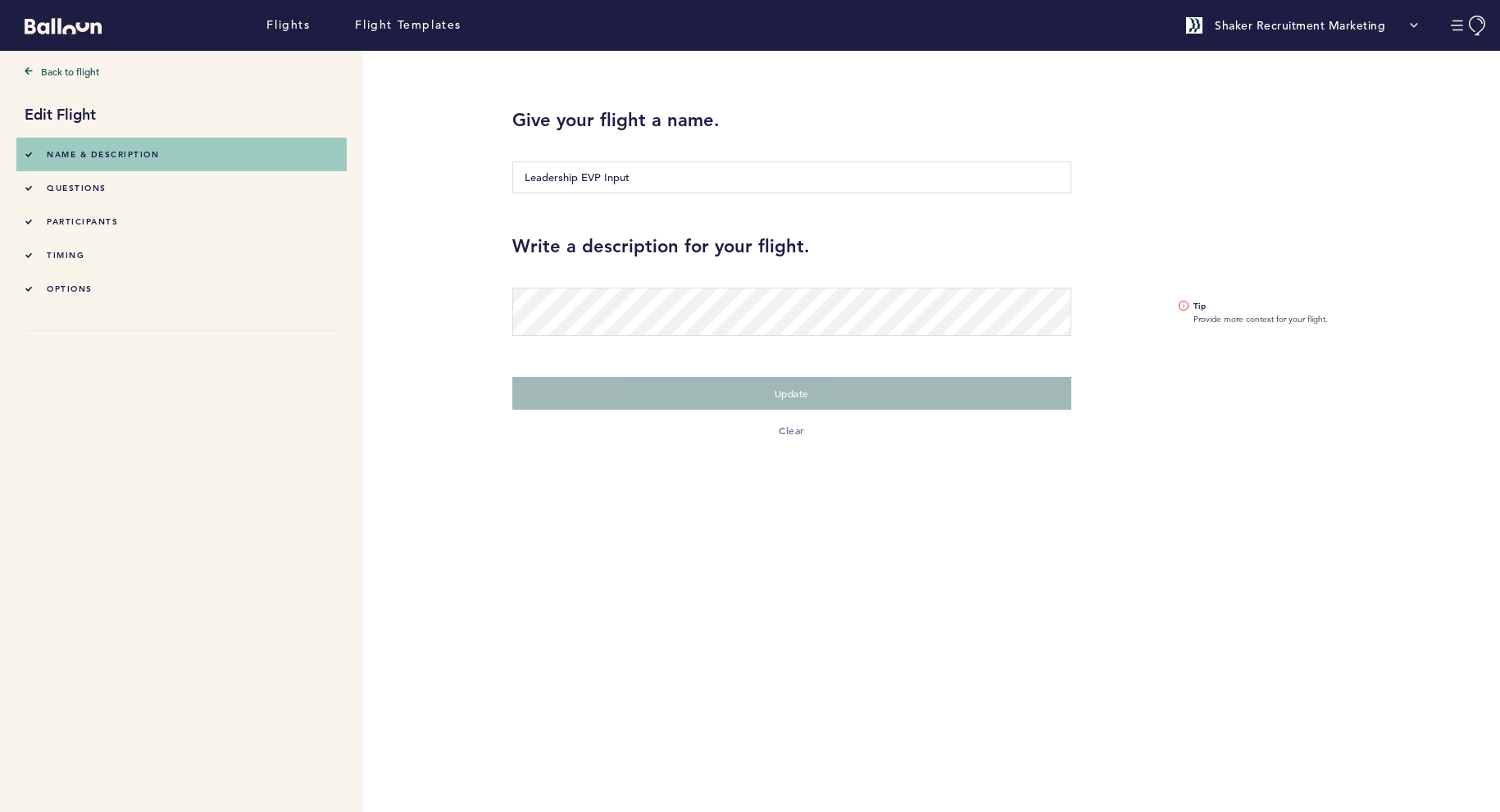click on "participants" at bounding box center (181, 221) 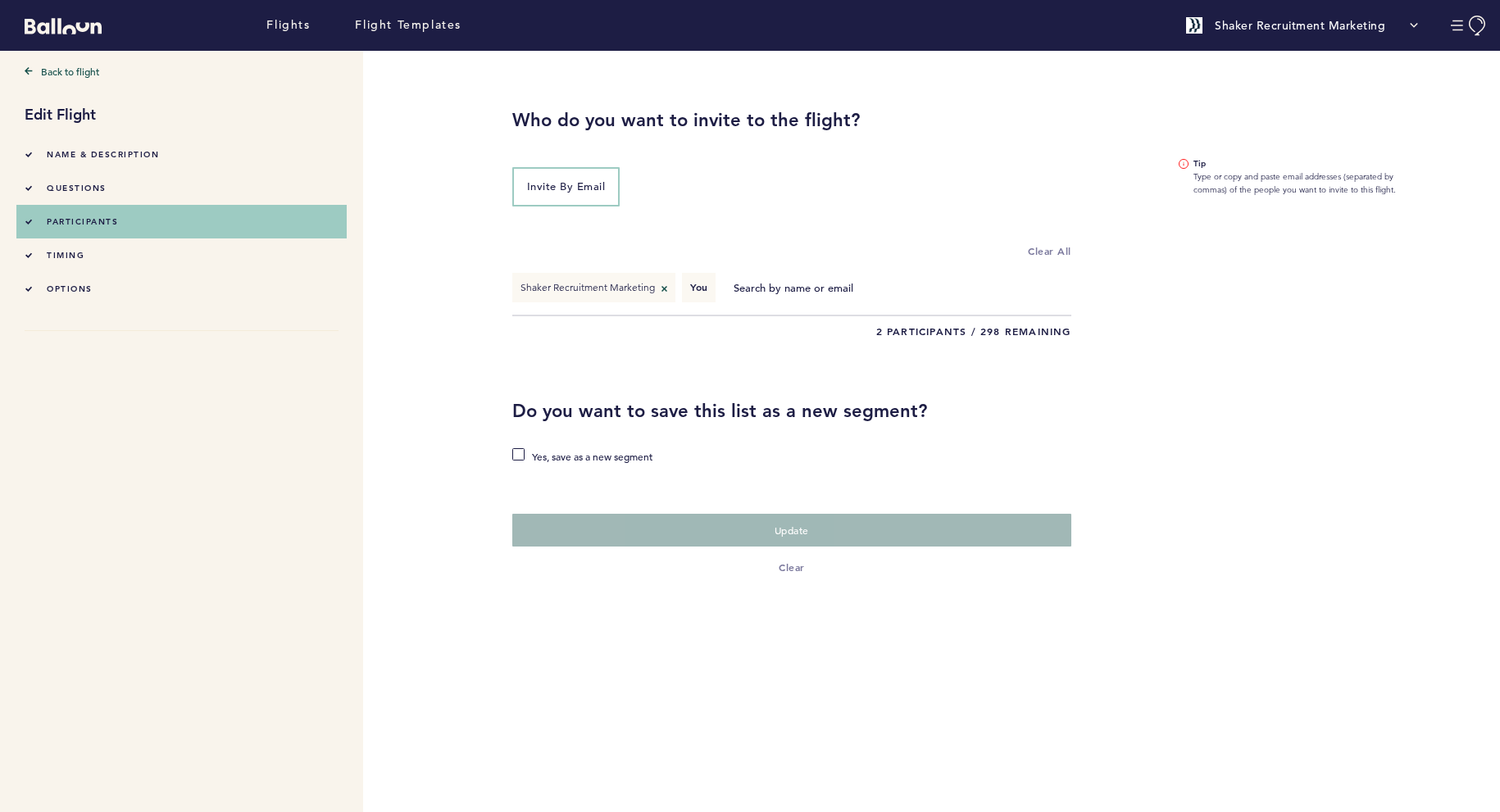 click on "Shaker Recruitment Marketing  You" at bounding box center (792, 294) 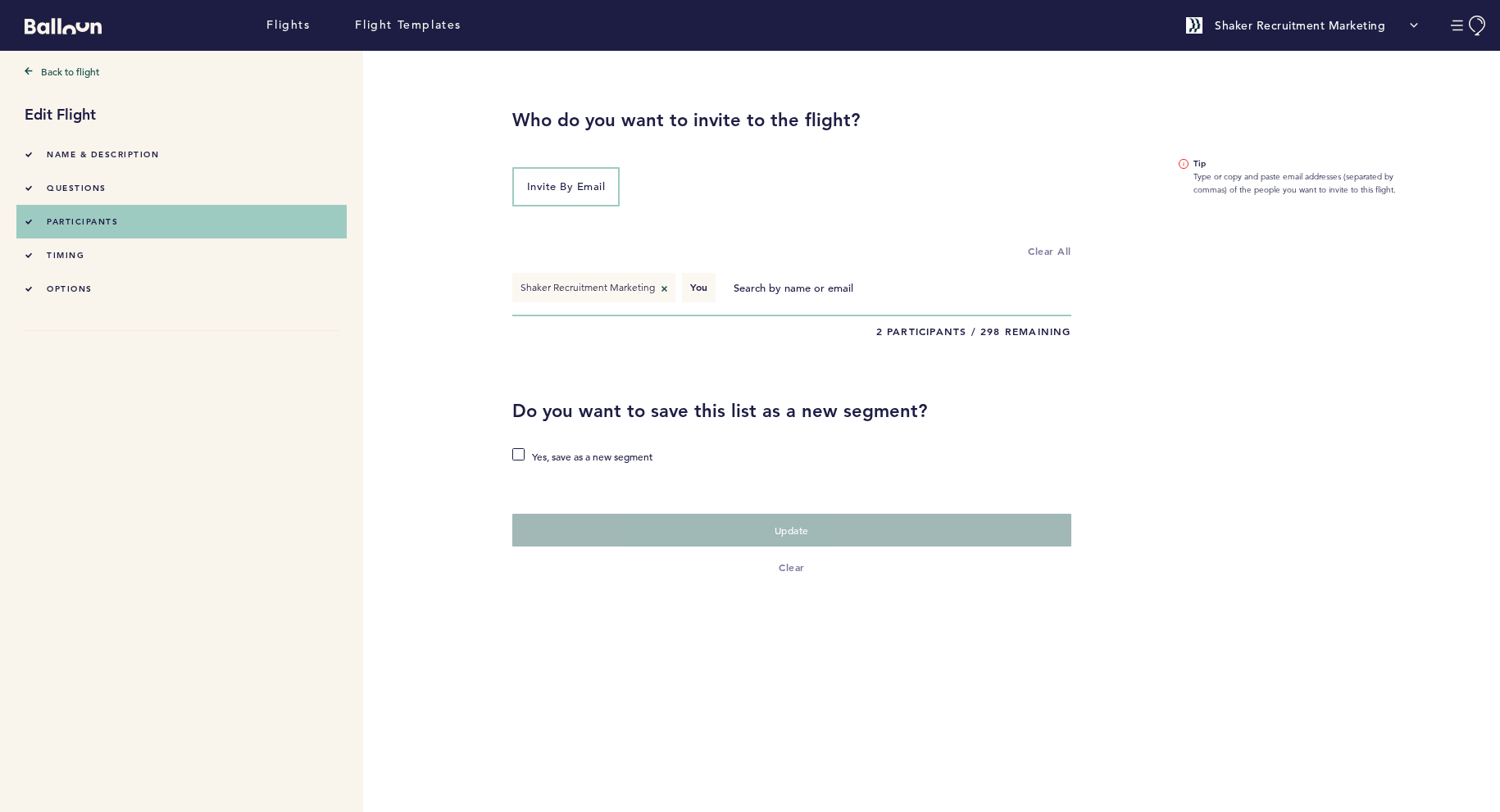 click at bounding box center [794, 288] 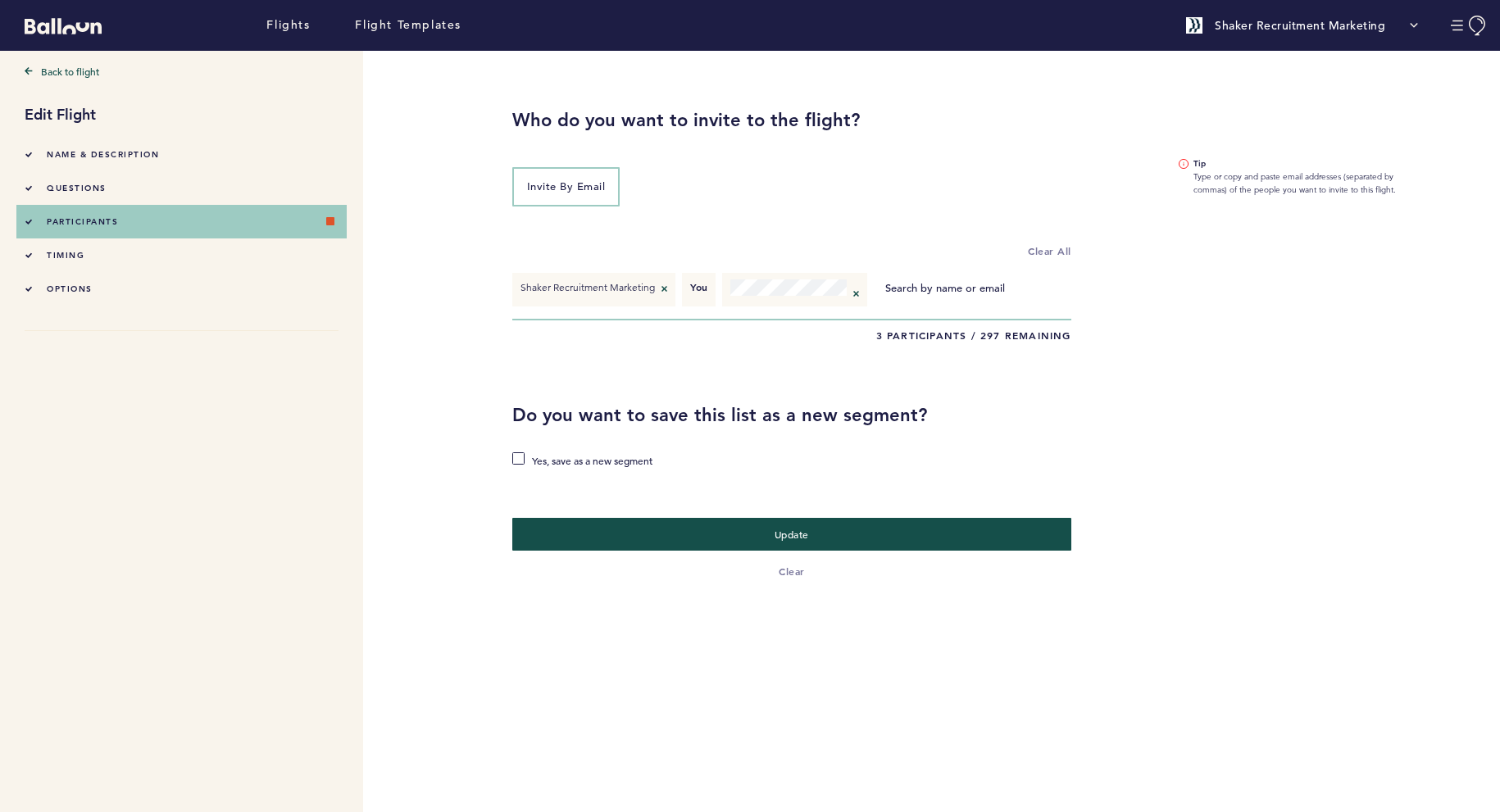 click at bounding box center (946, 288) 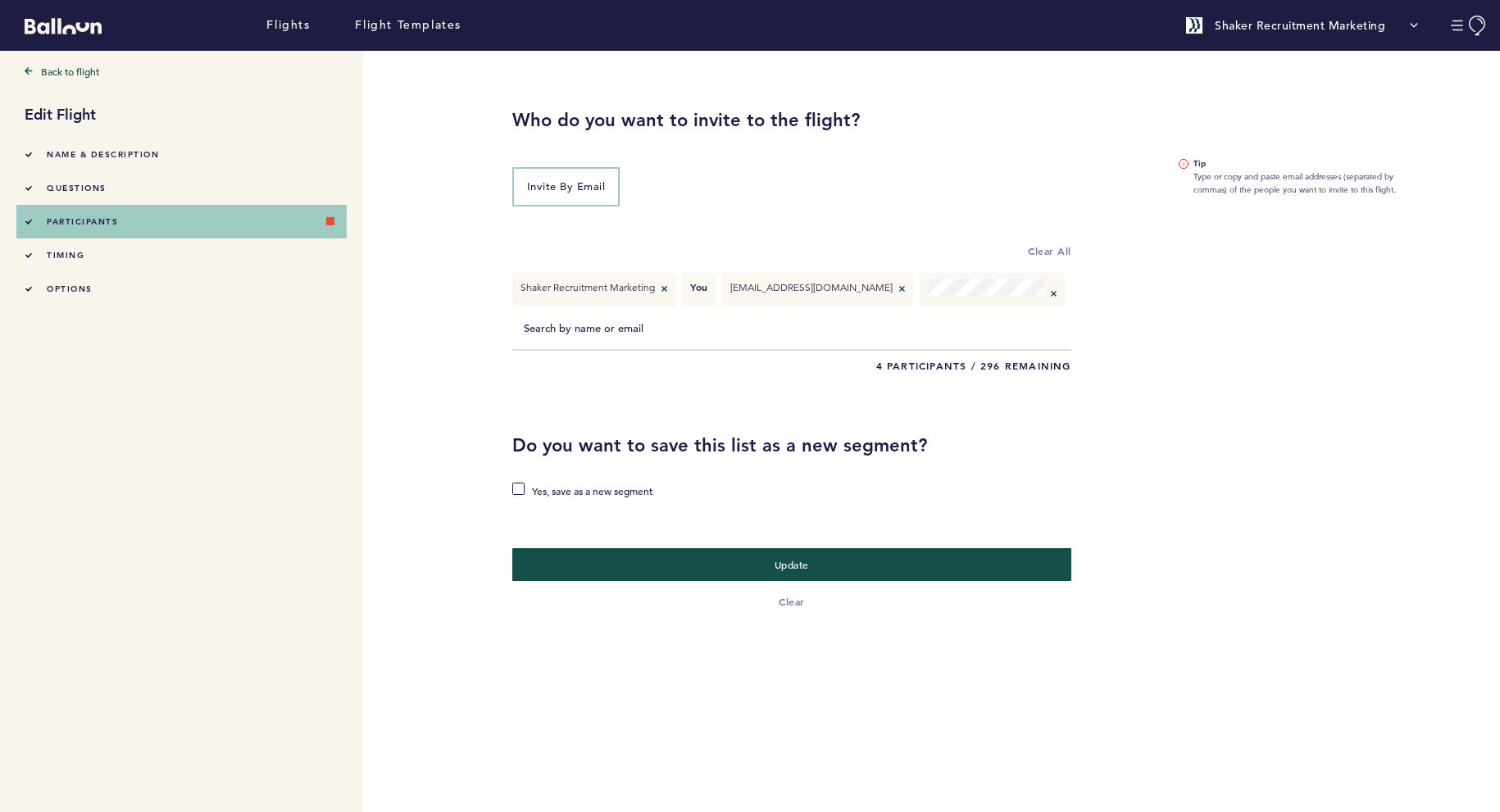 click at bounding box center [792, 328] 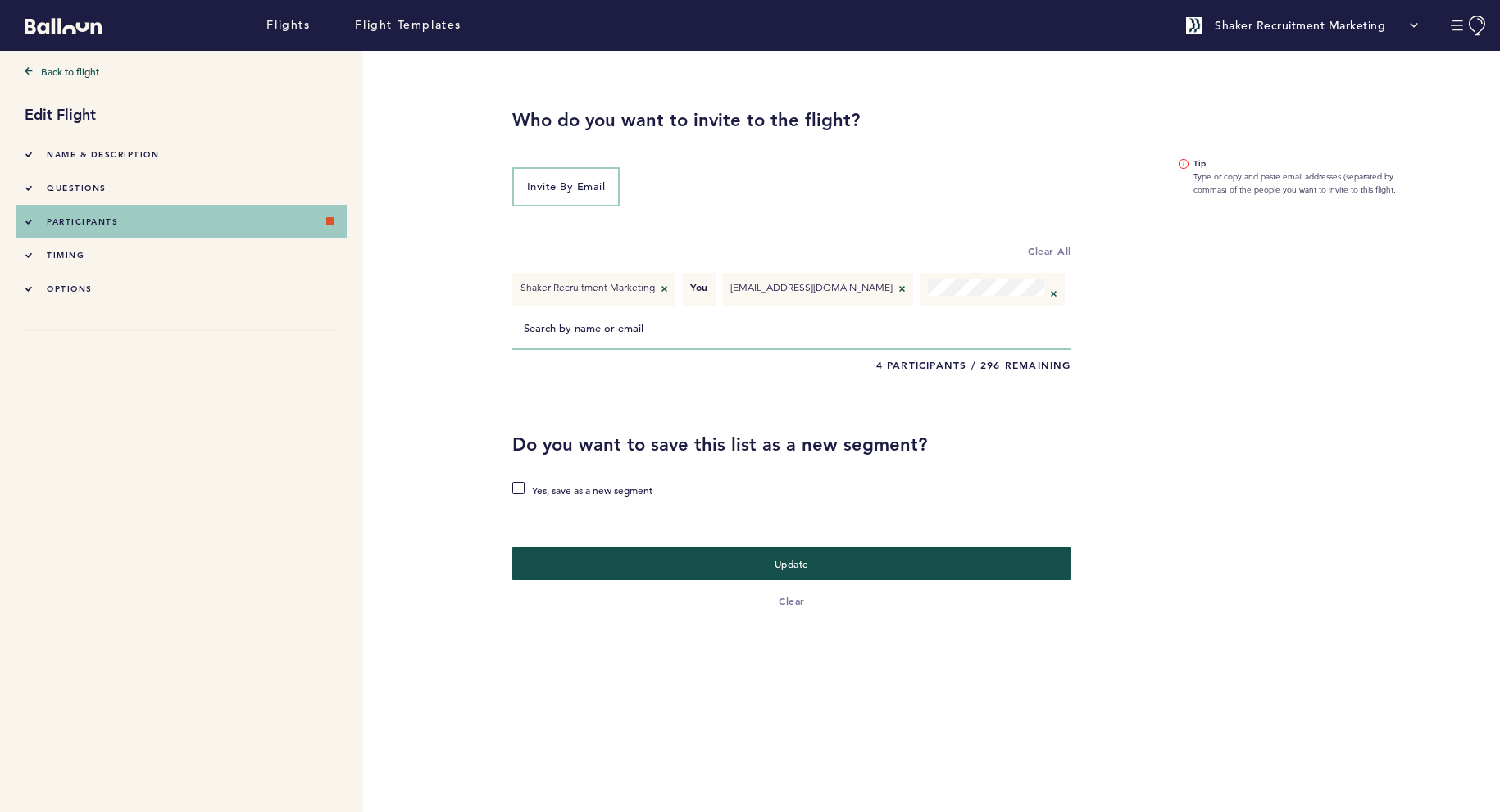 click at bounding box center [584, 328] 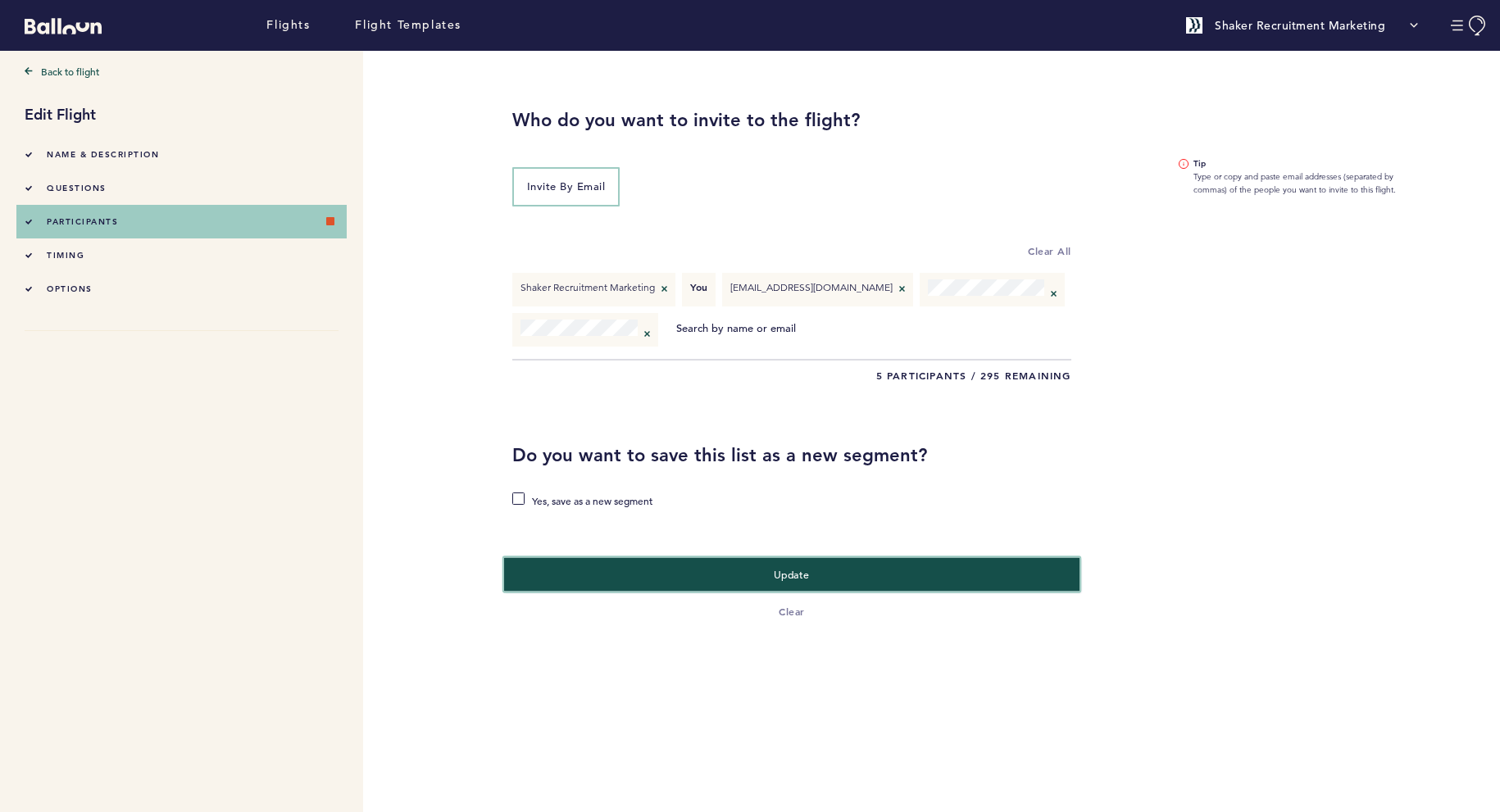 click on "Update" at bounding box center [791, 574] 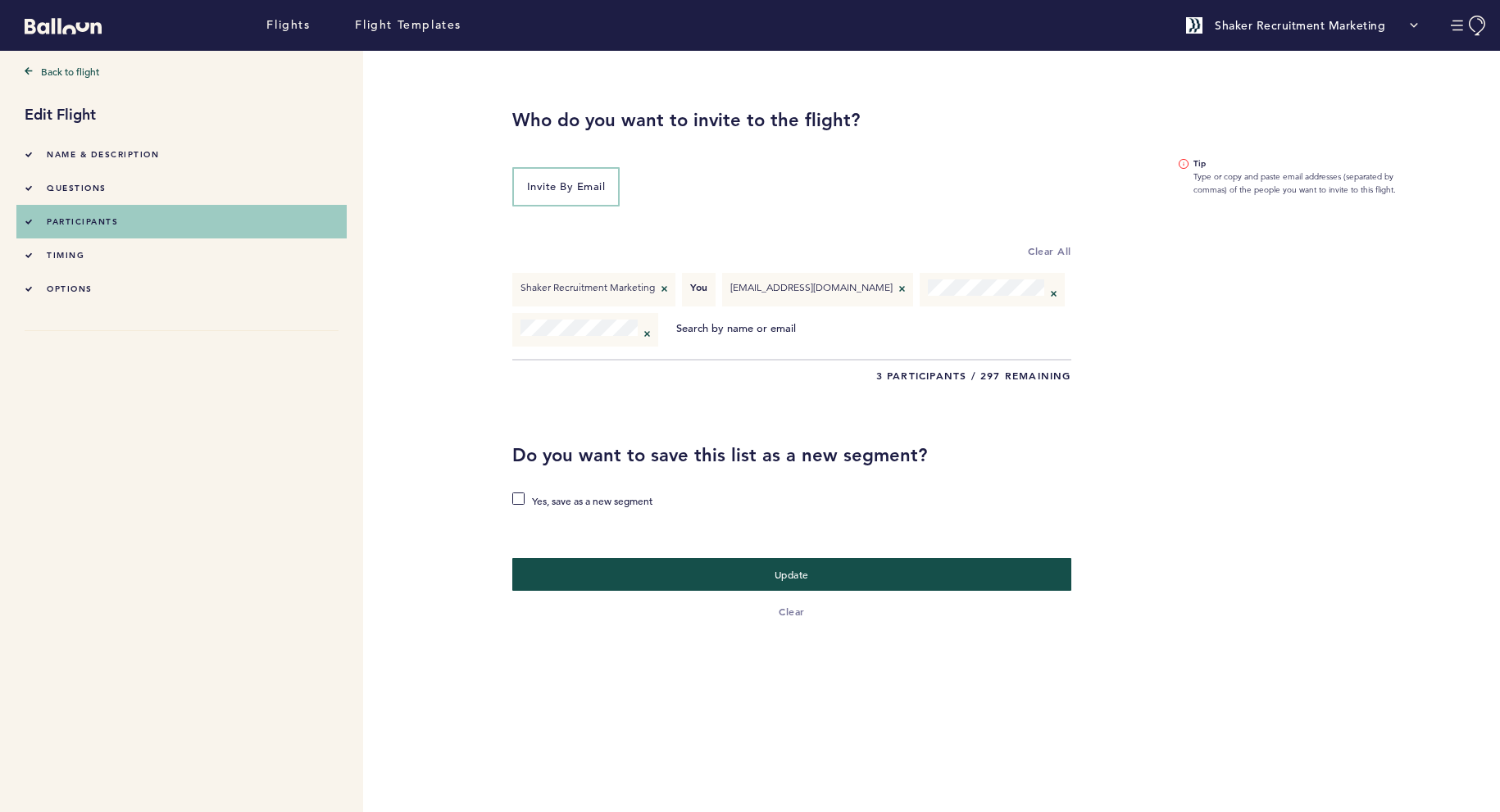 click on "timing" at bounding box center (54, 255) 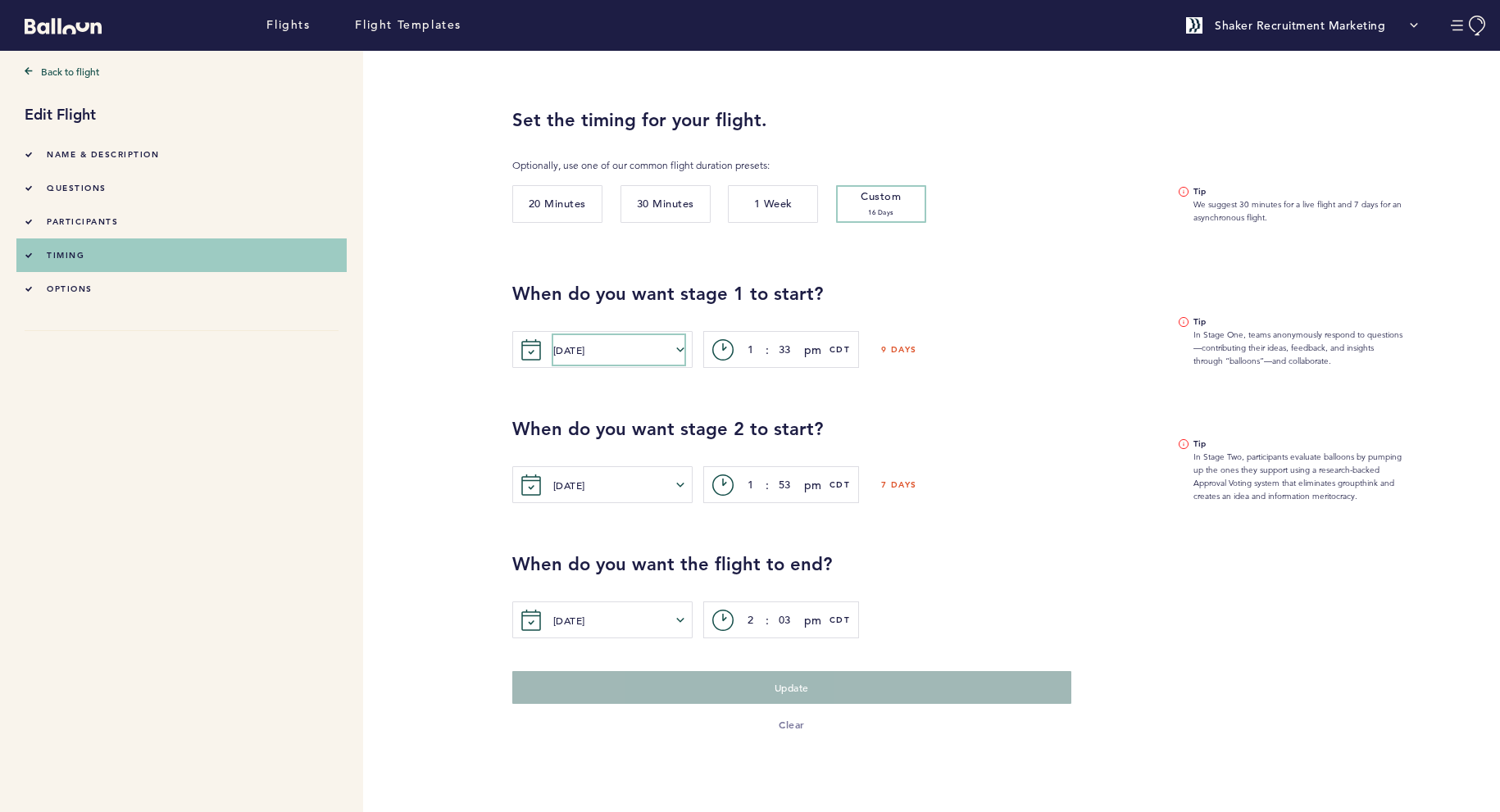 click on "[DATE]" at bounding box center [619, 350] 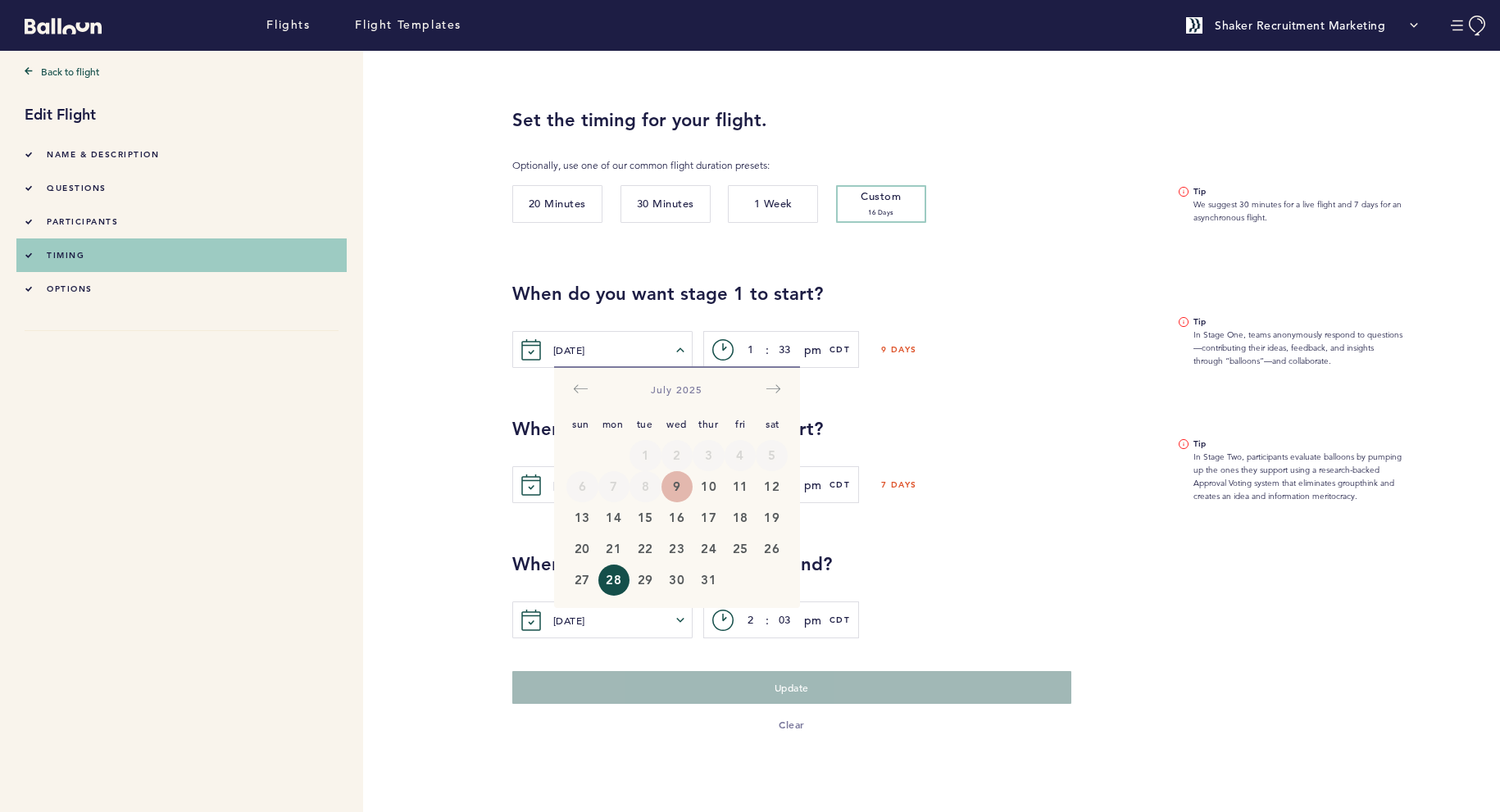 click on "9" at bounding box center (677, 487) 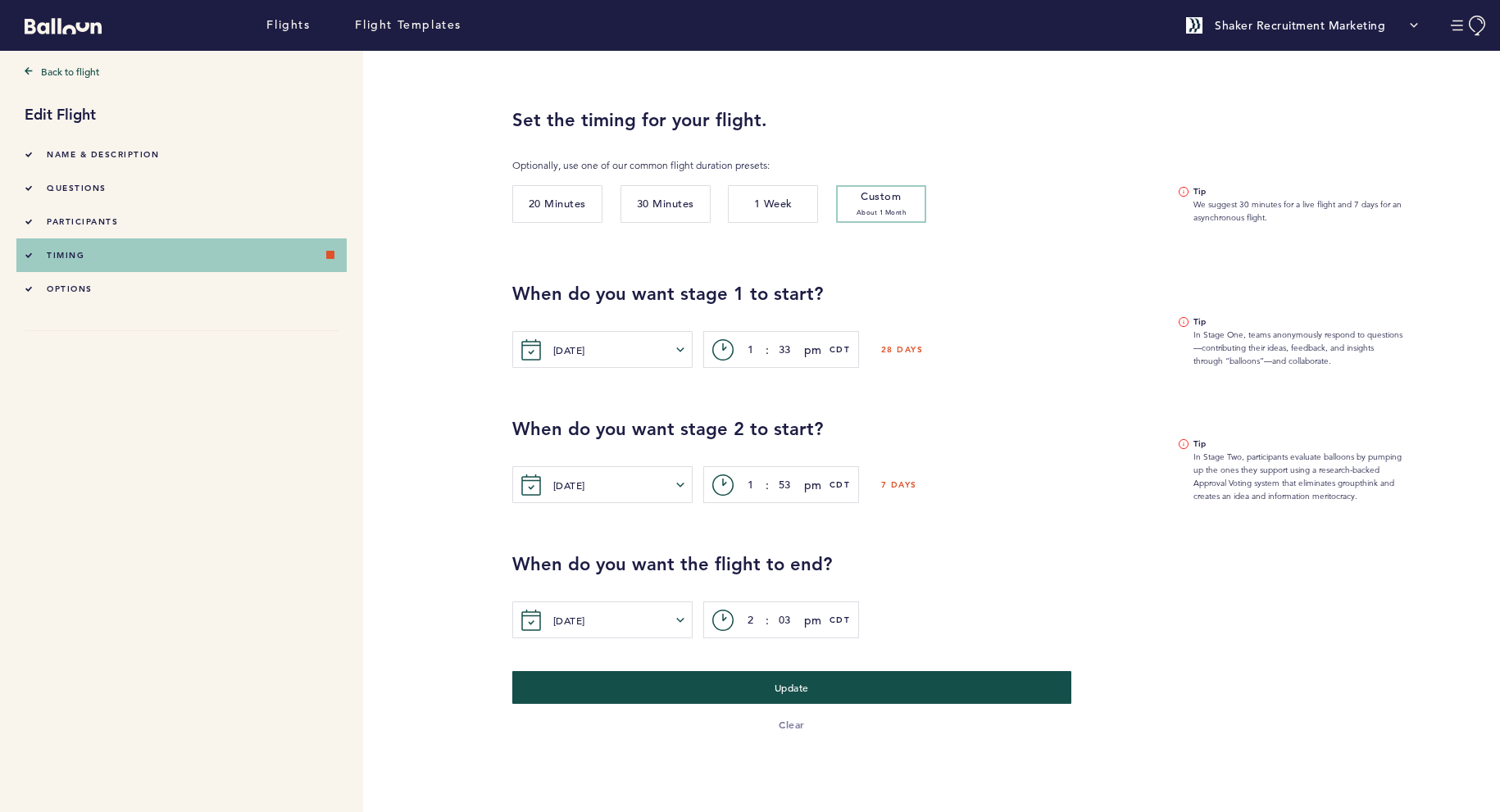 click on "Wed. Jul. 9, 2025        Sun Mon Tue Wed Thur Fri Sat   June   2025   1 2 3 4 5 6 7 8 9 10 11 12 13 14 15 16 17 18 19 20 21 22 23 24 25 26 27 28 29 30 July   2025   1 2 3 4 5 6 7 8 9 10 11 12 13 14 15 16 17 18 19 20 21 22 23 24 25 26 27 28 29 30 31 August   2025   1 2 3 4 5 6 7 8 9 10 11 12 13 14 15 16 17 18 19 20 21 22 23 24 25 26 27 28 29 30 31 September   2025   1 2 3 4 5 6 7 8 9 10 11 12 13 14 15 16 17 18 19 20 21 22 23 24 25 26 27 28 29 30       c> 1 : 33 pm am pm CDT  28 days" at bounding box center [833, 349] 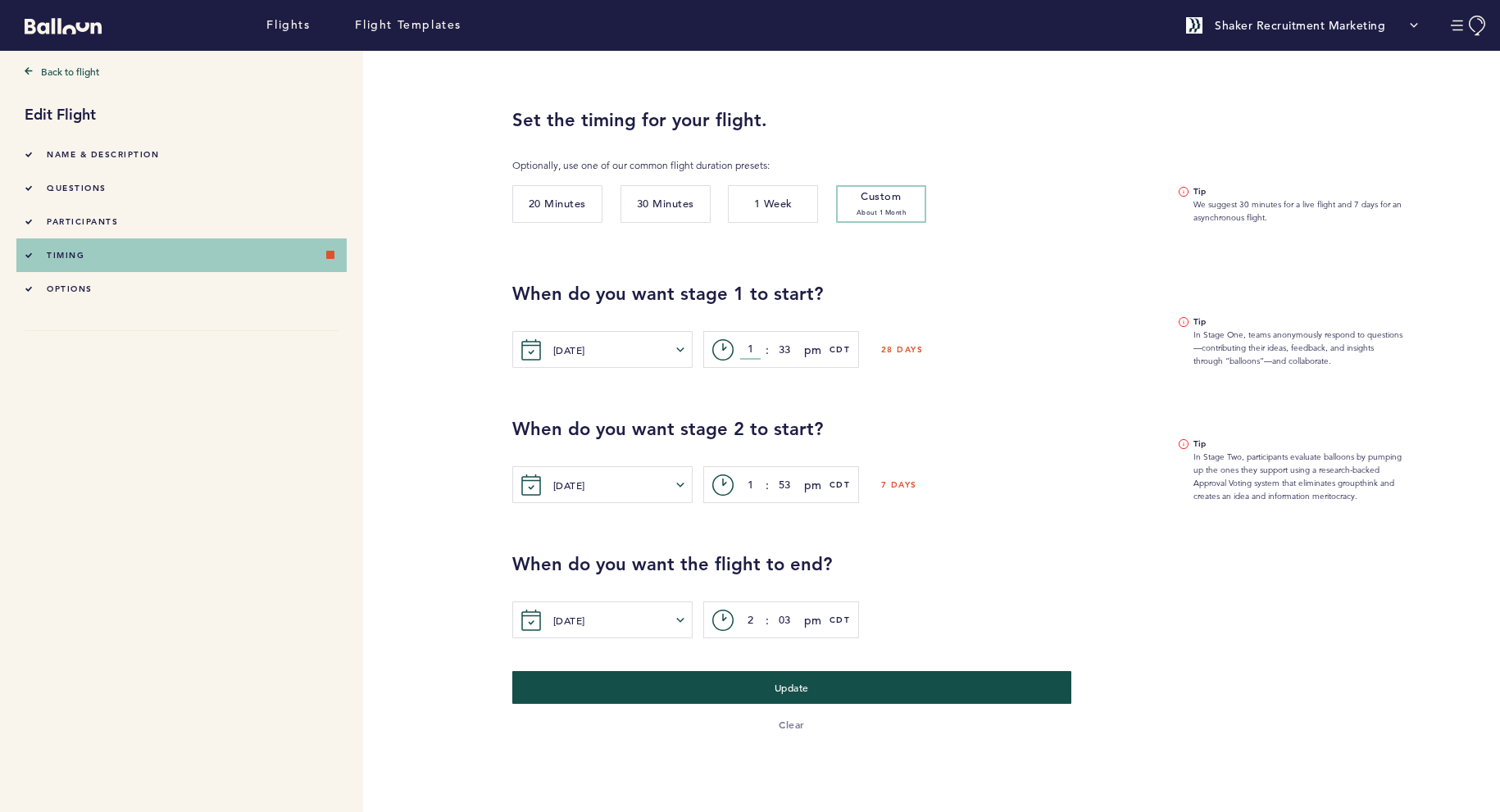 click on "1" at bounding box center [750, 350] 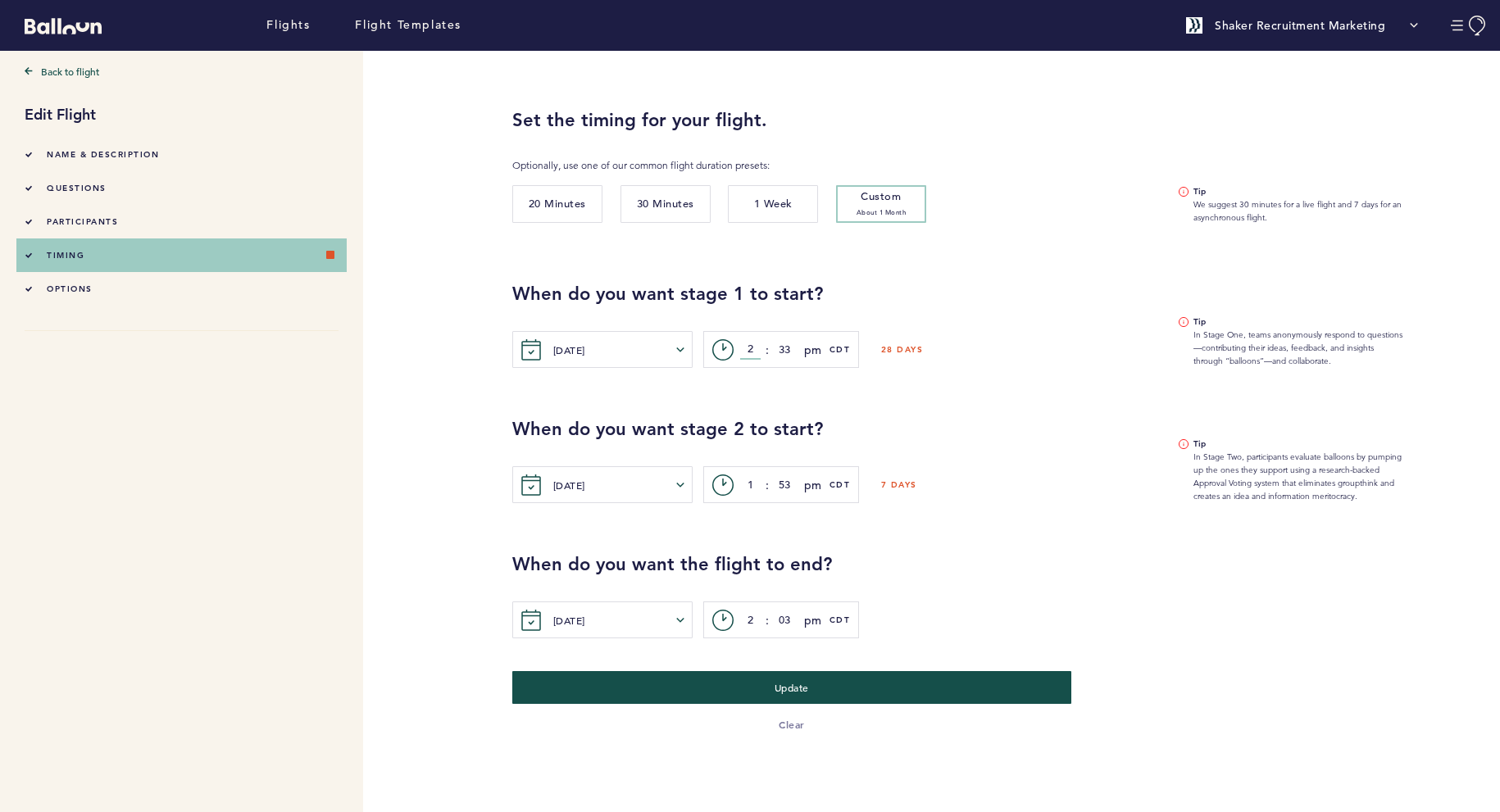type on "2" 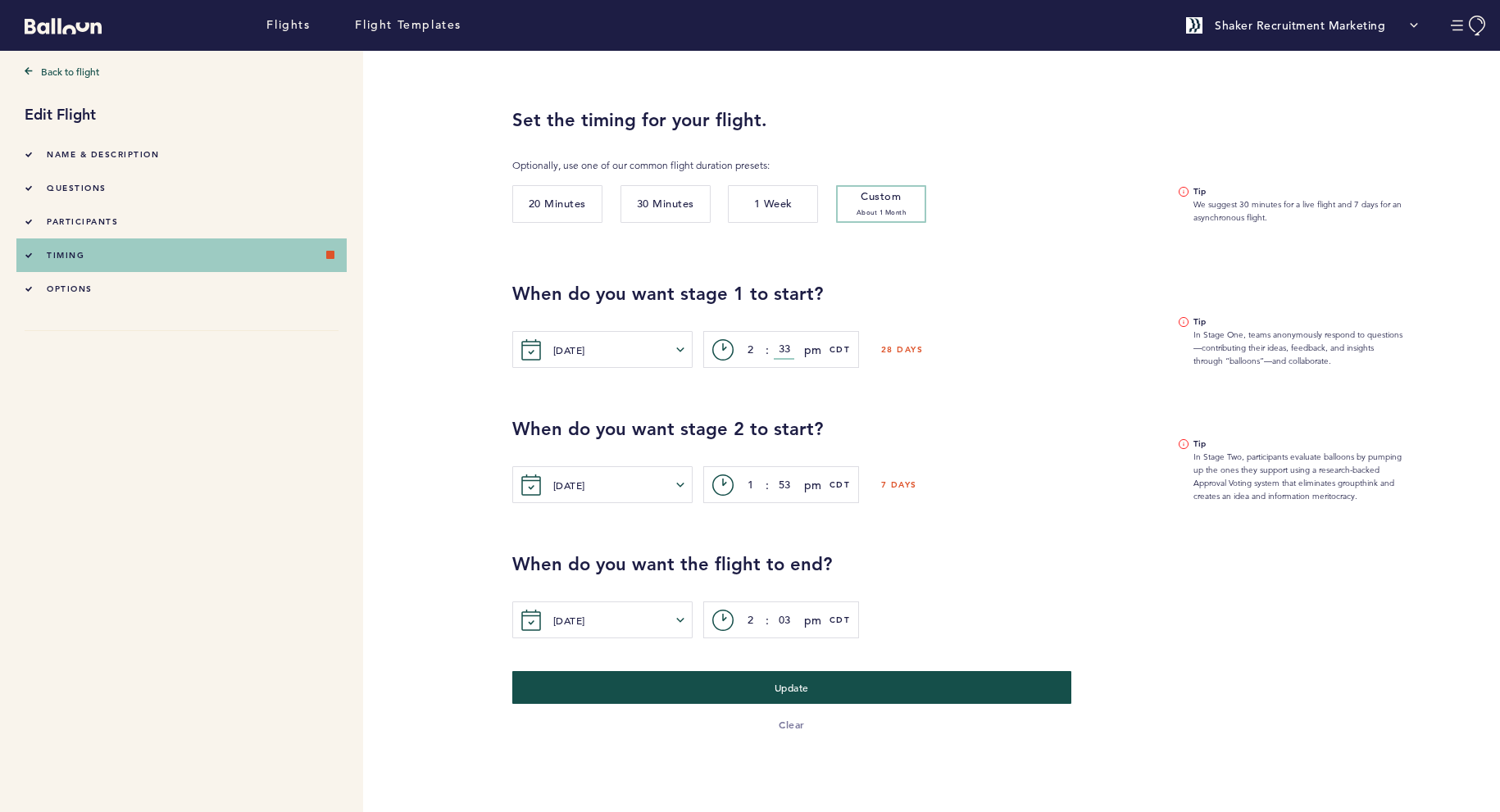 click on "33" at bounding box center (784, 350) 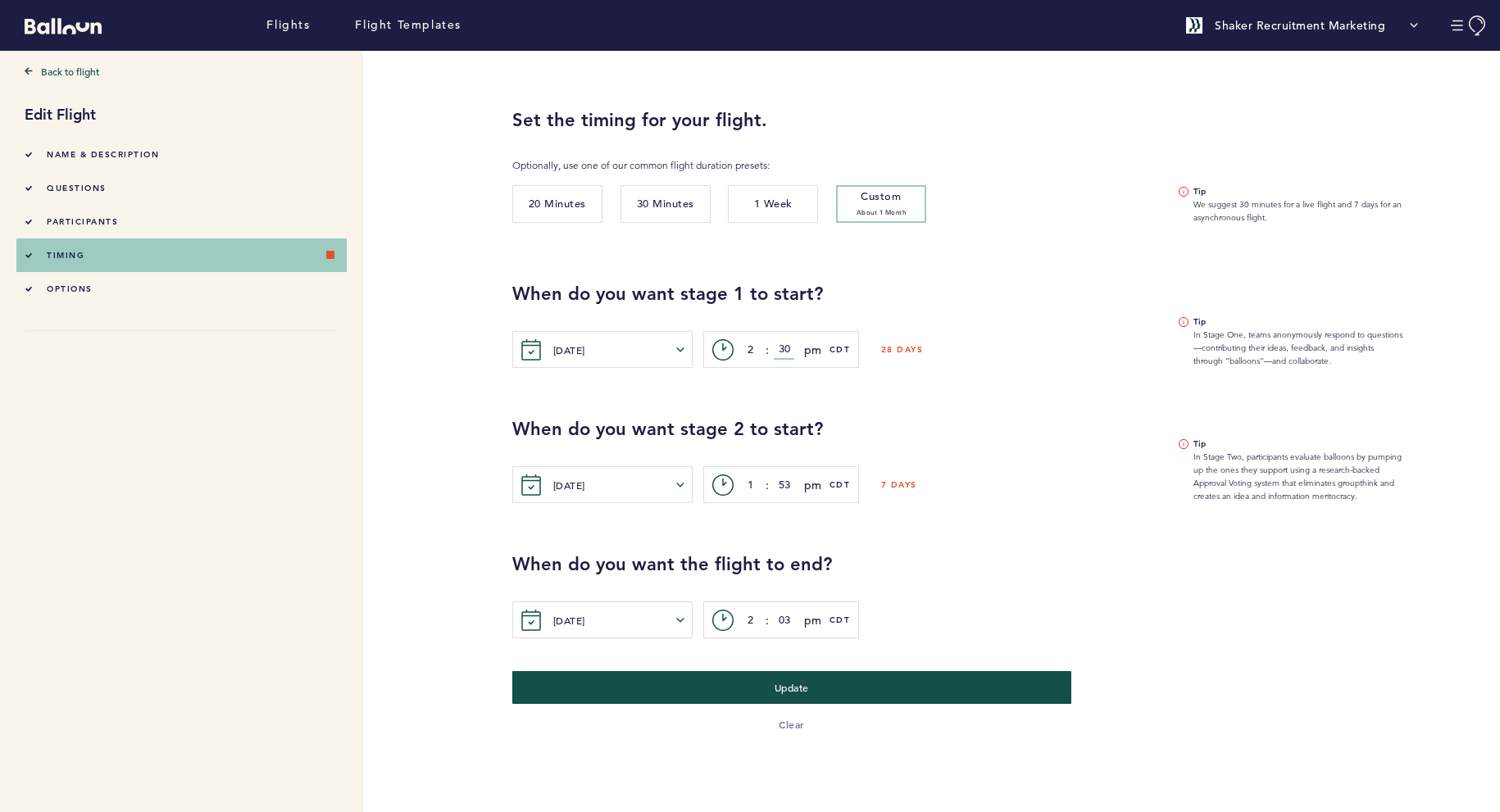 type on "30" 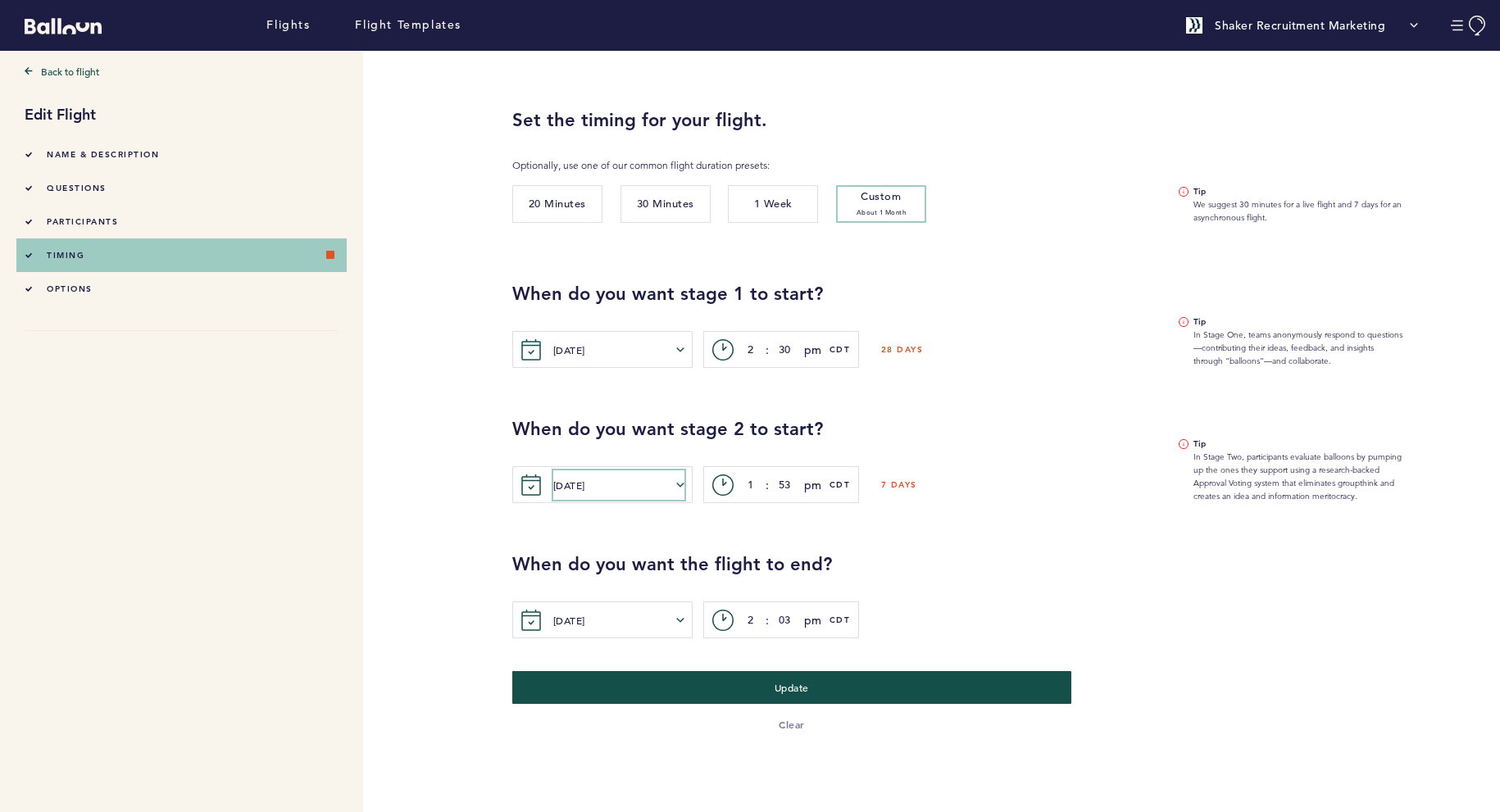 click on "[DATE]" at bounding box center (619, 485) 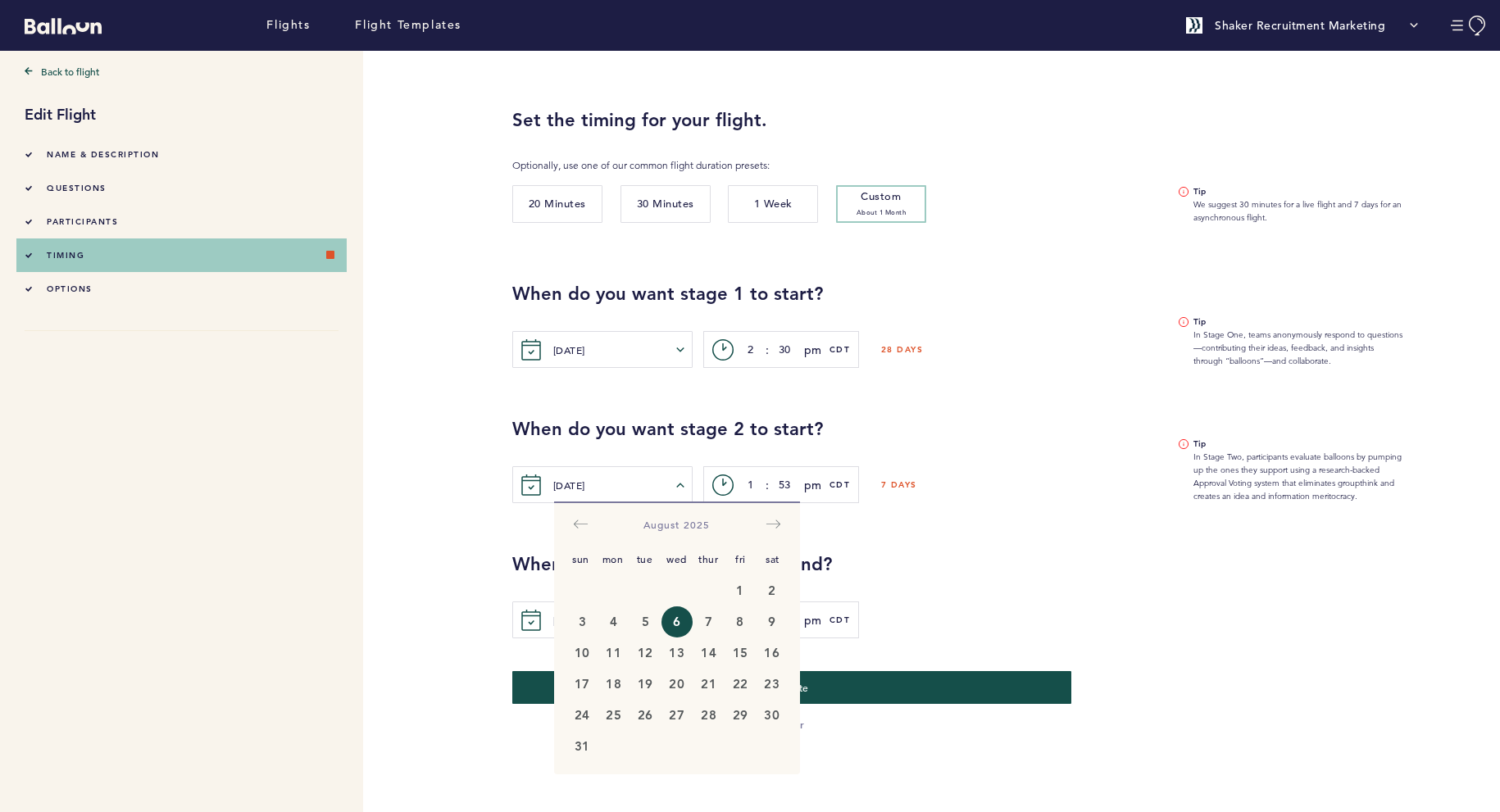 click on "When do you want the flight to end?  Wed. Aug. 13, 2025        Sun Mon Tue Wed Thur Fri Sat Sun Mon Tue Wed Thur Fri Sat   July   2025   1 2 3 4 5 6 7 8 9 10 11 12 13 14 15 16 17 18 19 20 21 22 23 24 25 26 27 28 29 30 31 August   2025   1 2 3 4 5 6 7 8 9 10 11 12 13 14 15 16 17 18 19 20 21 22 23 24 25 26 27 28 29 30 31 September   2025   1 2 3 4 5 6 7 8 9 10 11 12 13 14 15 16 17 18 19 20 21 22 23 24 25 26 27 28 29 30 October   2025   1 2 3 4 5 6 7 8 9 10 11 12 13 14 15 16 17 18 19 20 21 22 23 24 25 26 27 28 29 30 31       c> 2 : 03 pm am pm CDT" at bounding box center (1000, 570) 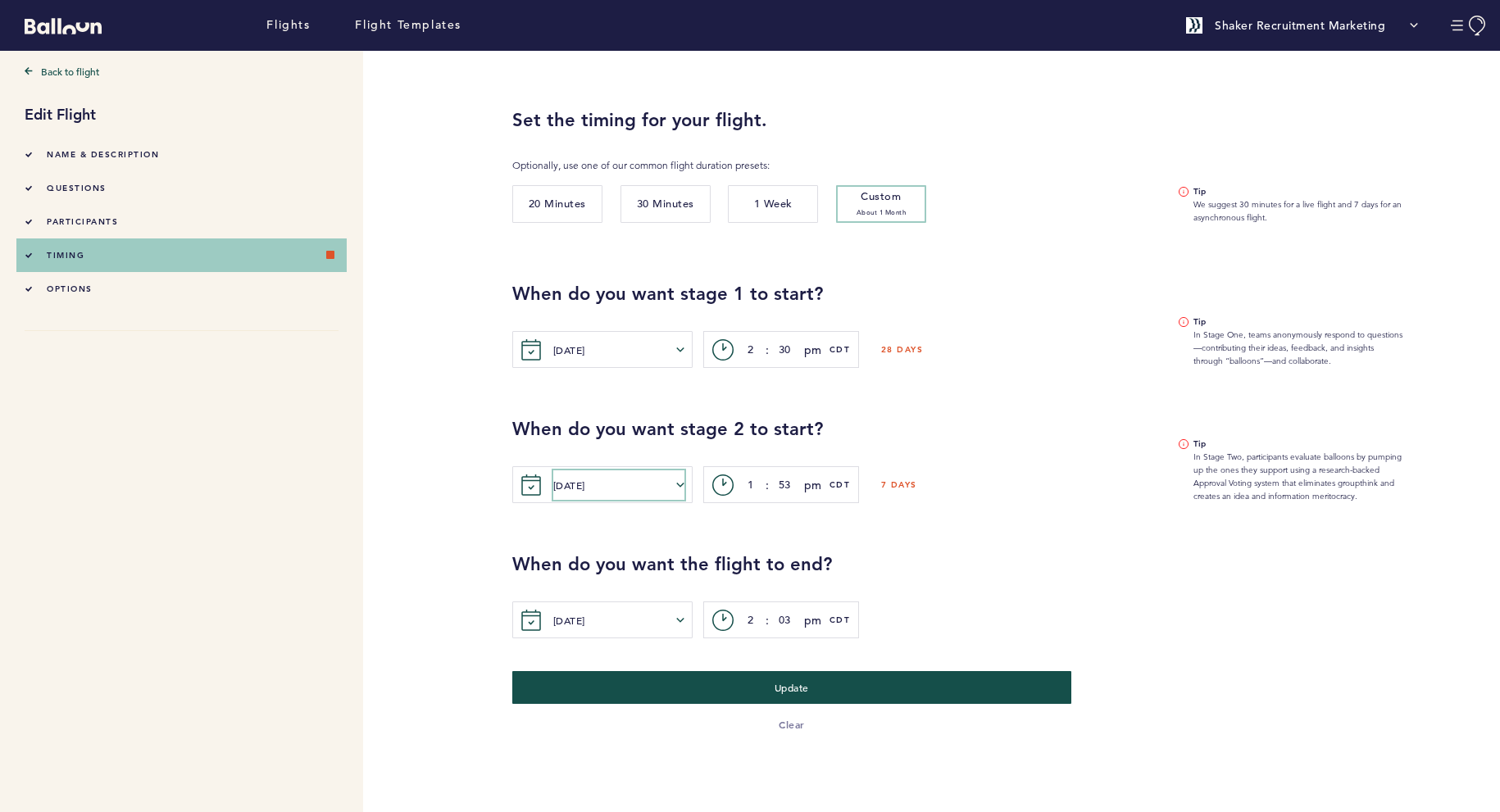 click on "[DATE]" at bounding box center (619, 485) 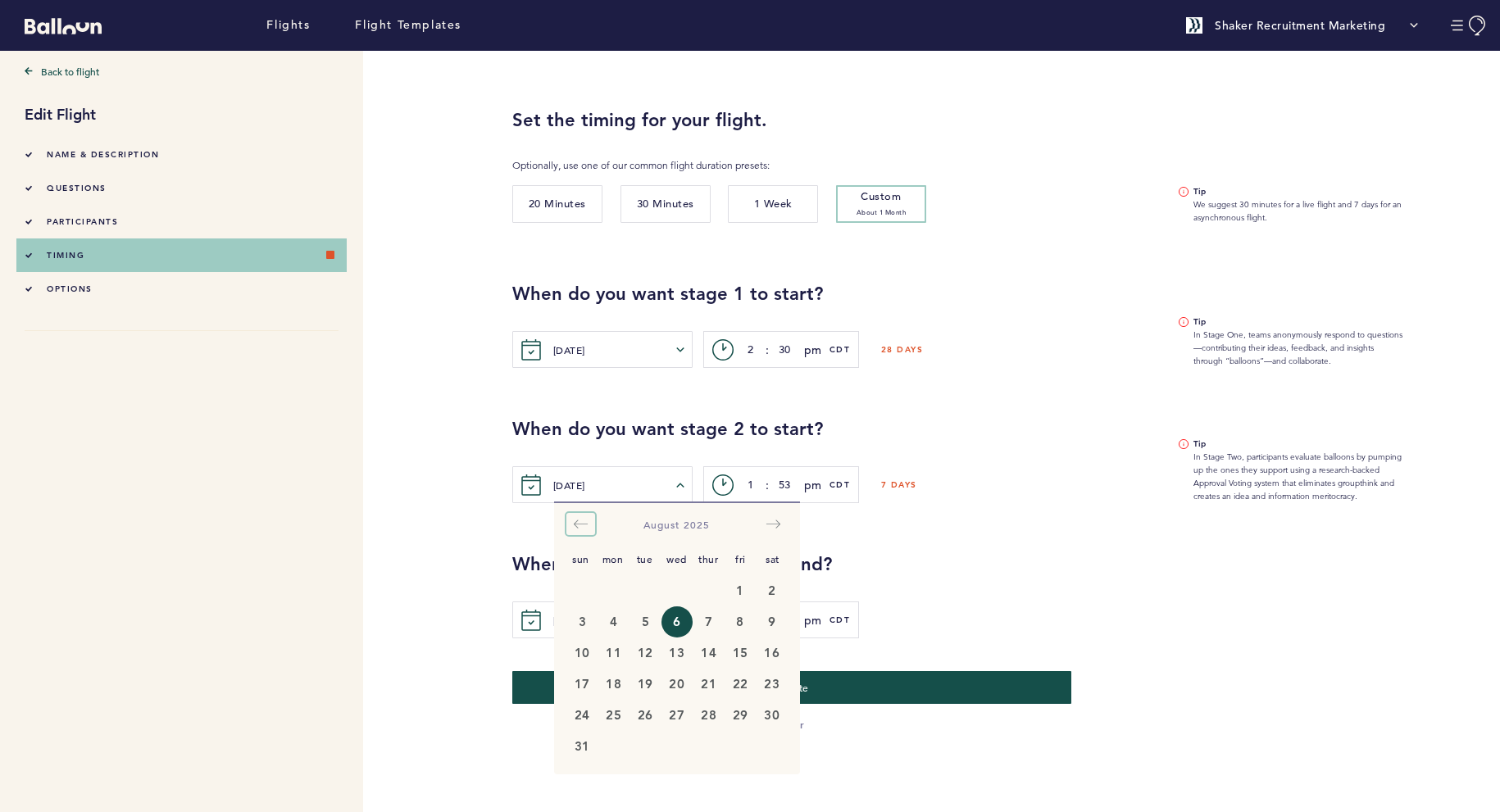 click 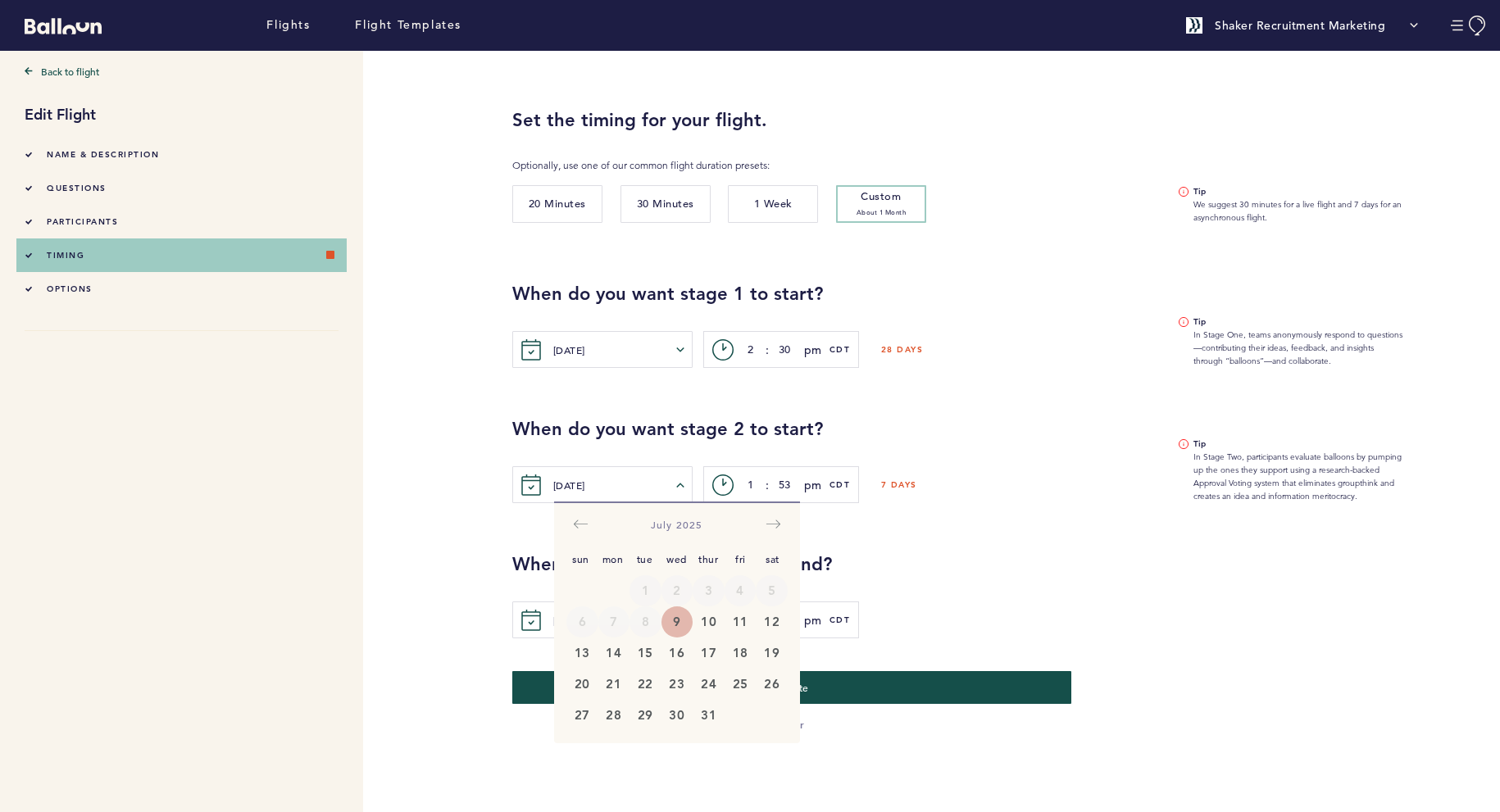 click on "9" at bounding box center (677, 622) 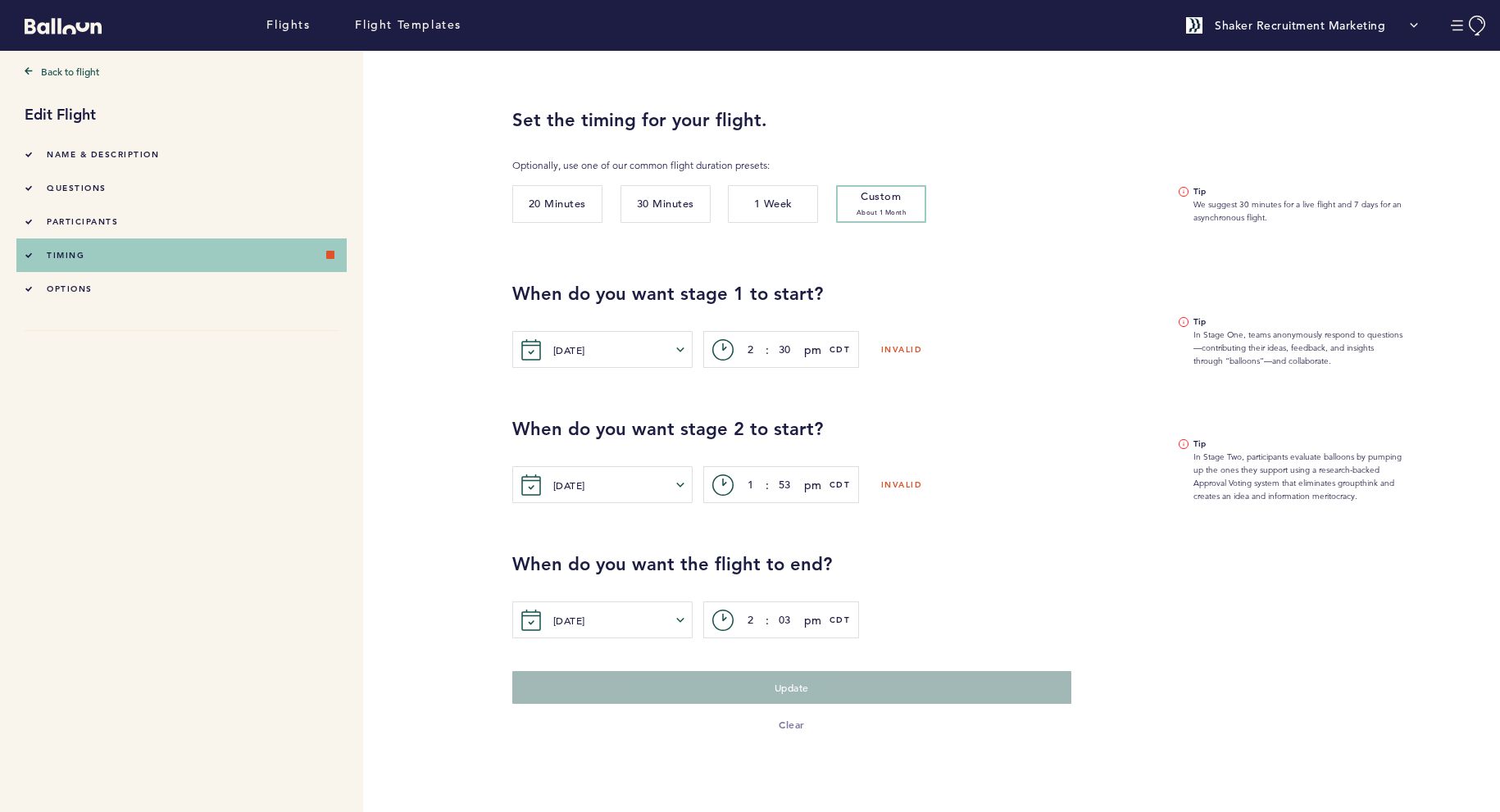 click on "When do you want the flight to end?  Wed. Aug. 13, 2025        Sun Mon Tue Wed Thur Fri Sat Sun Mon Tue Wed Thur Fri Sat   July   2025   1 2 3 4 5 6 7 8 9 10 11 12 13 14 15 16 17 18 19 20 21 22 23 24 25 26 27 28 29 30 31 August   2025   1 2 3 4 5 6 7 8 9 10 11 12 13 14 15 16 17 18 19 20 21 22 23 24 25 26 27 28 29 30 31 September   2025   1 2 3 4 5 6 7 8 9 10 11 12 13 14 15 16 17 18 19 20 21 22 23 24 25 26 27 28 29 30 October   2025   1 2 3 4 5 6 7 8 9 10 11 12 13 14 15 16 17 18 19 20 21 22 23 24 25 26 27 28 29 30 31       c> 2 : 03 pm am pm CDT" at bounding box center (1000, 570) 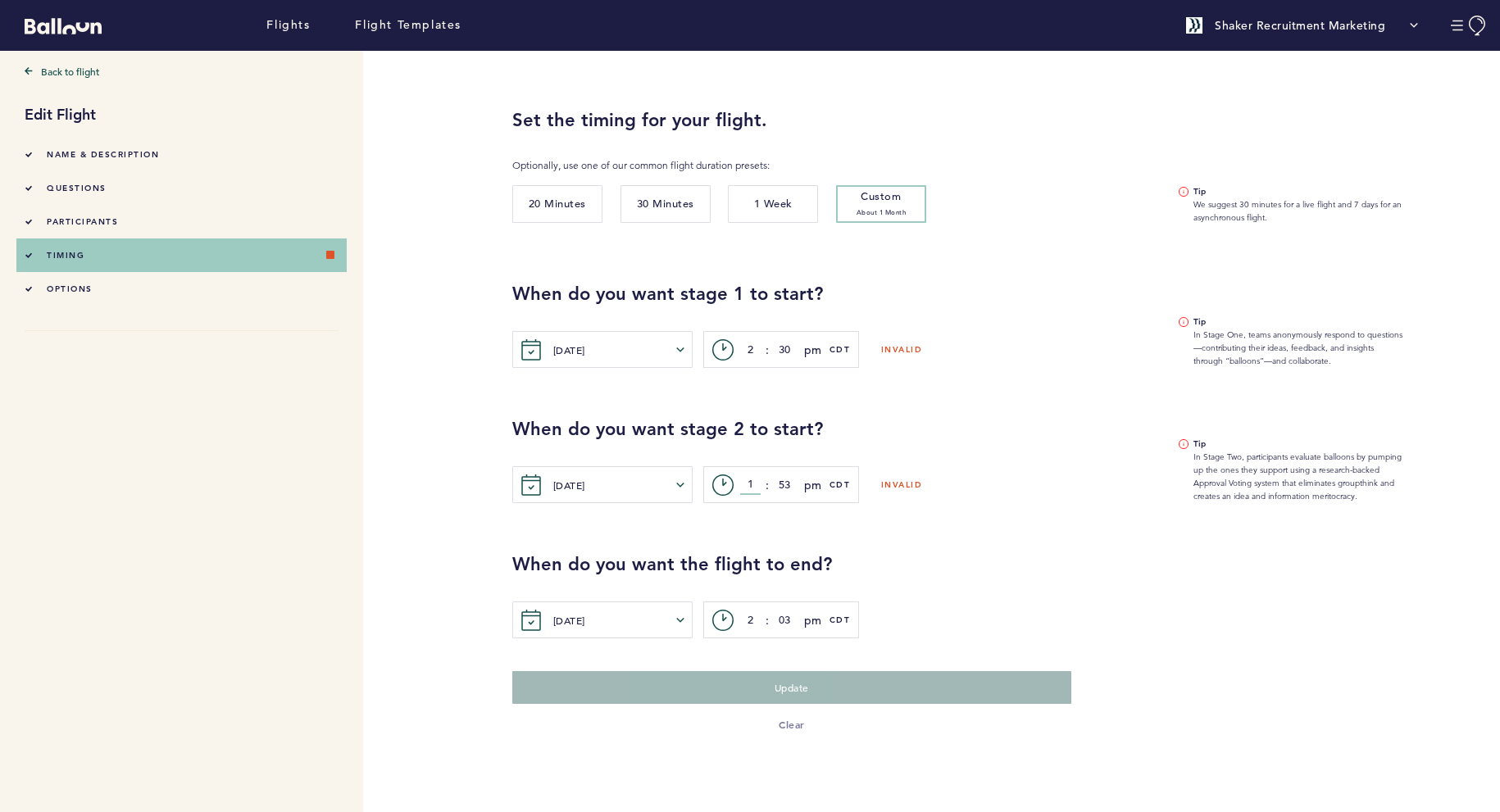 click on "1" at bounding box center (750, 485) 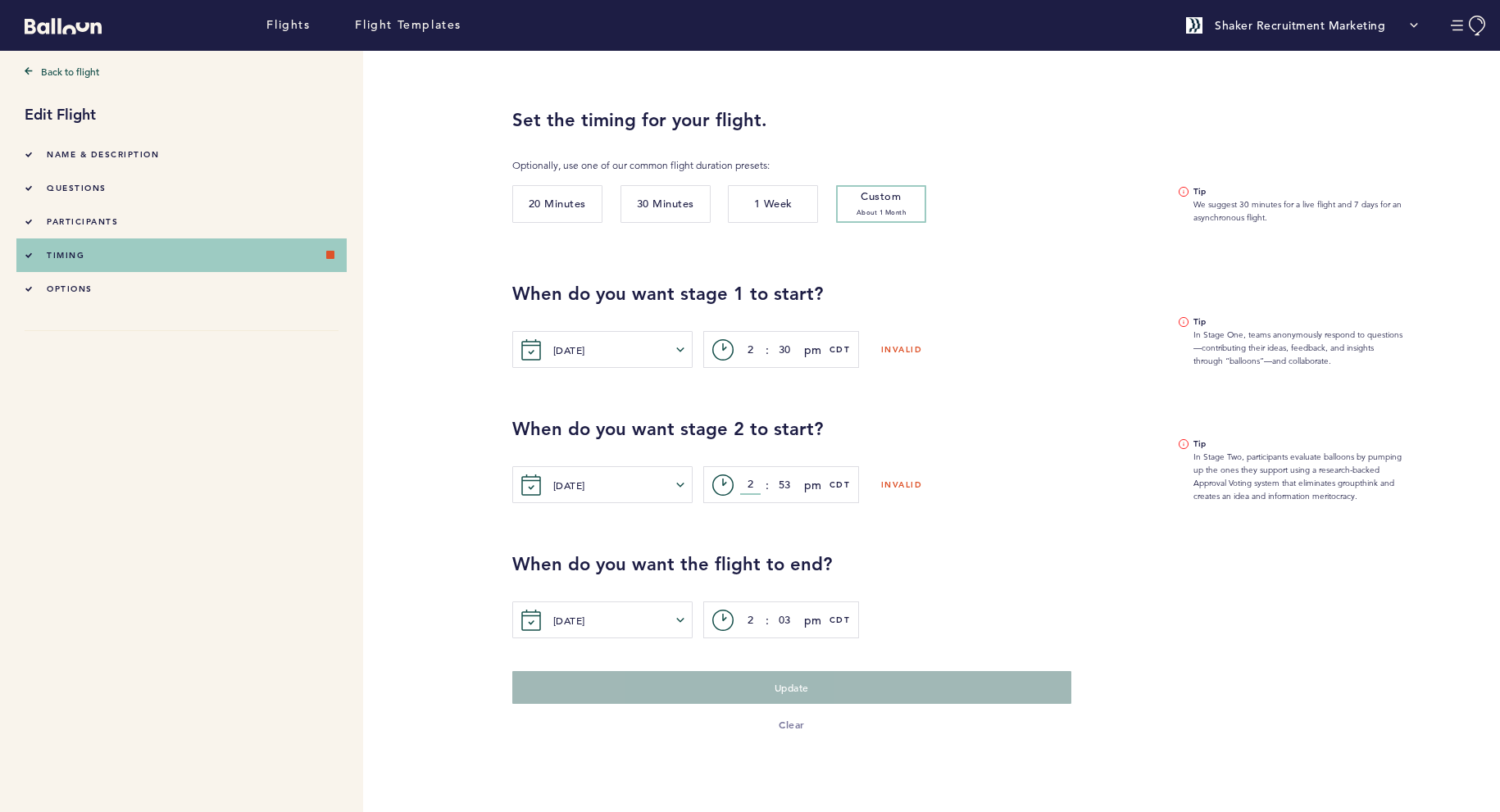 type on "2" 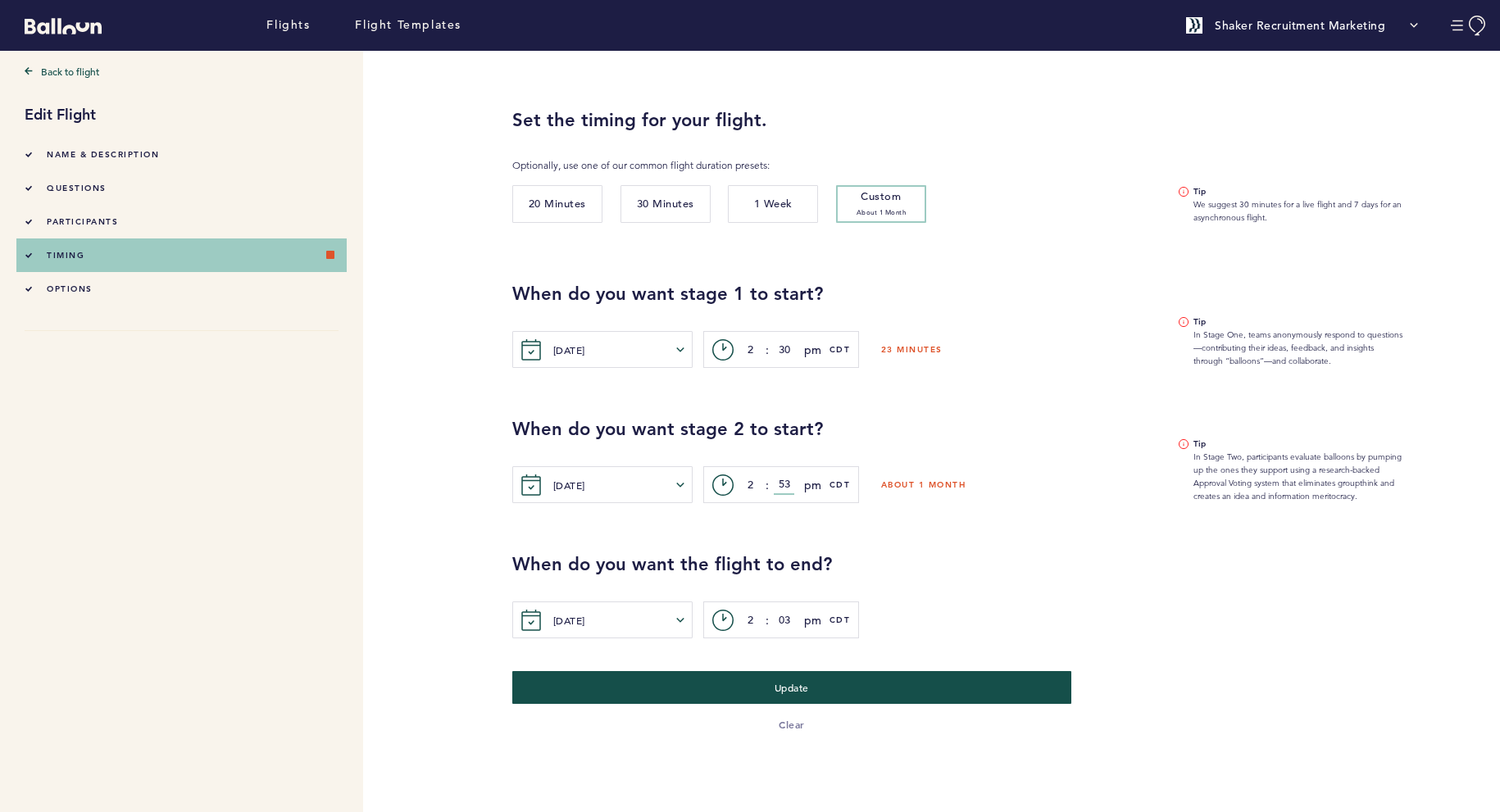 click on "53" at bounding box center (784, 485) 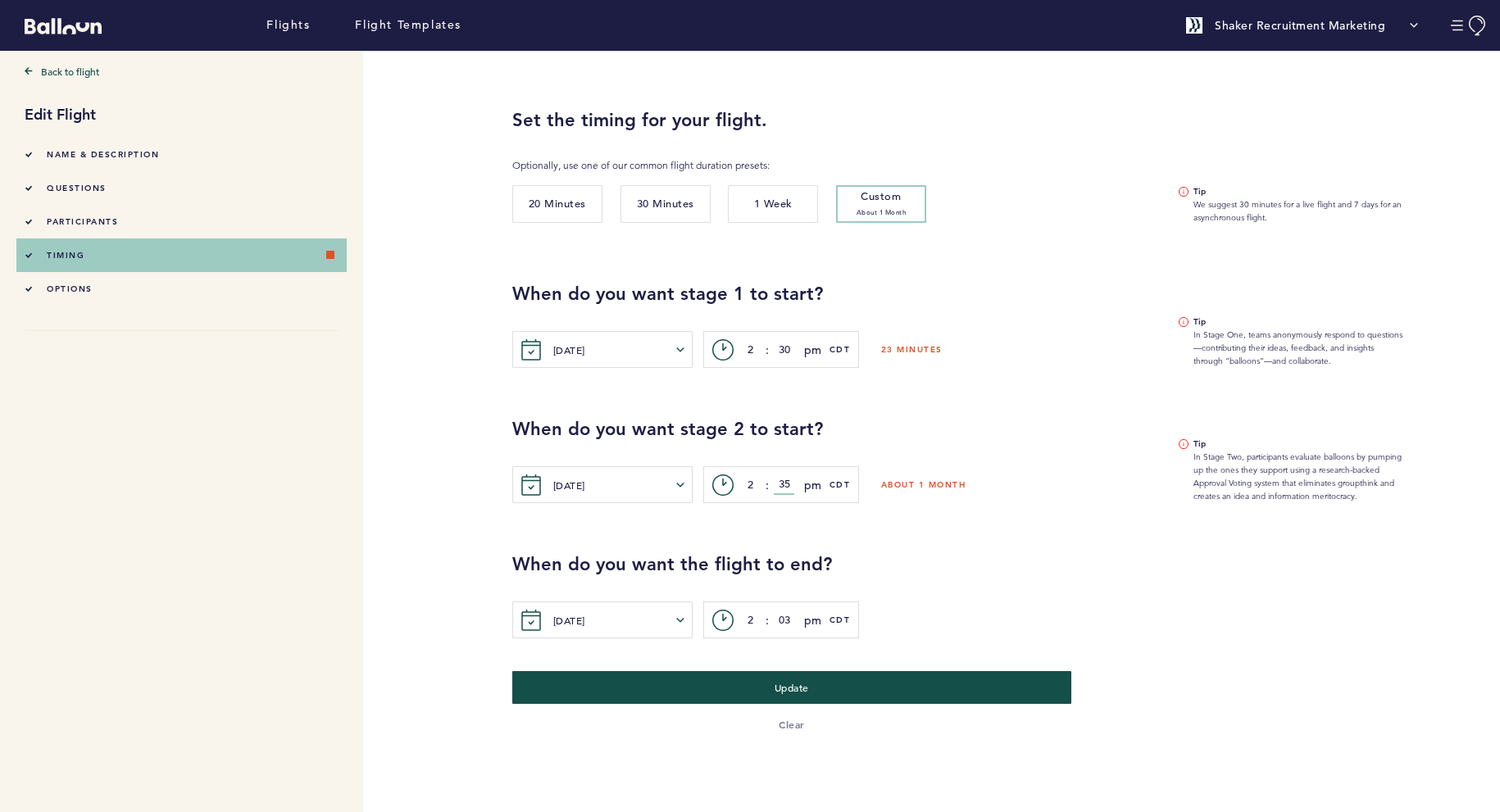 type on "35" 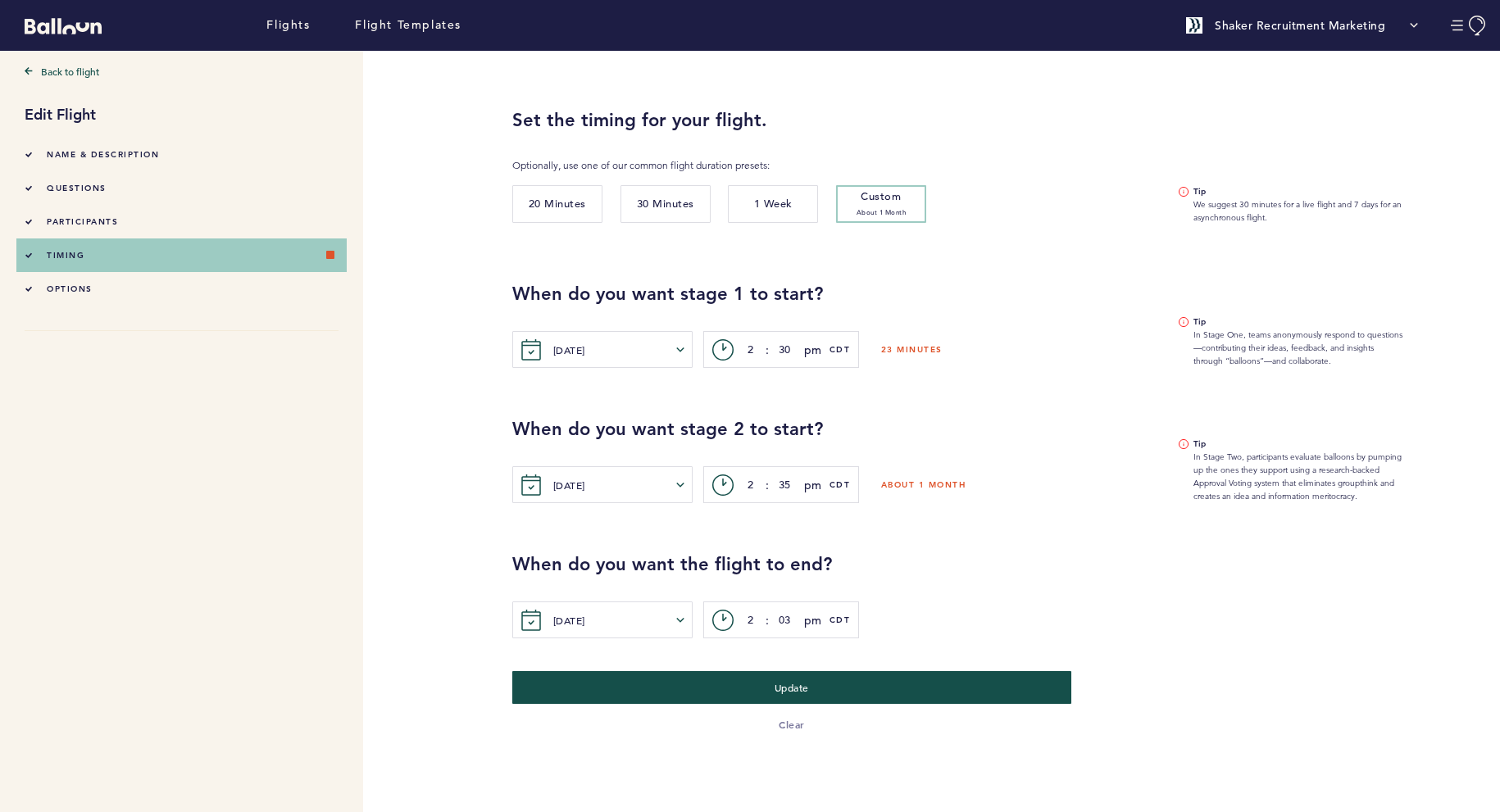 click on "When do you want stage 2 to start?  Wed. Jul. 9, 2025        Sun Mon Tue Wed Thur Fri Sat   June   2025   1 2 3 4 5 6 7 8 9 10 11 12 13 14 15 16 17 18 19 20 21 22 23 24 25 26 27 28 29 30 July   2025   1 2 3 4 5 6 7 8 9 10 11 12 13 14 15 16 17 18 19 20 21 22 23 24 25 26 27 28 29 30 31 August   2025   1 2 3 4 5 6 7 8 9 10 11 12 13 14 15 16 17 18 19 20 21 22 23 24 25 26 27 28 29 30 31 September   2025   1 2 3 4 5 6 7 8 9 10 11 12 13 14 15 16 17 18 19 20 21 22 23 24 25 26 27 28 29 30       c> 2 : 35 pm am pm CDT  about 1 month" at bounding box center [833, 460] 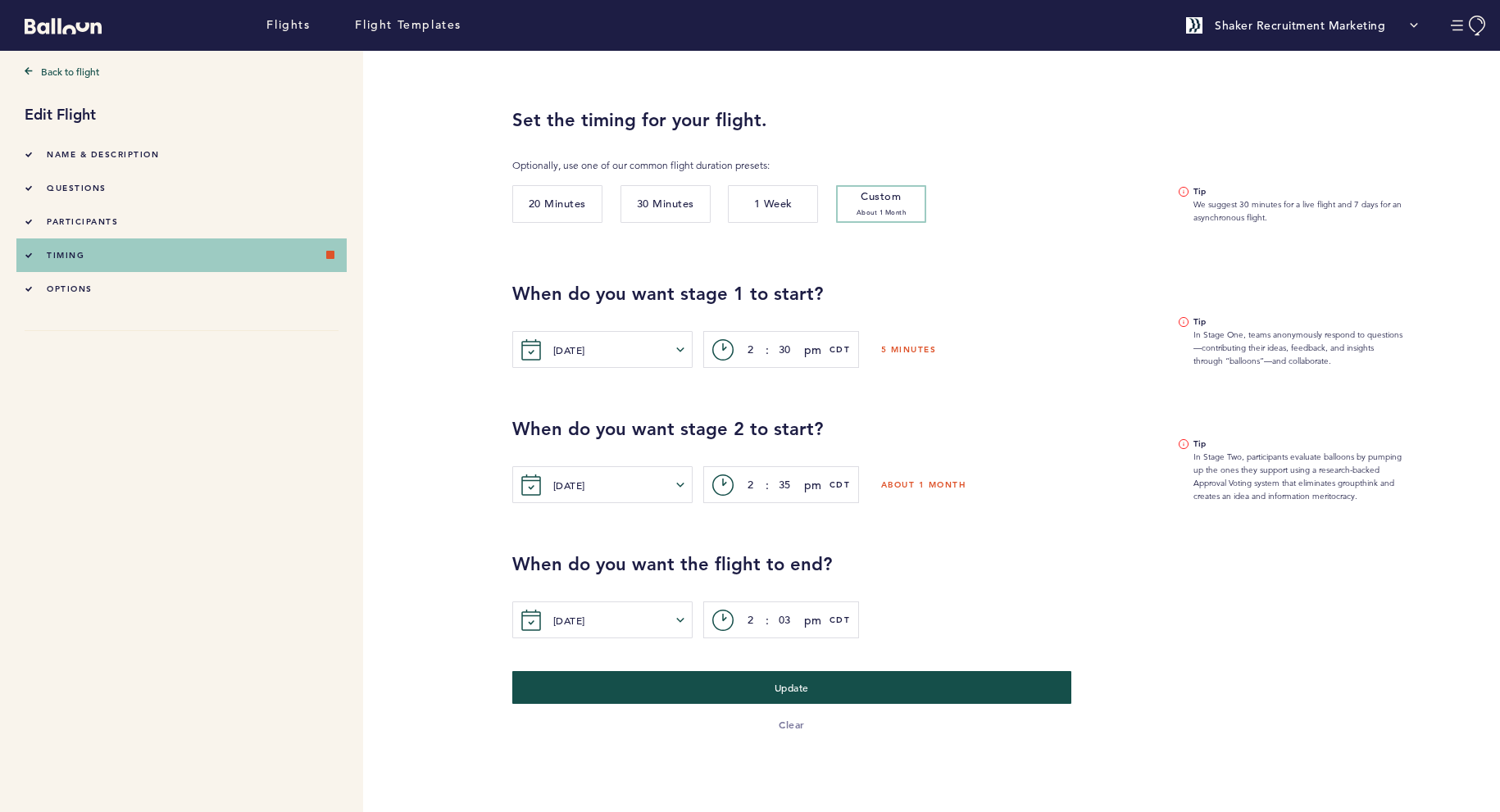 click on "When do you want the flight to end?  Wed. Aug. 13, 2025        Sun Mon Tue Wed Thur Fri Sat Sun Mon Tue Wed Thur Fri Sat   July   2025   1 2 3 4 5 6 7 8 9 10 11 12 13 14 15 16 17 18 19 20 21 22 23 24 25 26 27 28 29 30 31 August   2025   1 2 3 4 5 6 7 8 9 10 11 12 13 14 15 16 17 18 19 20 21 22 23 24 25 26 27 28 29 30 31 September   2025   1 2 3 4 5 6 7 8 9 10 11 12 13 14 15 16 17 18 19 20 21 22 23 24 25 26 27 28 29 30 October   2025   1 2 3 4 5 6 7 8 9 10 11 12 13 14 15 16 17 18 19 20 21 22 23 24 25 26 27 28 29 30 31       c> 2 : 03 pm am pm CDT" at bounding box center [1000, 570] 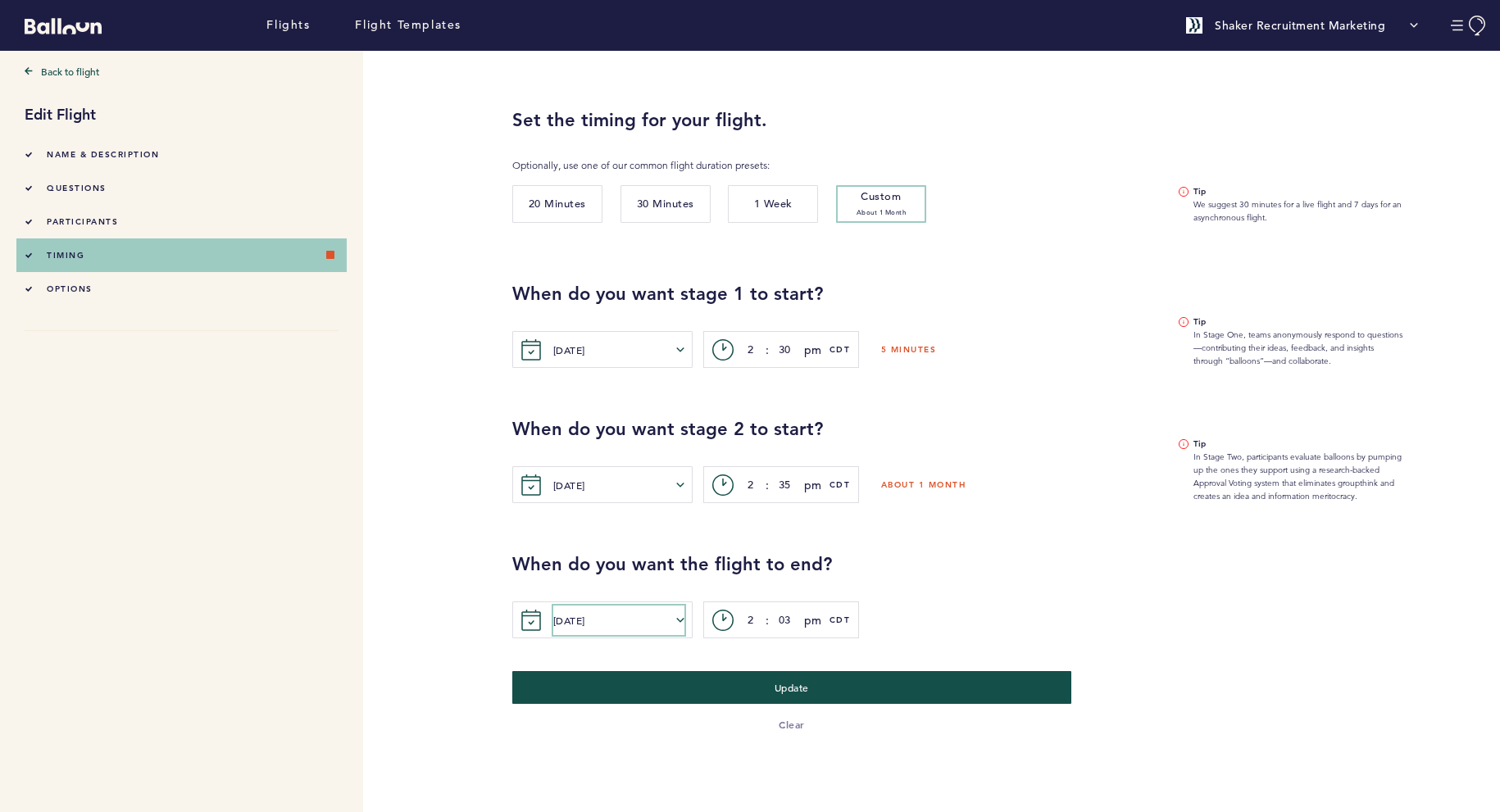 click on "[DATE]" at bounding box center [619, 620] 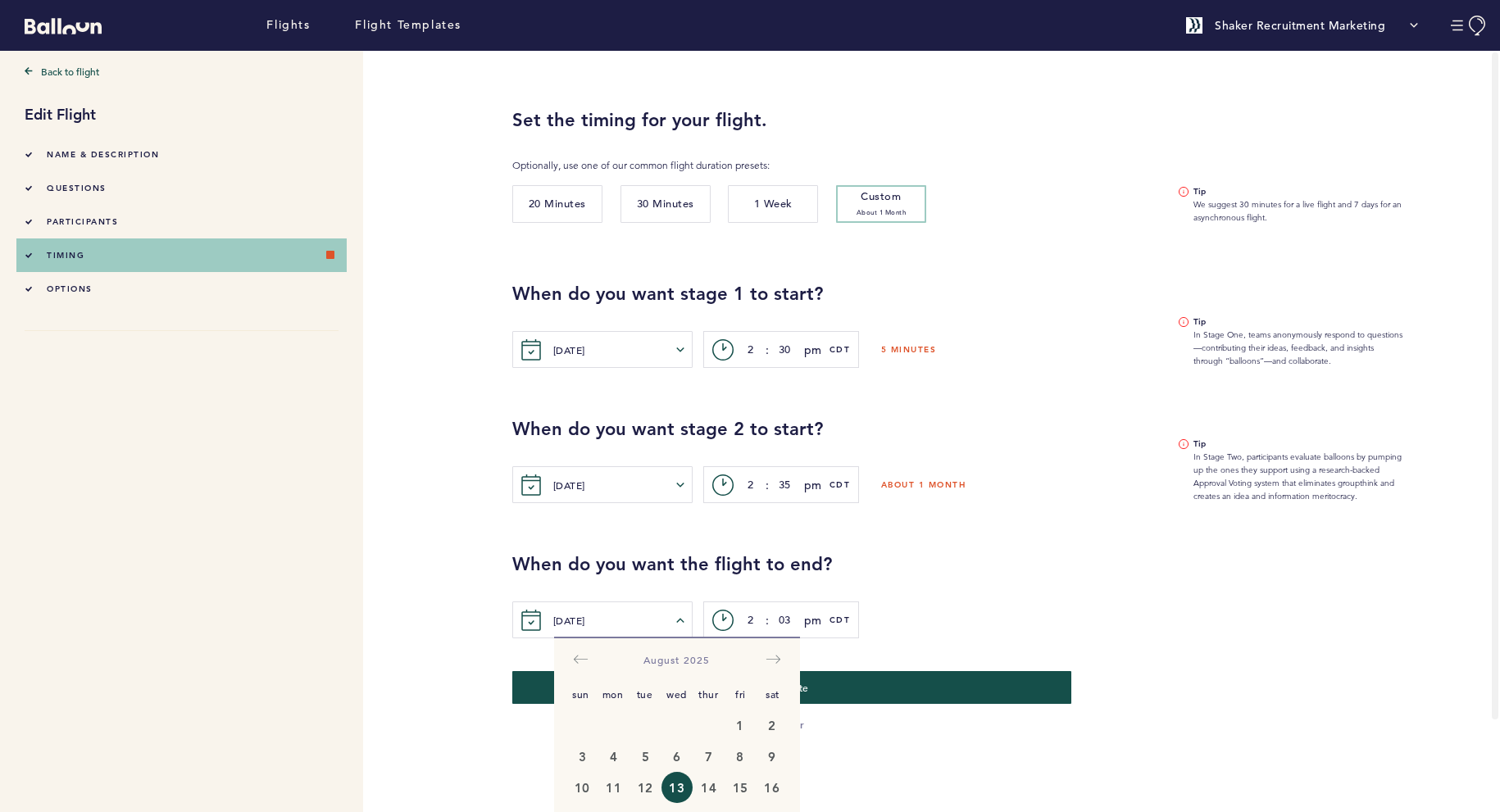 click on "Wed. Aug. 13, 2025        Sun Mon Tue Wed Thur Fri Sat   July   2025   1 2 3 4 5 6 7 8 9 10 11 12 13 14 15 16 17 18 19 20 21 22 23 24 25 26 27 28 29 30 31 August   2025   1 2 3 4 5 6 7 8 9 10 11 12 13 14 15 16 17 18 19 20 21 22 23 24 25 26 27 28 29 30 31 September   2025   1 2 3 4 5 6 7 8 9 10 11 12 13 14 15 16 17 18 19 20 21 22 23 24 25 26 27 28 29 30 October   2025   1 2 3 4 5 6 7 8 9 10 11 12 13 14 15 16 17 18 19 20 21 22 23 24 25 26 27 28 29 30 31       c> 2 : 03 pm am pm CDT" at bounding box center (1000, 619) 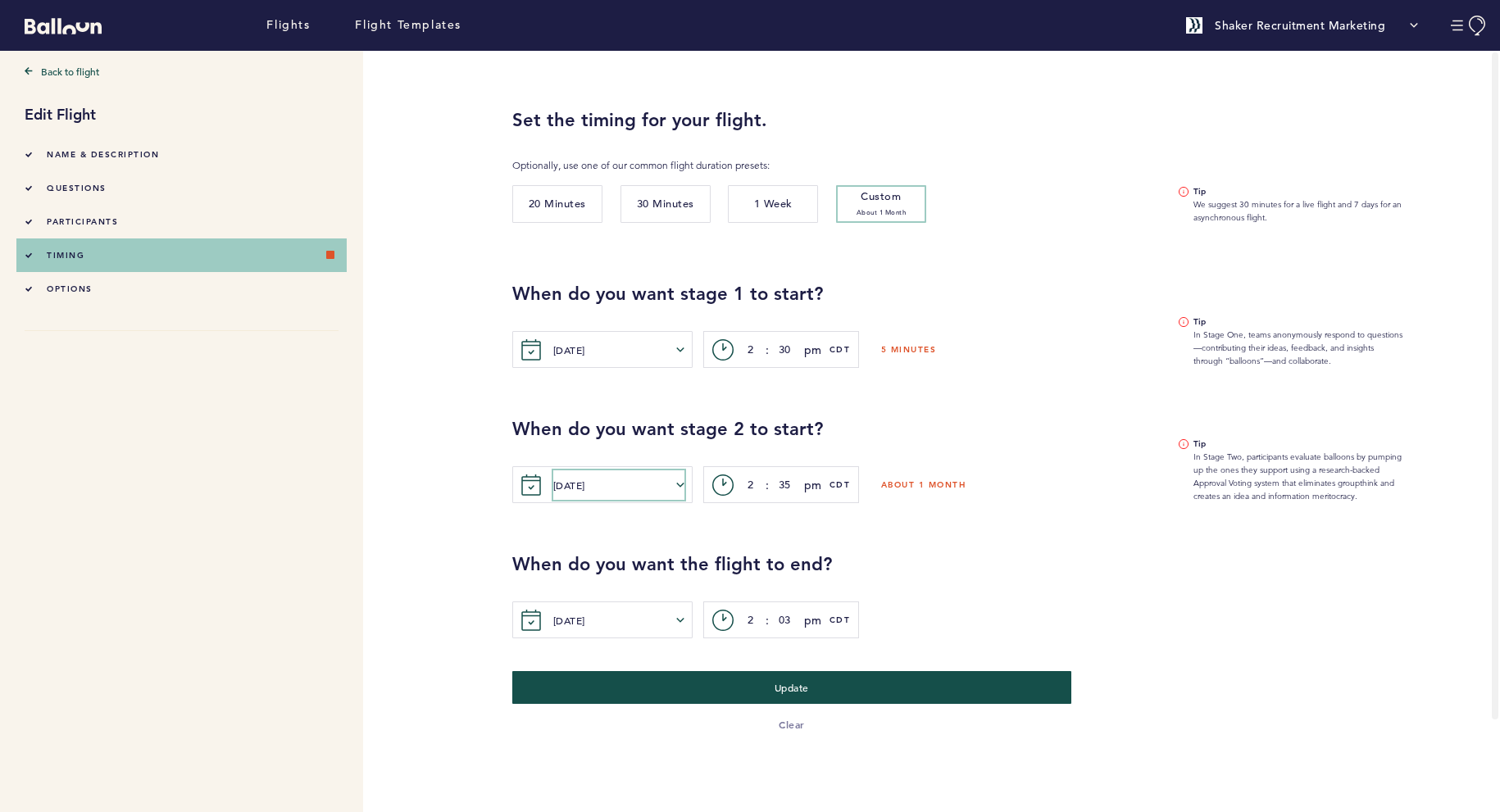 click 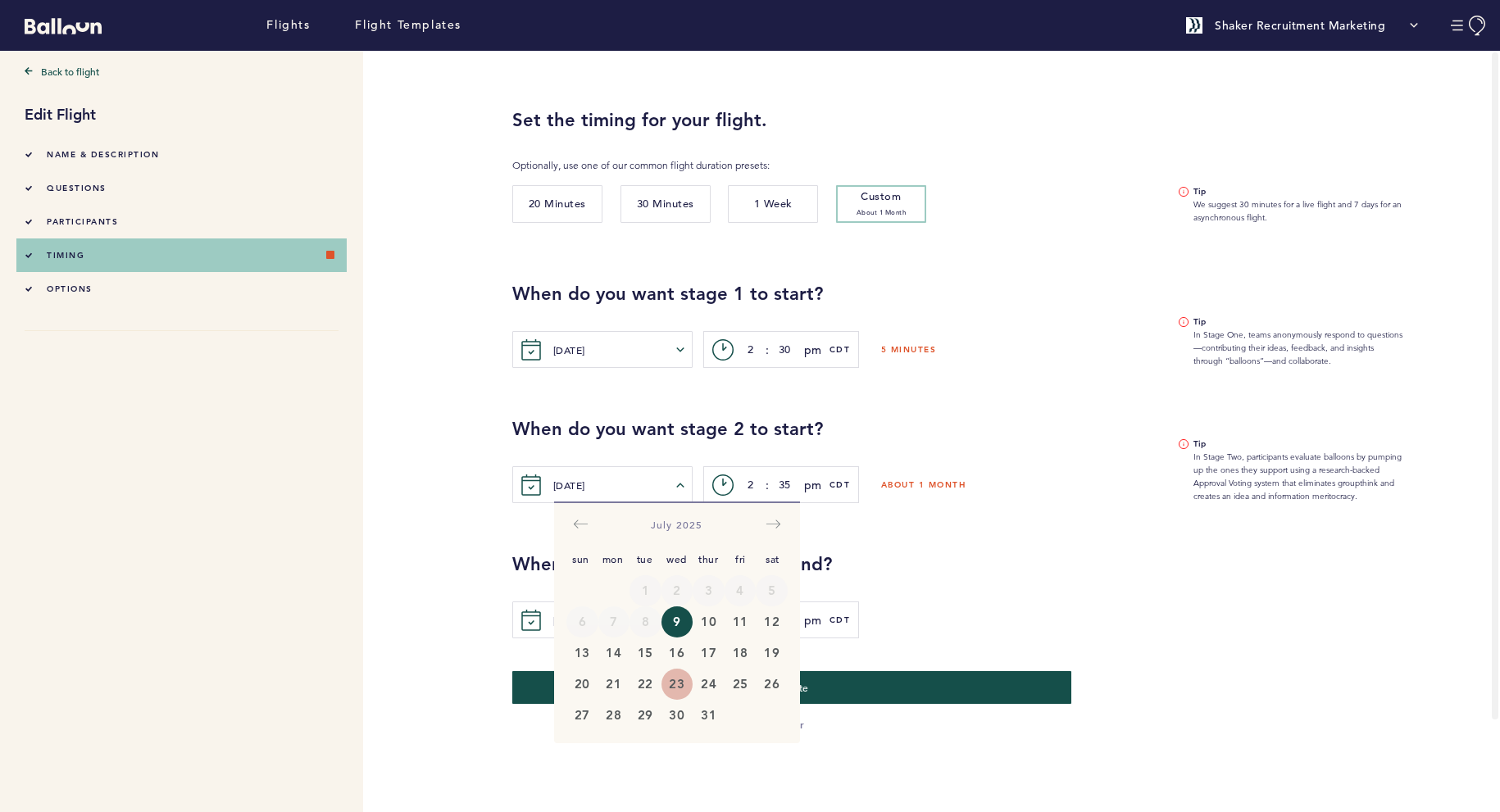 click on "23" at bounding box center [677, 684] 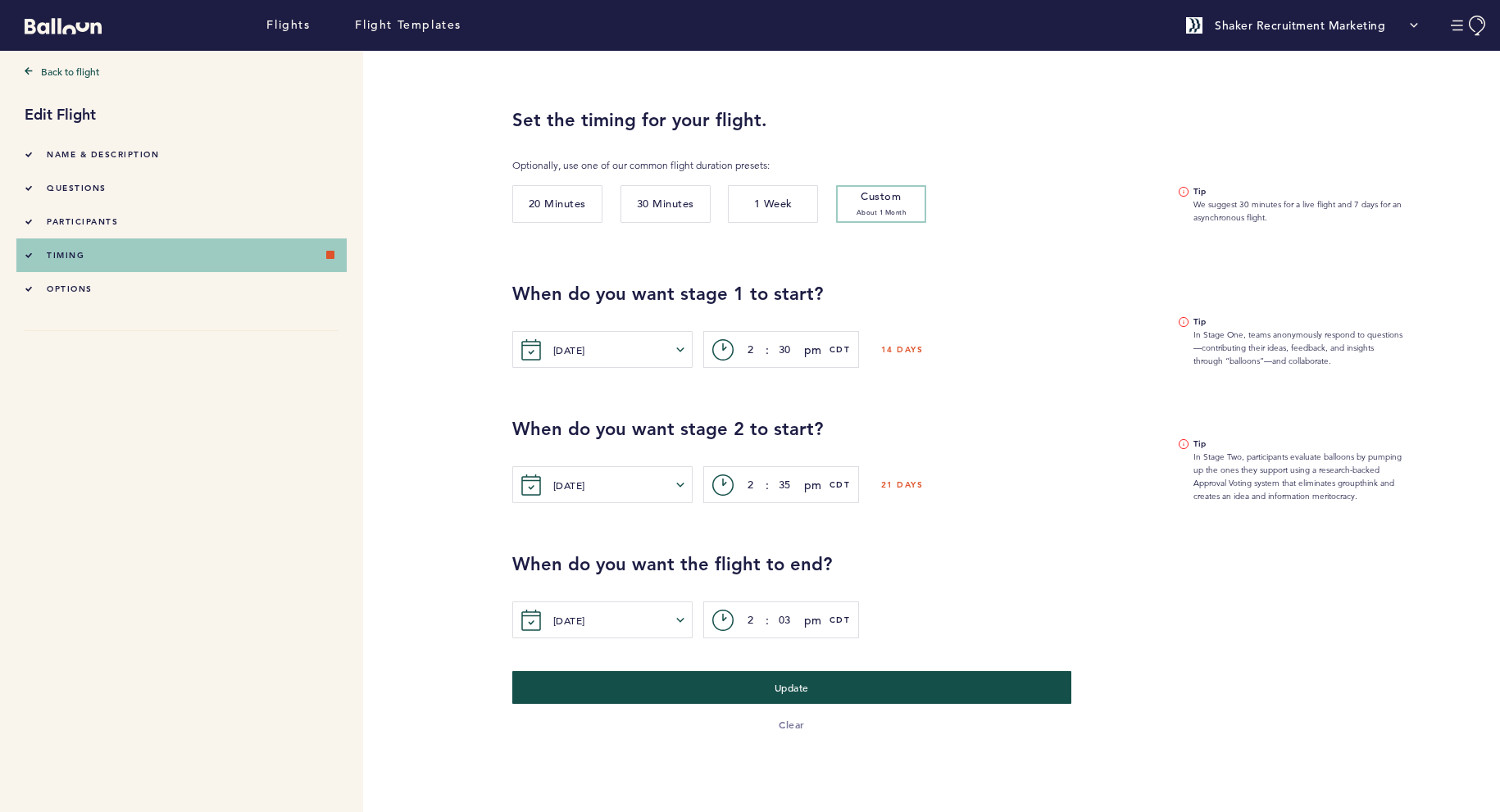 click on "When do you want the flight to end?  Wed. Aug. 13, 2025        Sun Mon Tue Wed Thur Fri Sat   July   2025   1 2 3 4 5 6 7 8 9 10 11 12 13 14 15 16 17 18 19 20 21 22 23 24 25 26 27 28 29 30 31 August   2025   1 2 3 4 5 6 7 8 9 10 11 12 13 14 15 16 17 18 19 20 21 22 23 24 25 26 27 28 29 30 31 September   2025   1 2 3 4 5 6 7 8 9 10 11 12 13 14 15 16 17 18 19 20 21 22 23 24 25 26 27 28 29 30 October   2025   1 2 3 4 5 6 7 8 9 10 11 12 13 14 15 16 17 18 19 20 21 22 23 24 25 26 27 28 29 30 31       c> 2 : 03 pm am pm CDT" at bounding box center (1000, 595) 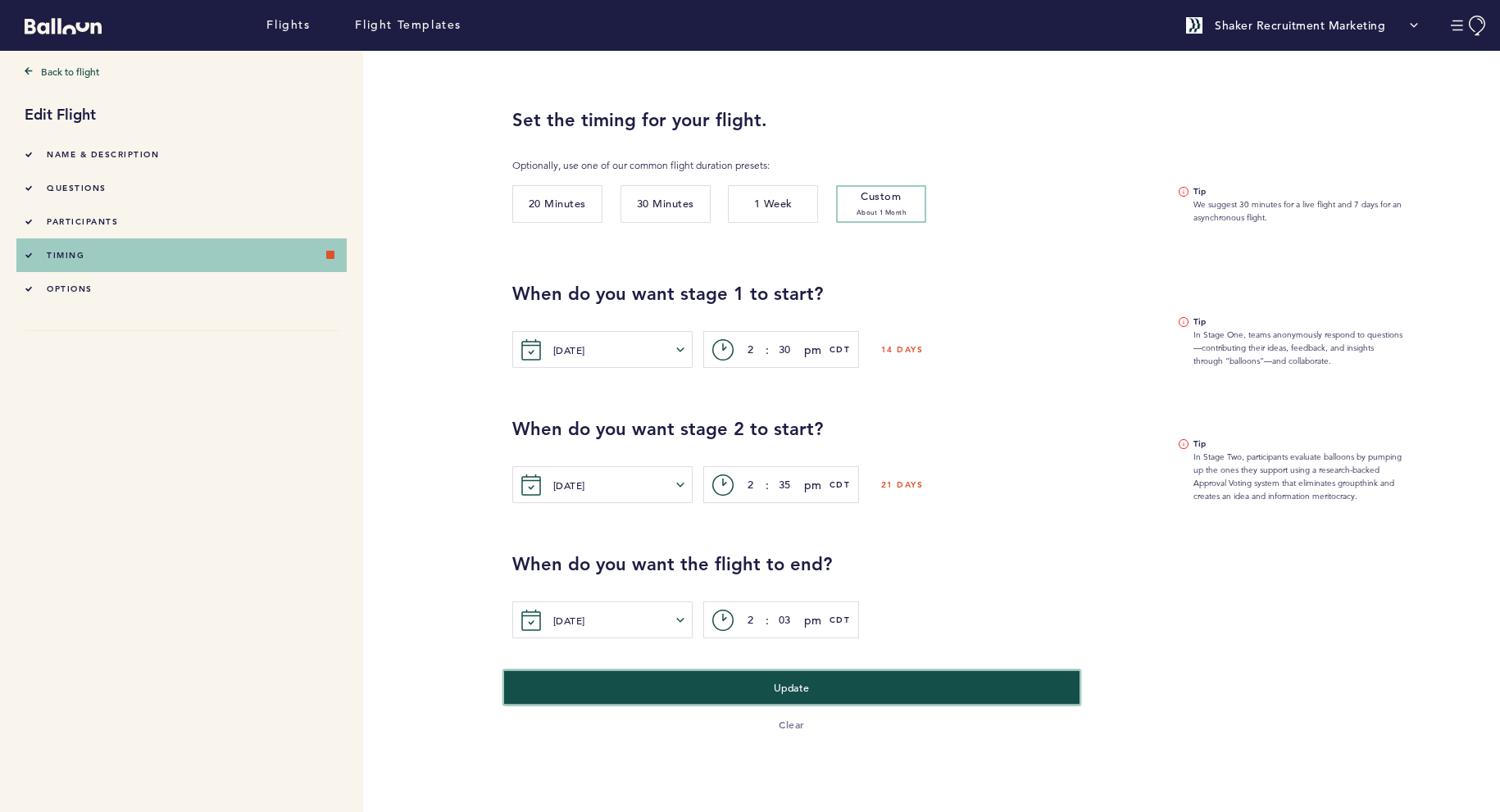 click on "Update" at bounding box center (792, 687) 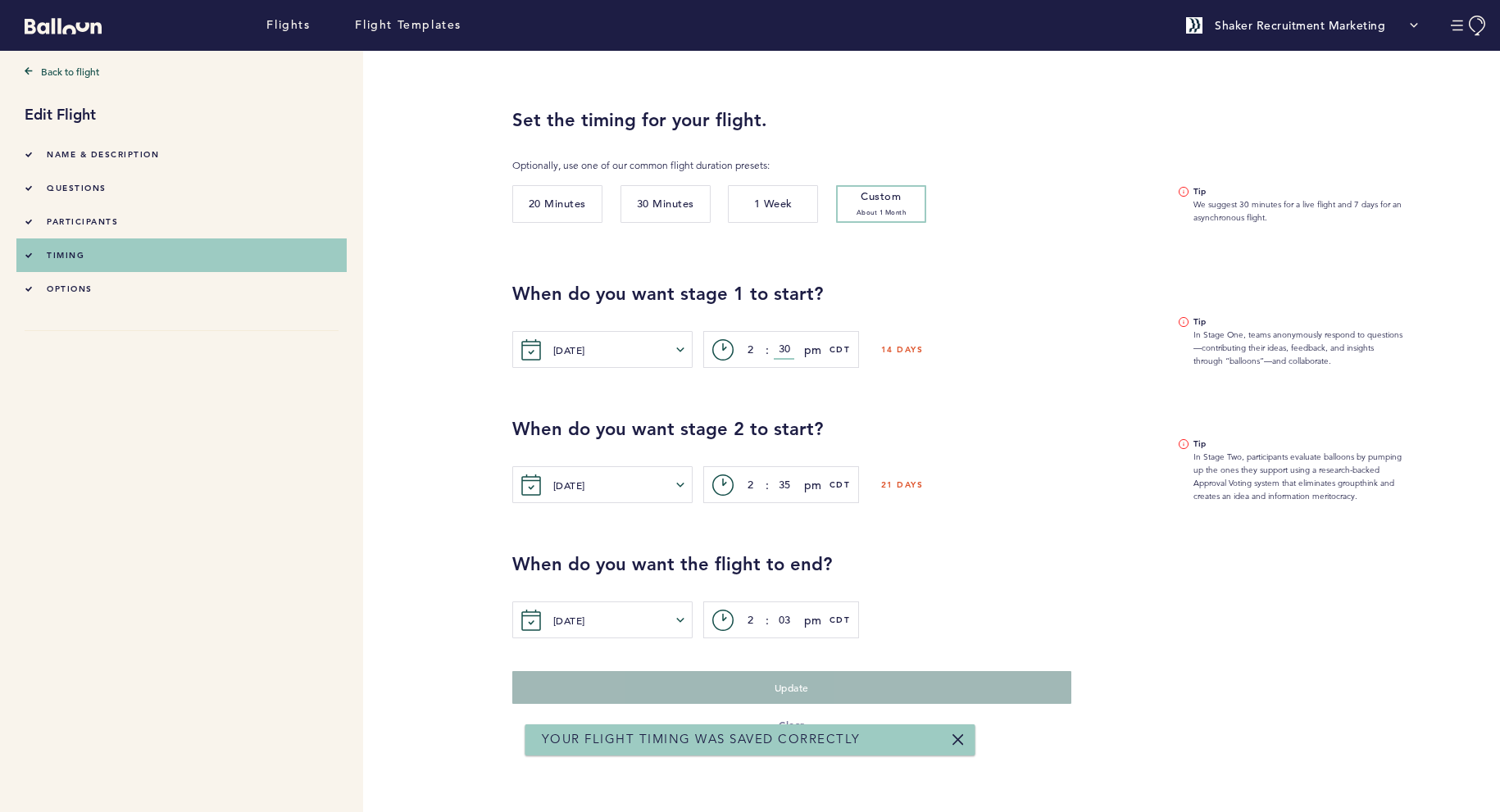 click on "30" at bounding box center (784, 350) 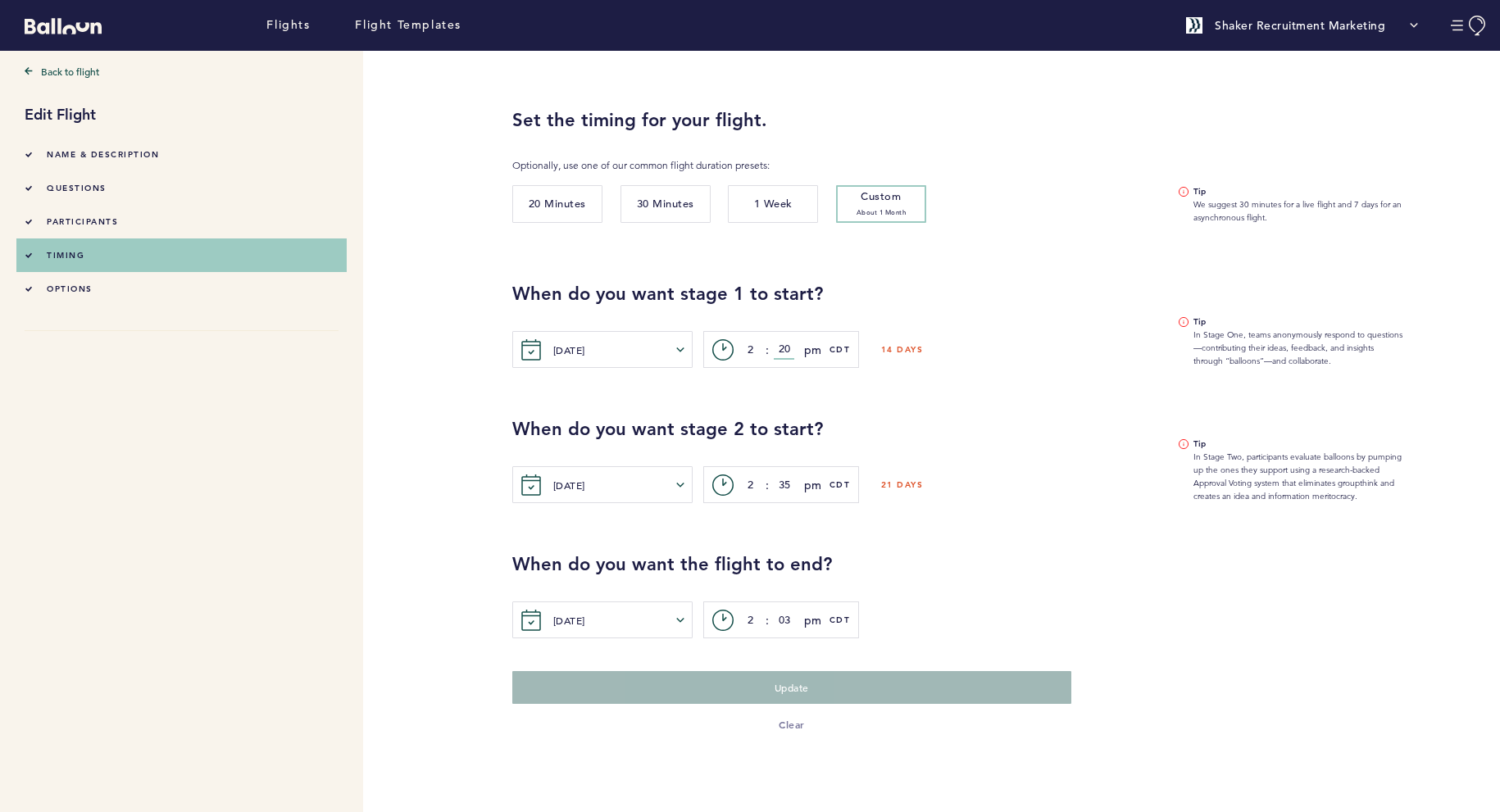 type on "2" 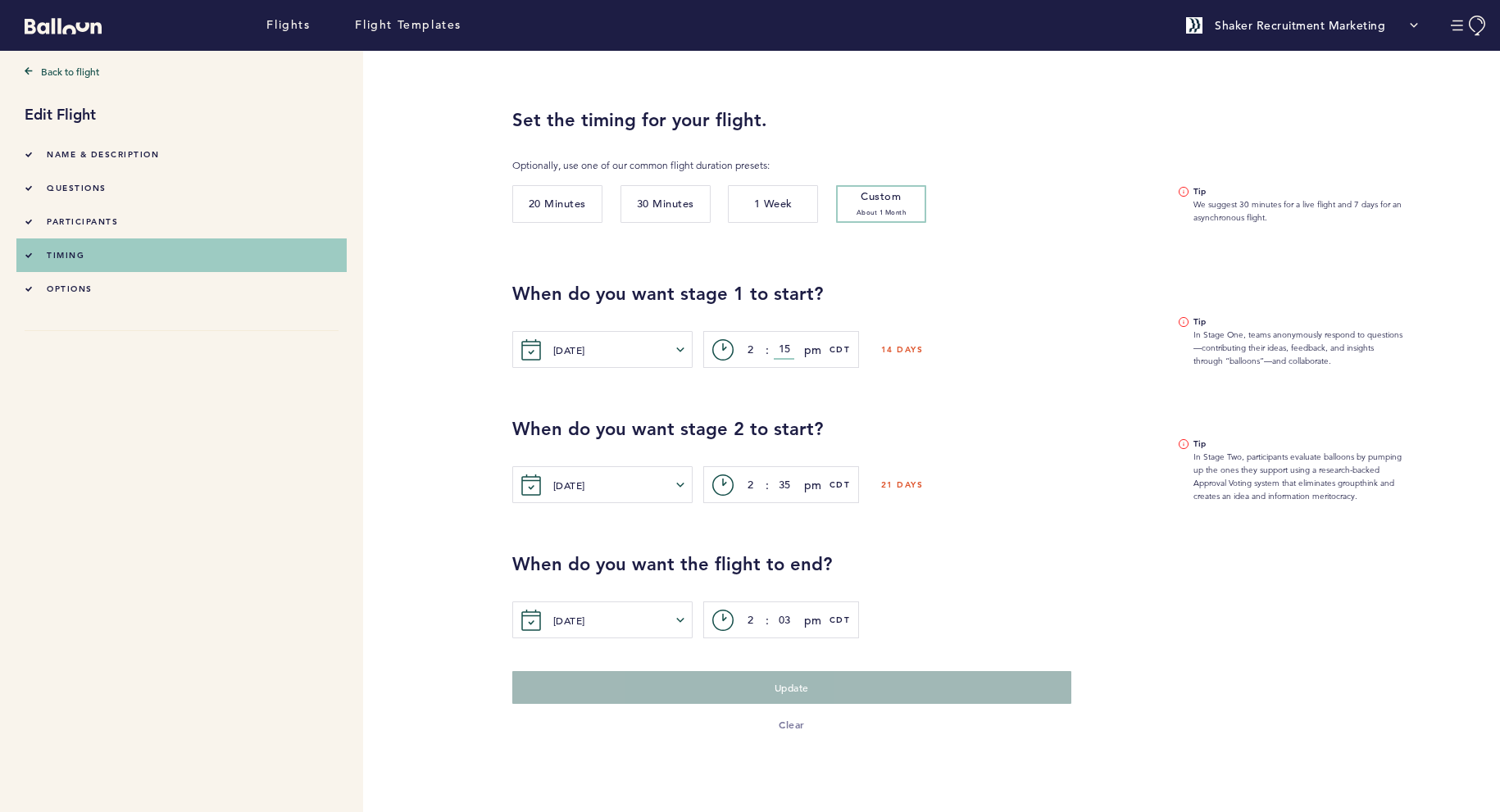type on "15" 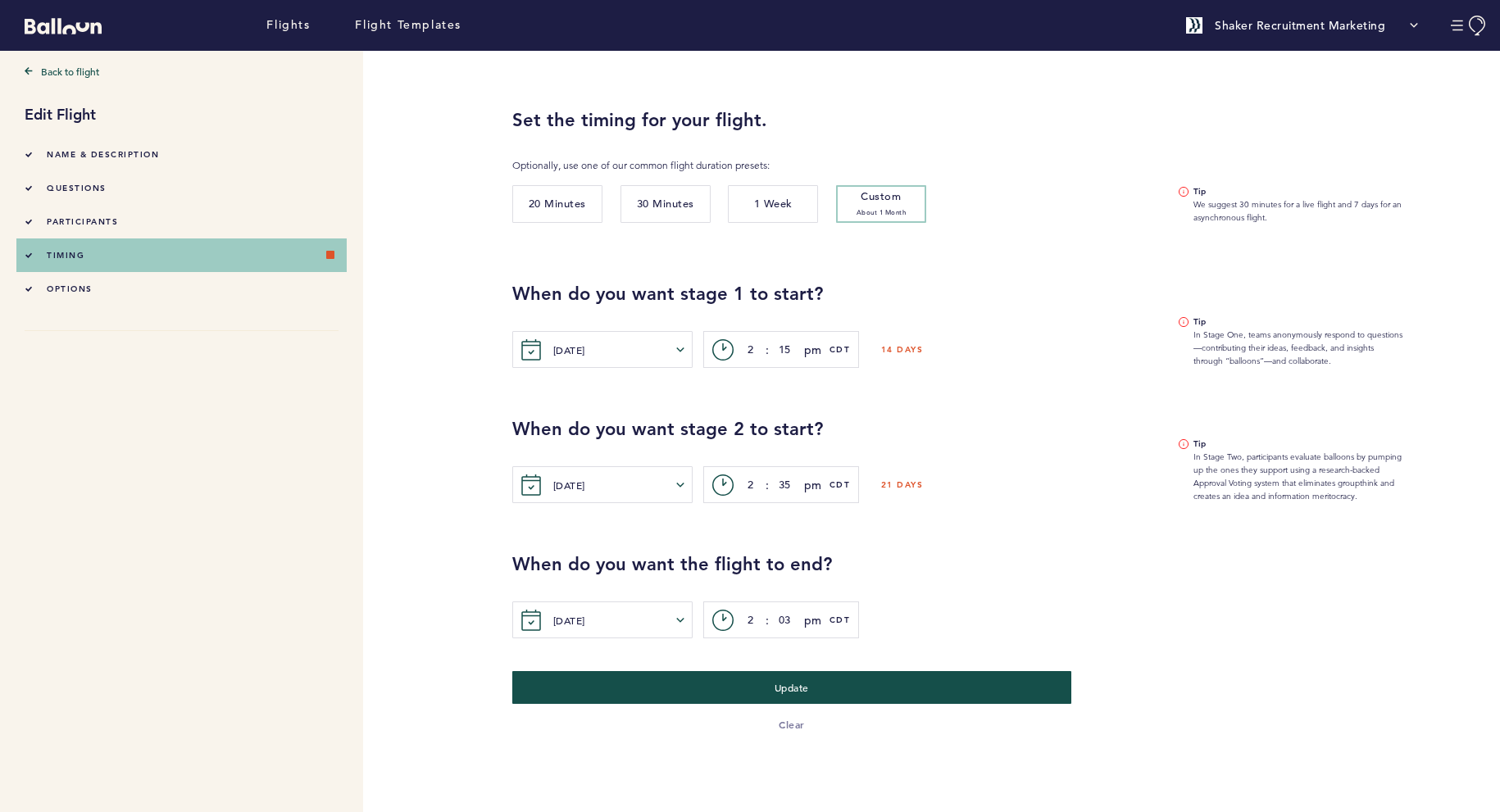 click on "When do you want stage 1 to start?" at bounding box center [833, 294] 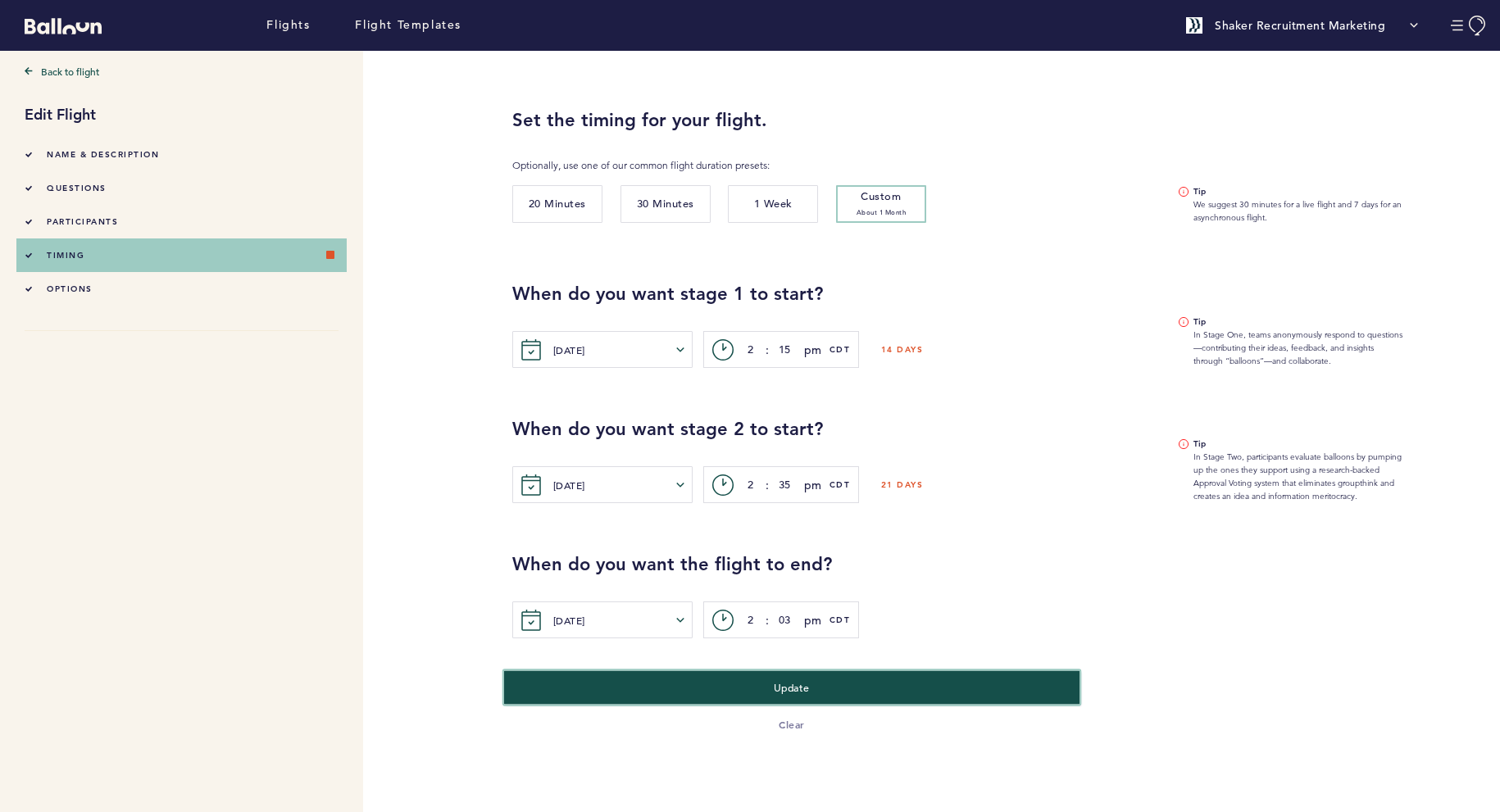 click on "Update" at bounding box center [791, 687] 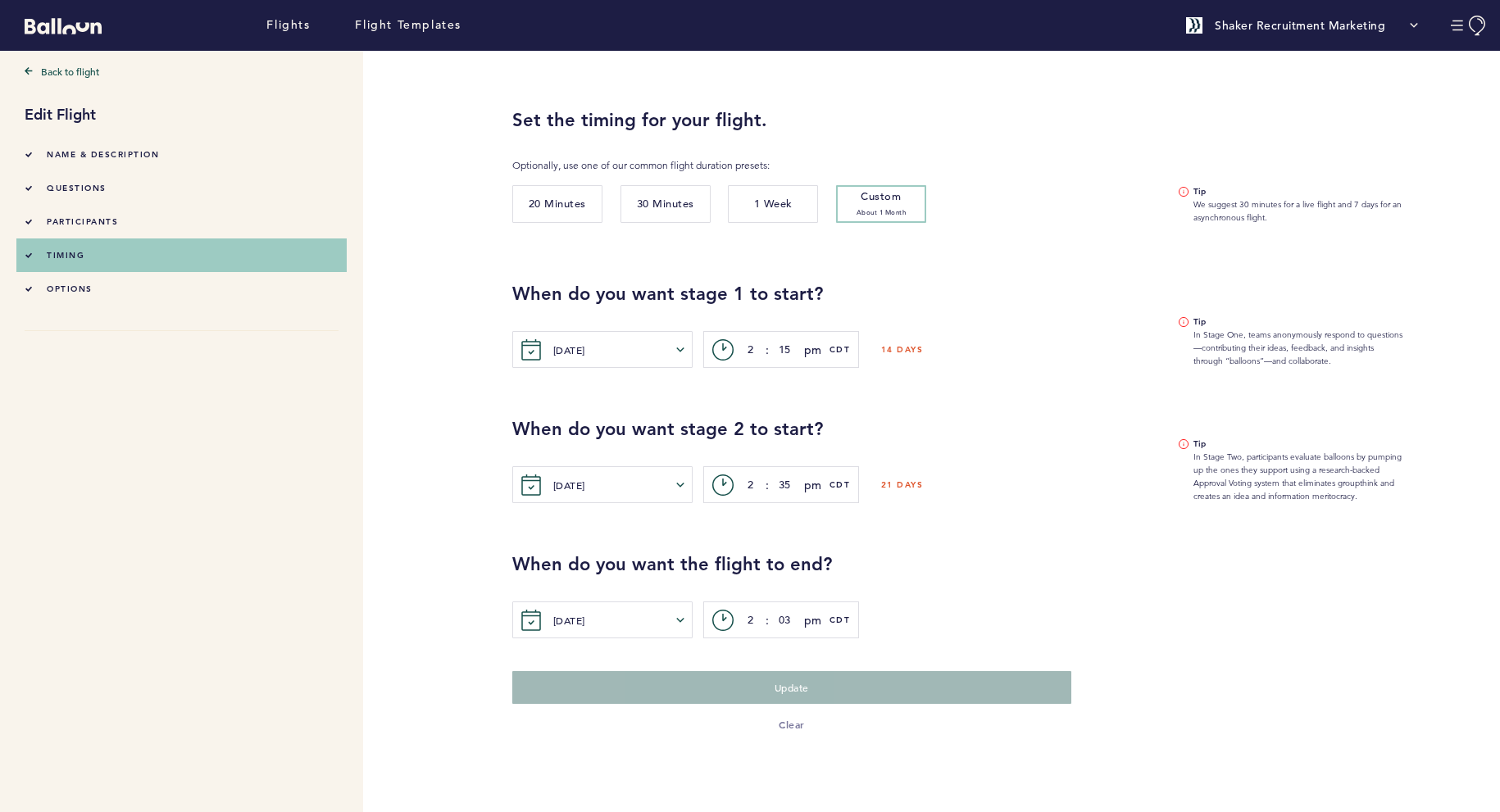click on "When do you want the flight to end?" at bounding box center (1000, 565) 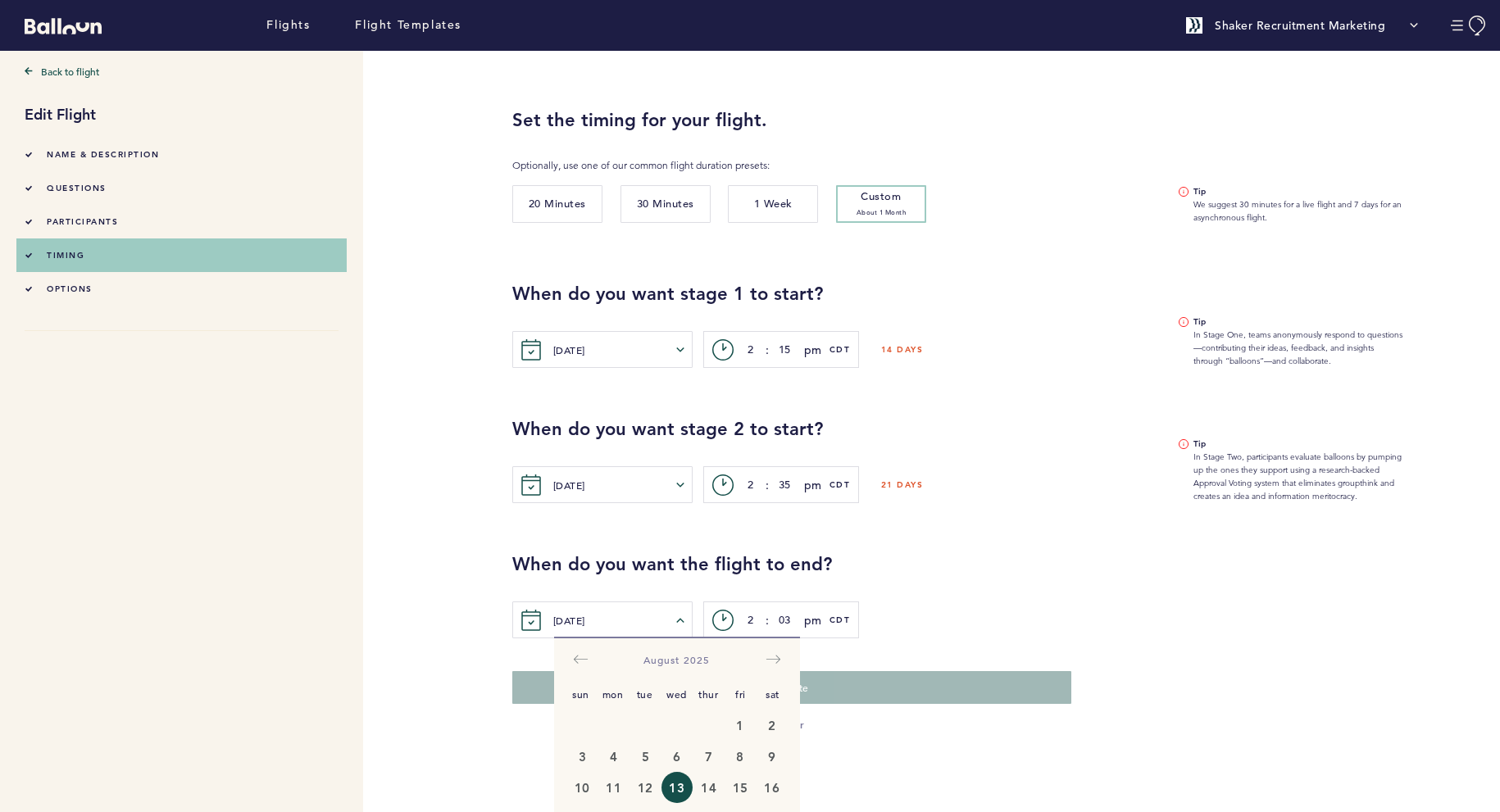 click on "Back to flight  Edit Flight Name & Description questions participants timing options Set the timing for your flight. Optionally, use one of our common flight duration presets: 20 Minutes 30 Minutes 1 Week  Custom   about 1 month  Tip  We suggest 30 minutes for a live flight and 7 days for an asynchronous flight.  When do you want stage 1 to start?  Wed. Jul. 9, 2025        Sun Mon Tue Wed Thur Fri Sat   June   2025   1 2 3 4 5 6 7 8 9 10 11 12 13 14 15 16 17 18 19 20 21 22 23 24 25 26 27 28 29 30 July   2025   1 2 3 4 5 6 7 8 9 10 11 12 13 14 15 16 17 18 19 20 21 22 23 24 25 26 27 28 29 30 31 August   2025   1 2 3 4 5 6 7 8 9 10 11 12 13 14 15 16 17 18 19 20 21 22 23 24 25 26 27 28 29 30 31 September   2025   1 2 3 4 5 6 7 8 9 10 11 12 13 14 15 16 17 18 19 20 21 22 23 24 25 26 27 28 29 30       c> 2 : 15 pm am pm CDT  14 days  Tip  In Stage One, teams anonymously respond to questions—contributing their ideas, feedback, and insights through “balloons”—and collaborate.   Wed. Jul. 23, 2025        Sun" at bounding box center (750, 431) 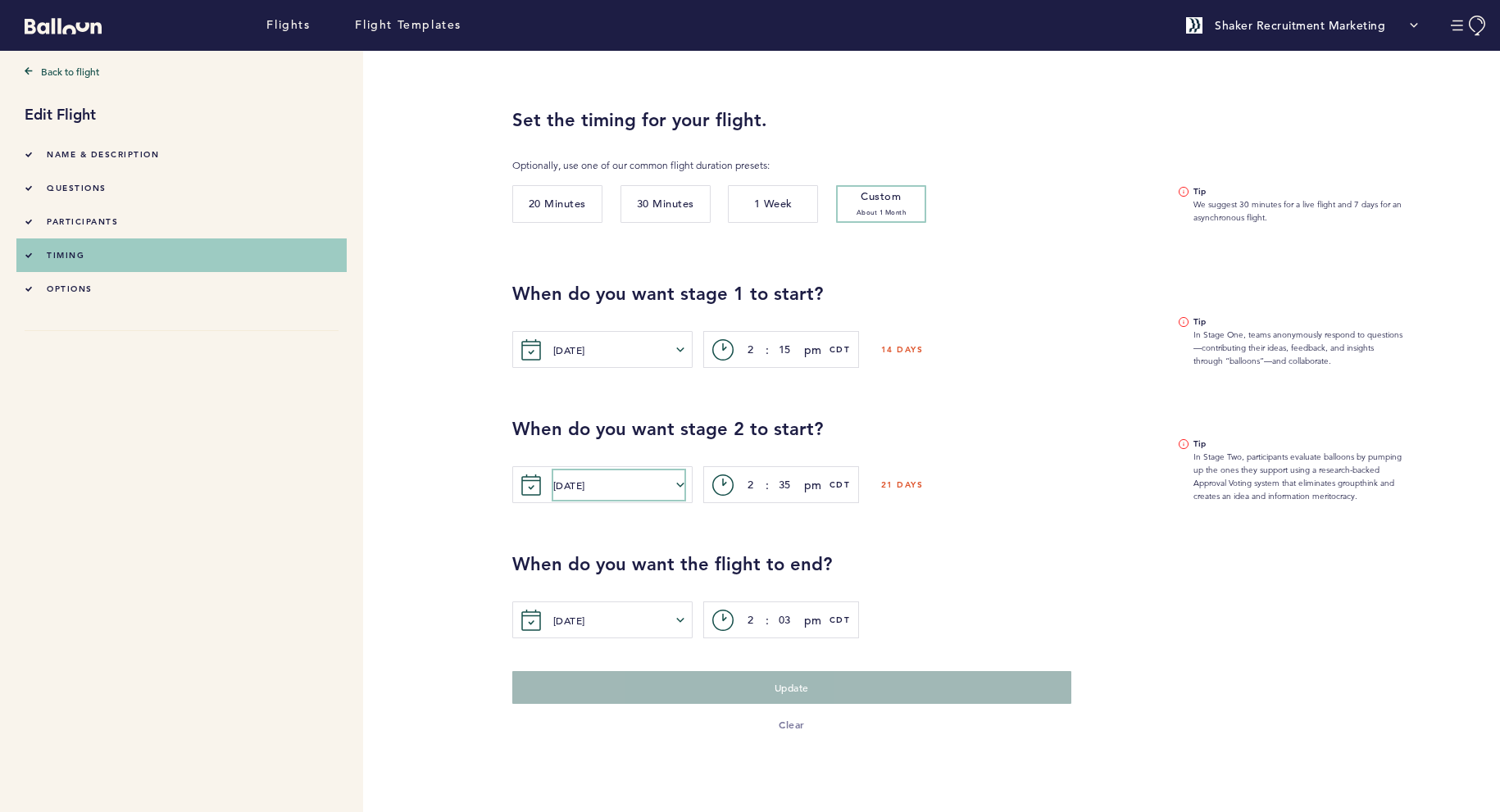 click on "Wed. Jul. 23, 2025" at bounding box center [619, 485] 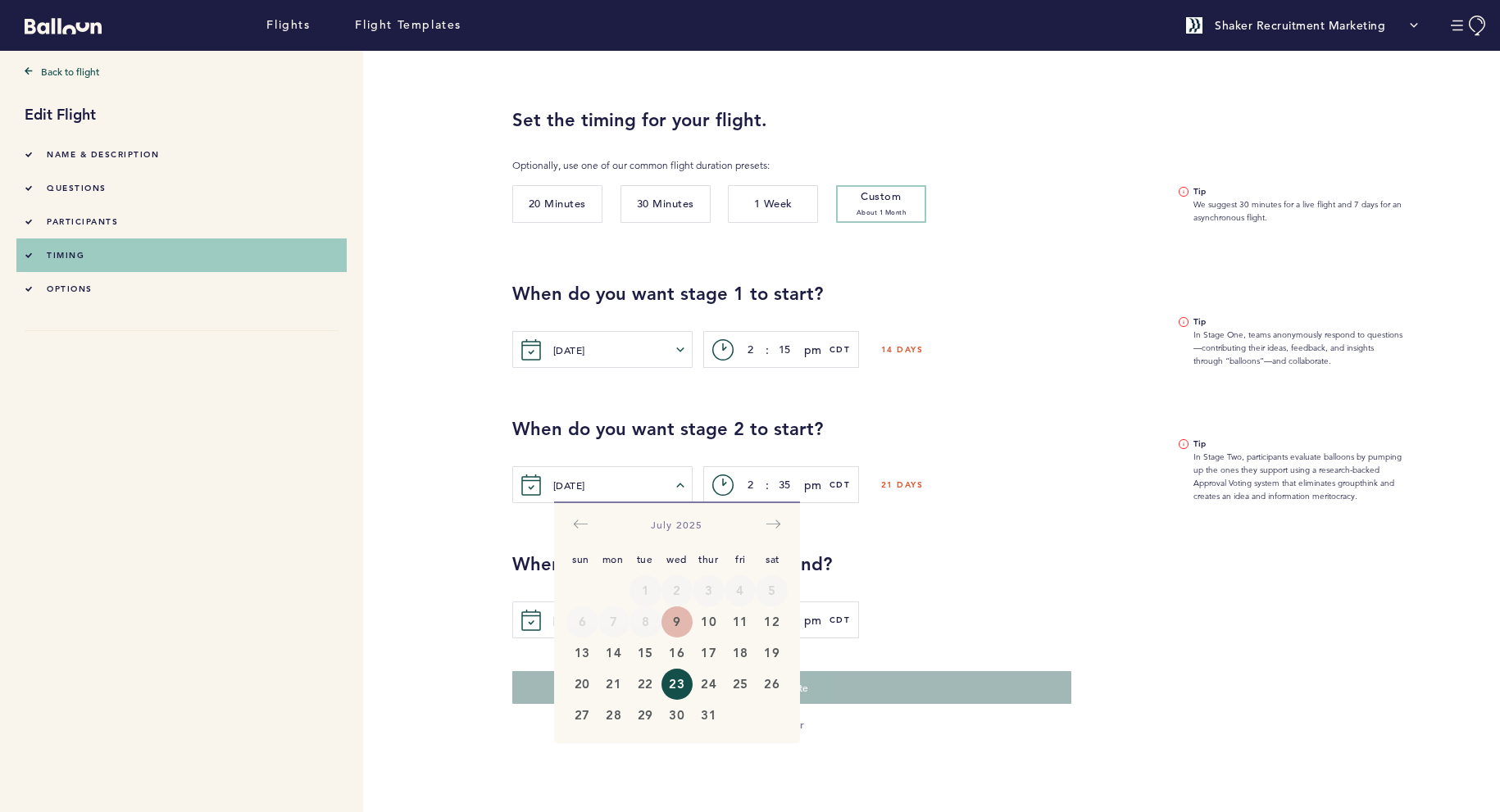 click on "9" at bounding box center (677, 622) 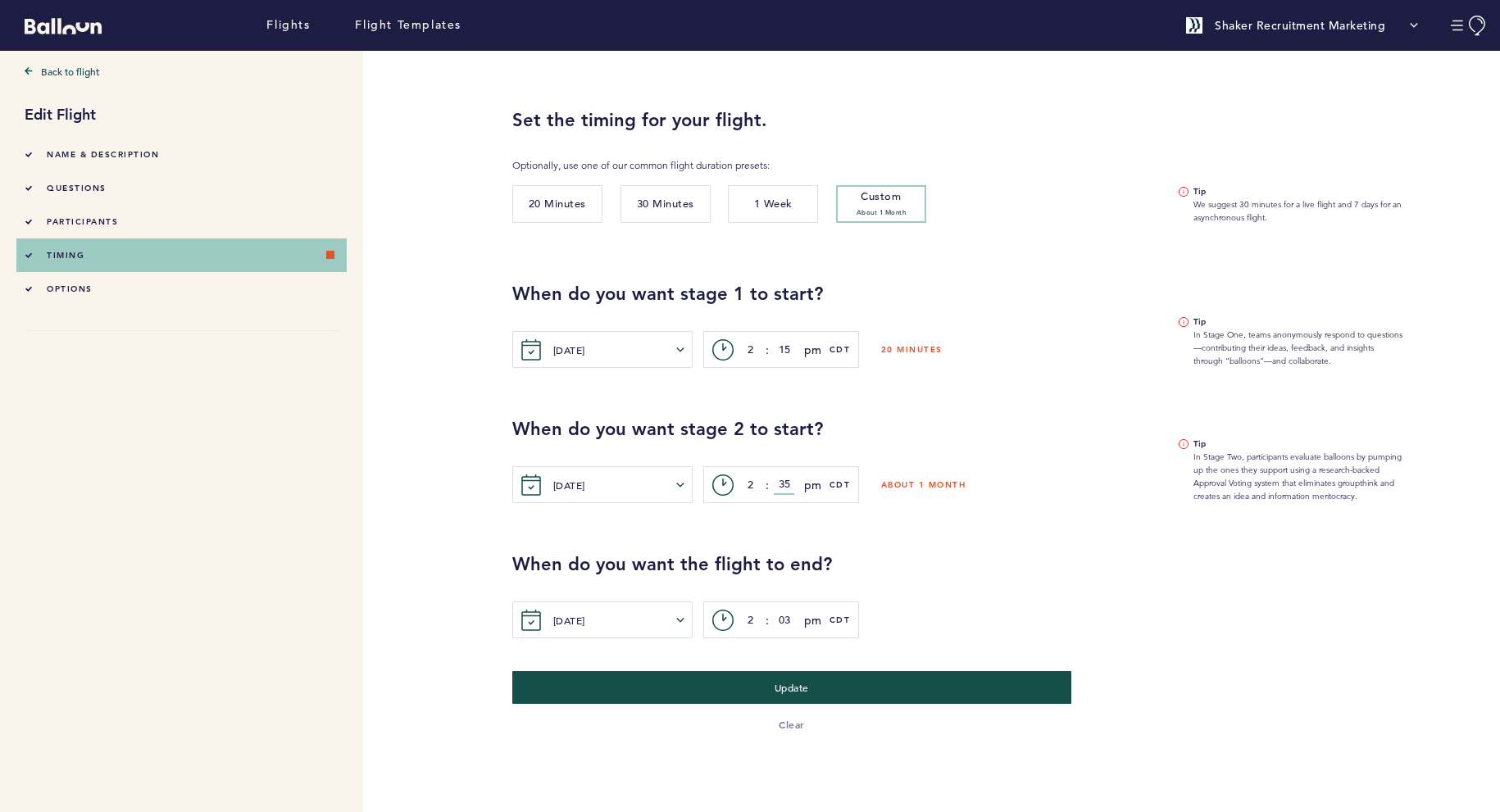 click on "35" at bounding box center (784, 485) 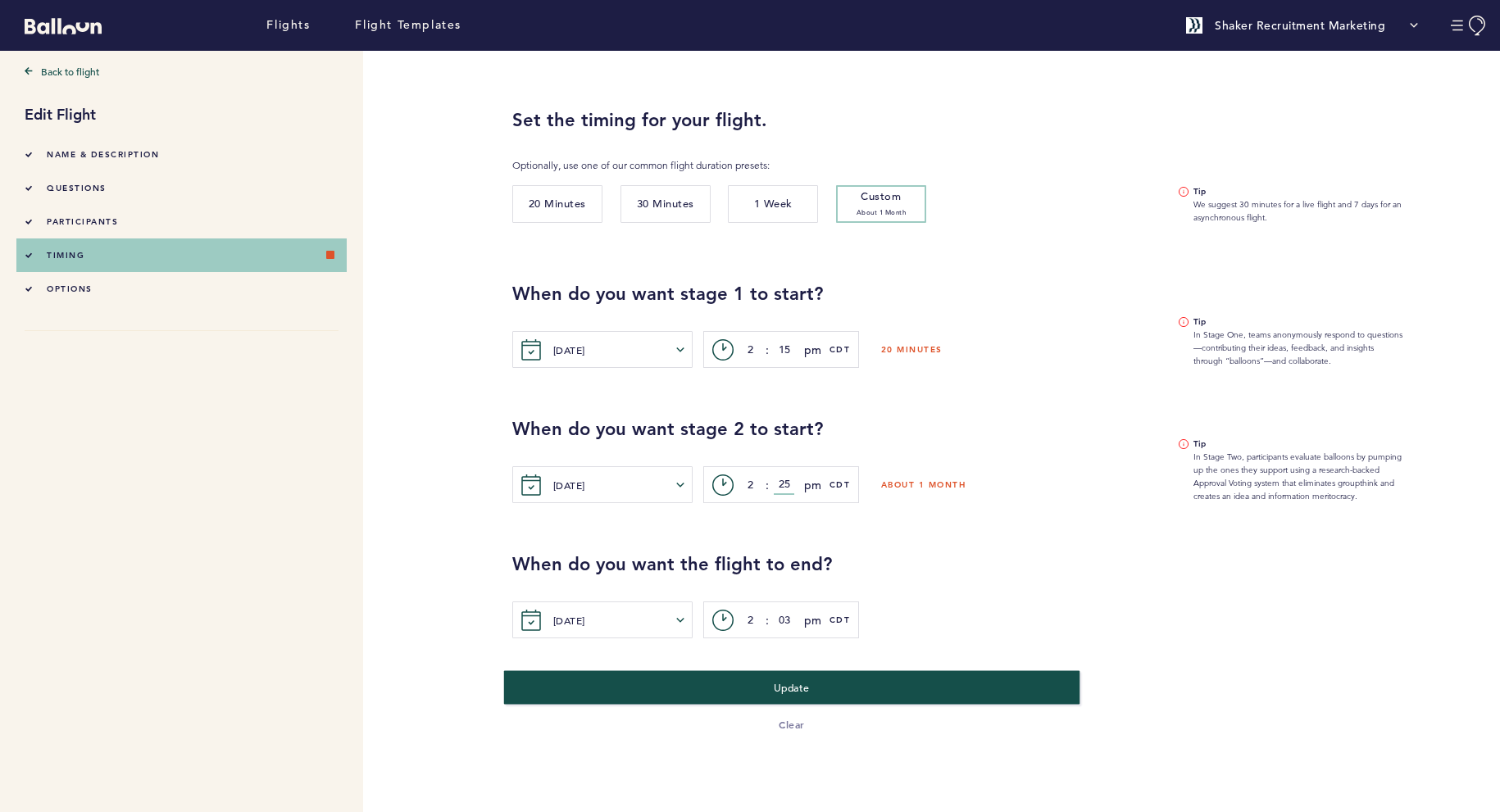 type on "25" 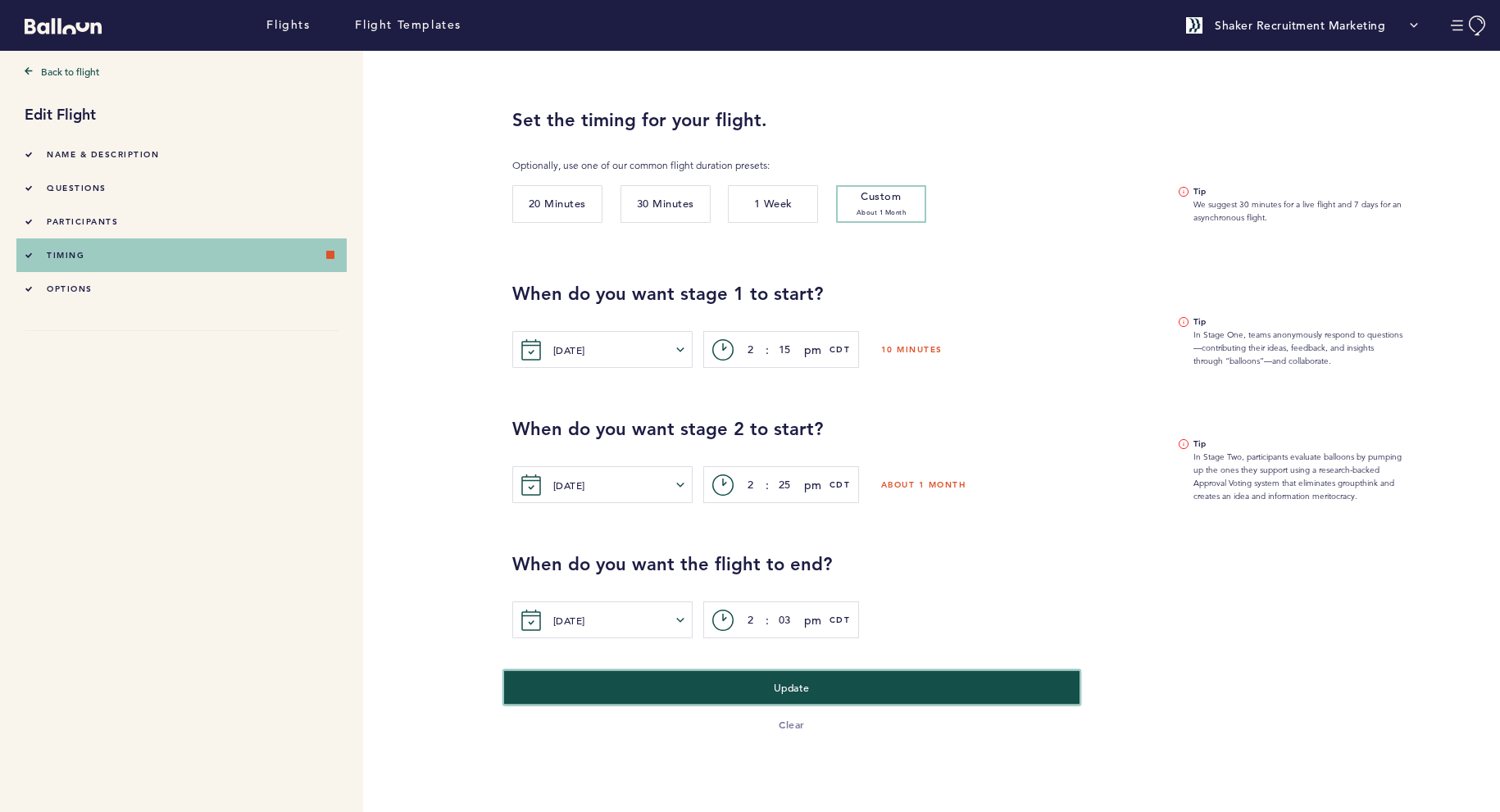 click on "Update" at bounding box center (792, 687) 